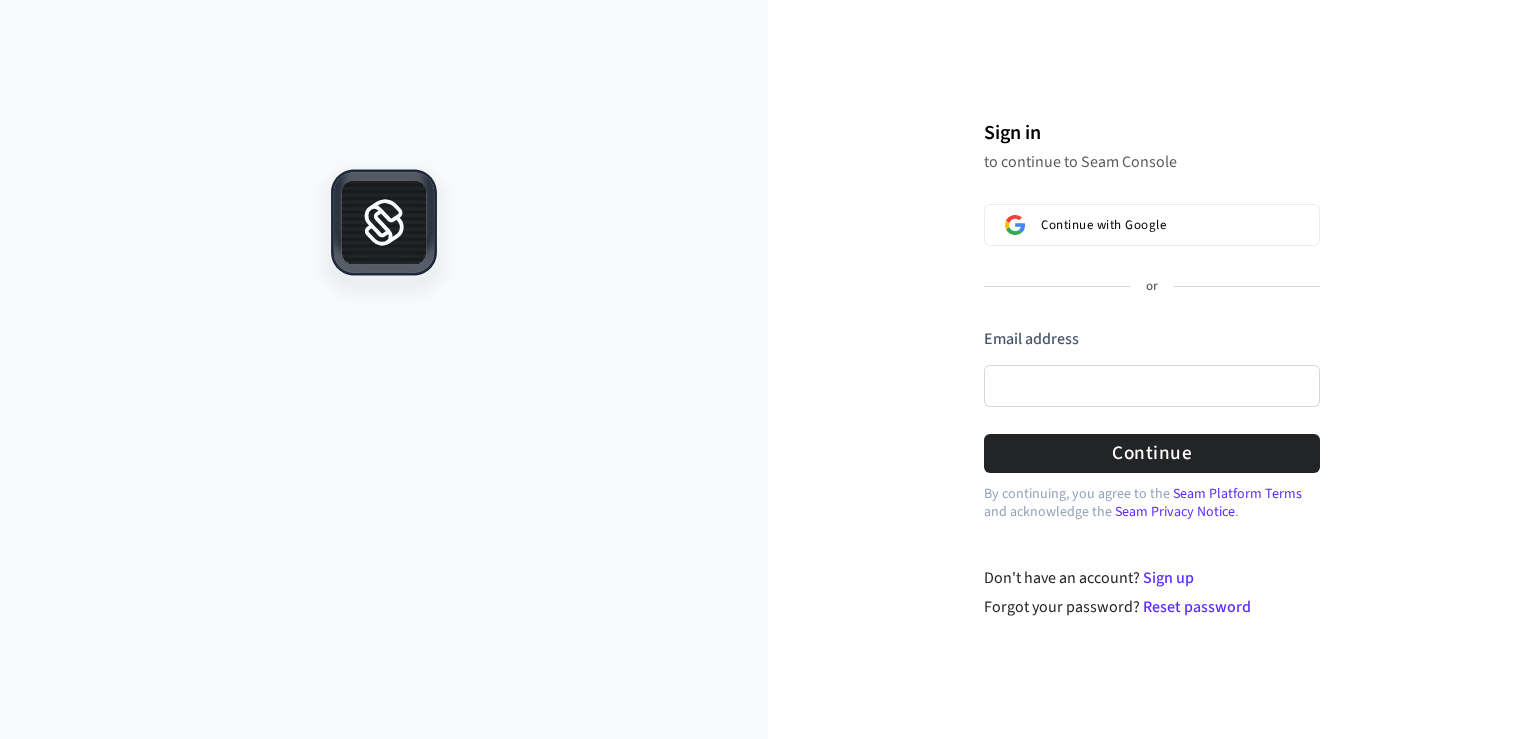 scroll, scrollTop: 0, scrollLeft: 0, axis: both 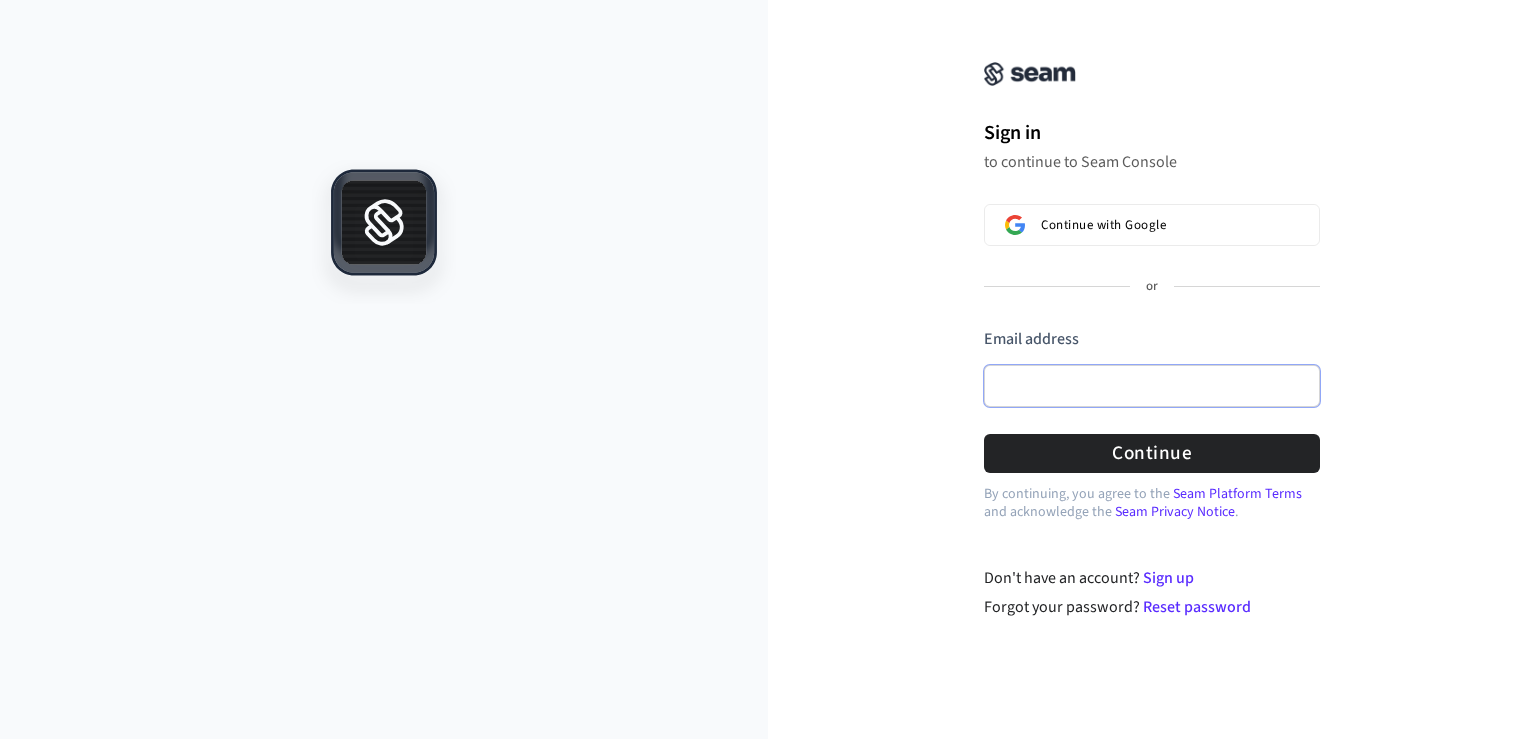 click on "Email address" at bounding box center [1152, 386] 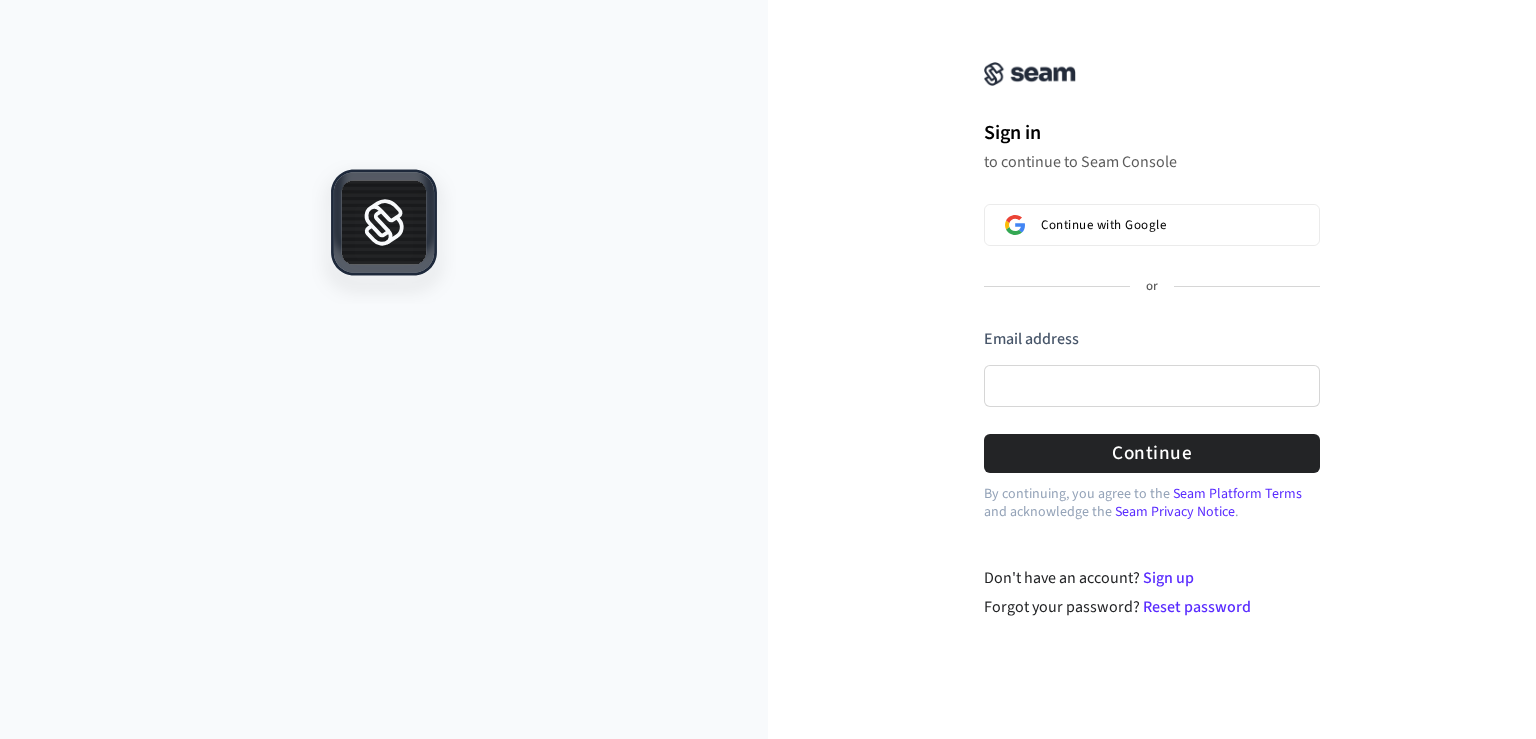 type 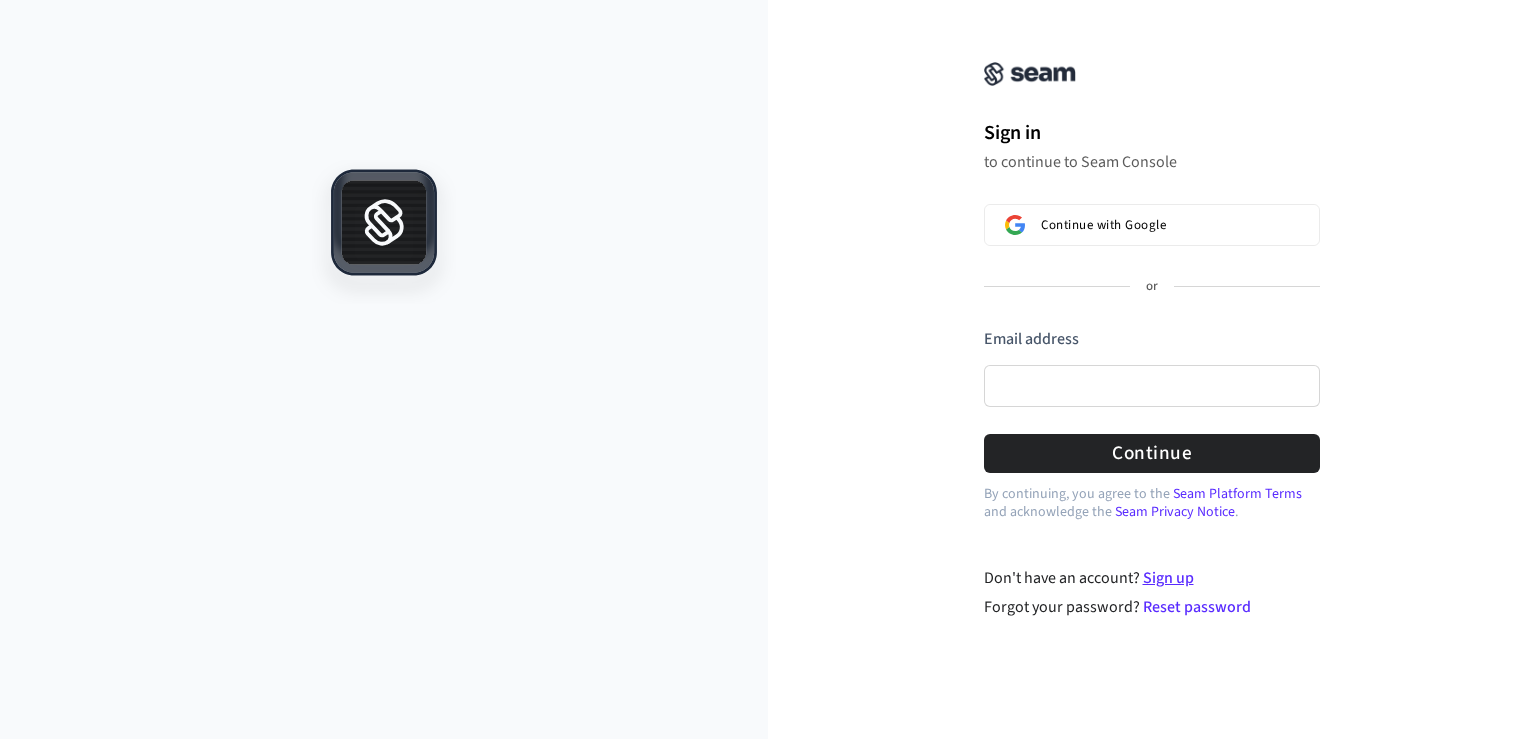 click on "Sign up" at bounding box center [1168, 578] 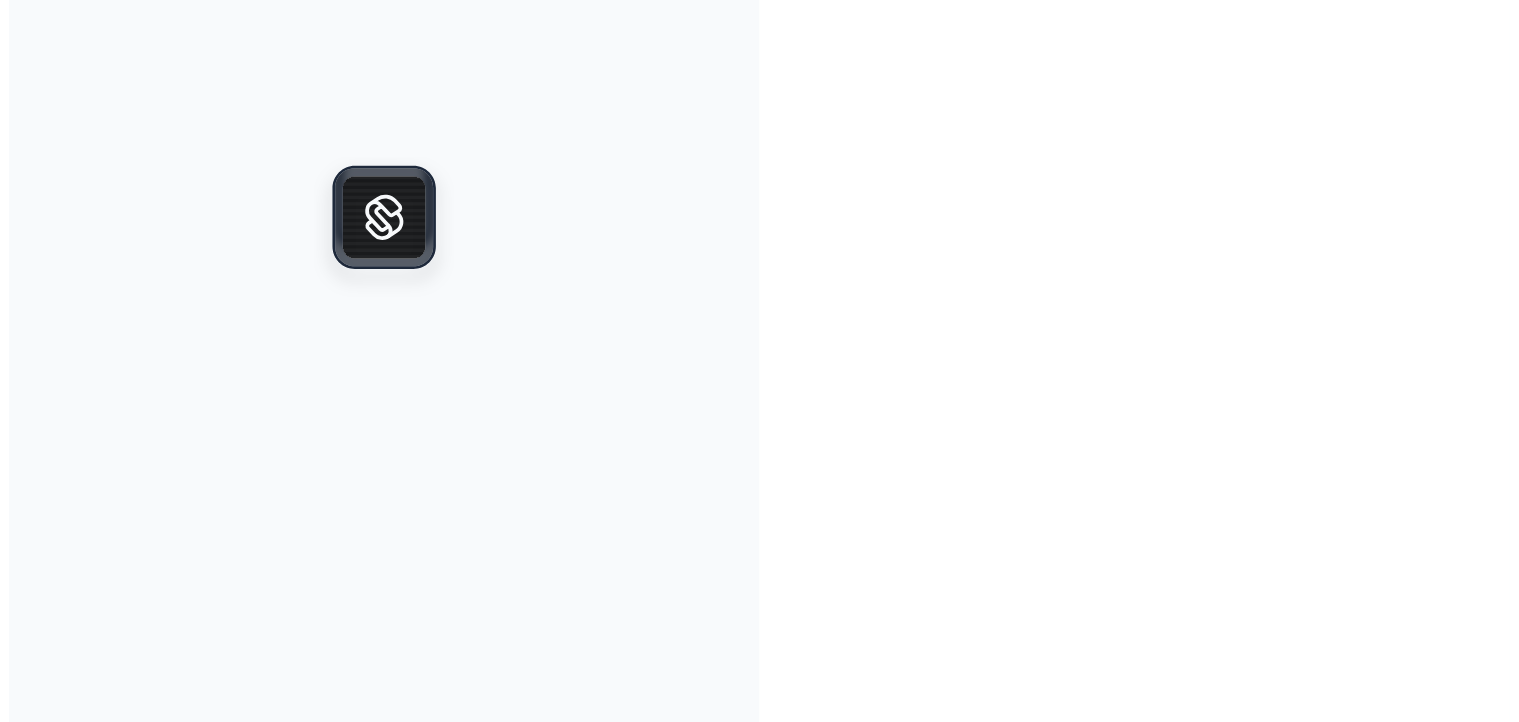 scroll, scrollTop: 0, scrollLeft: 0, axis: both 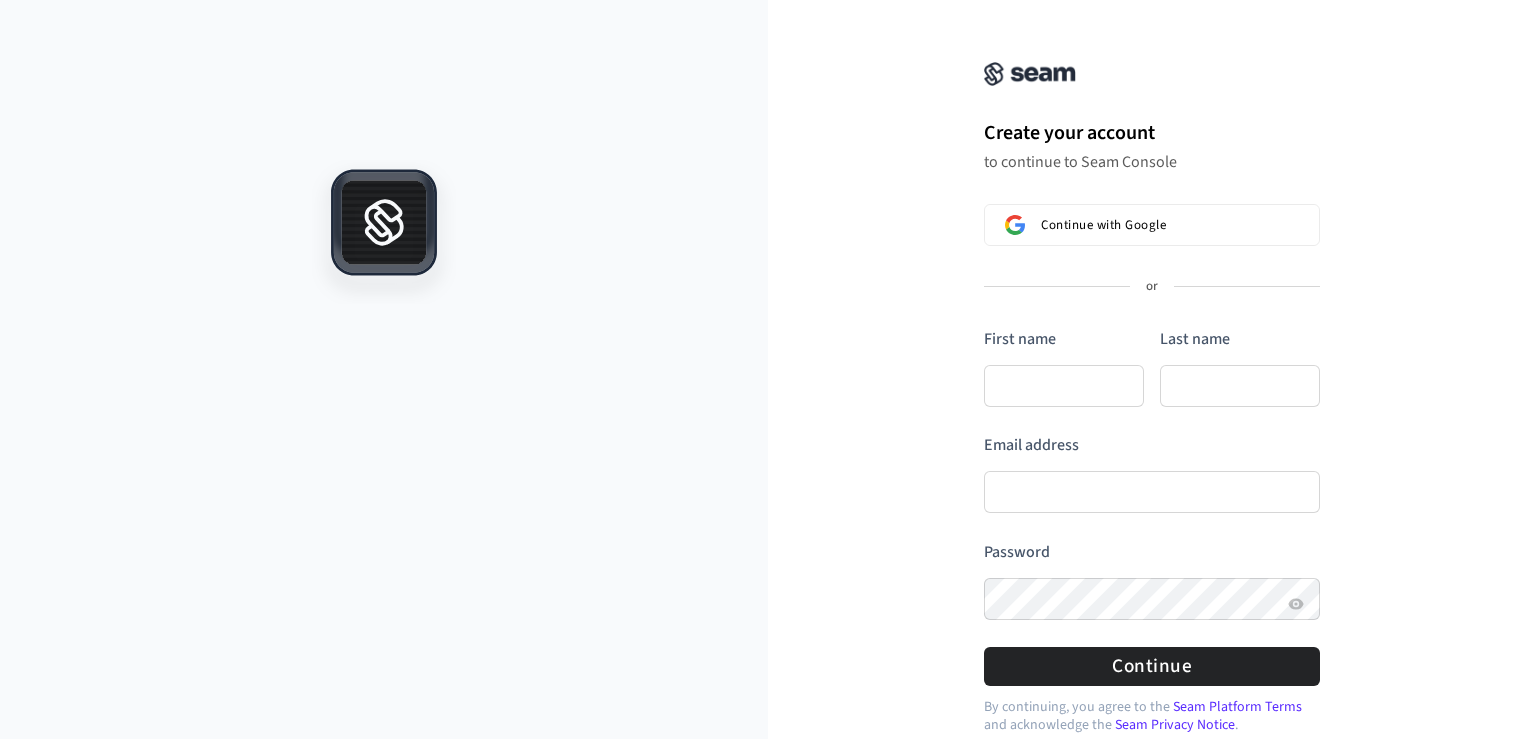 type 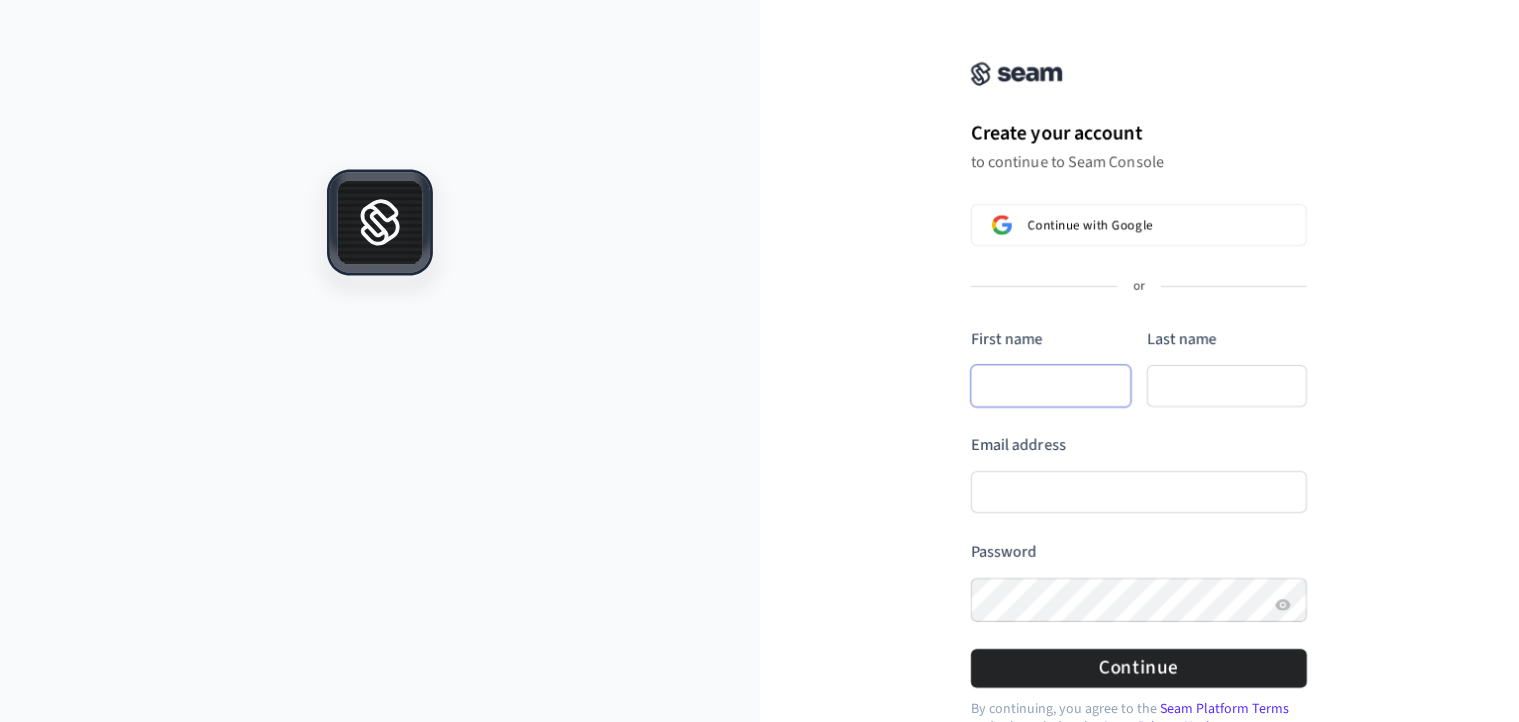 click on "First name" at bounding box center [1051, 386] 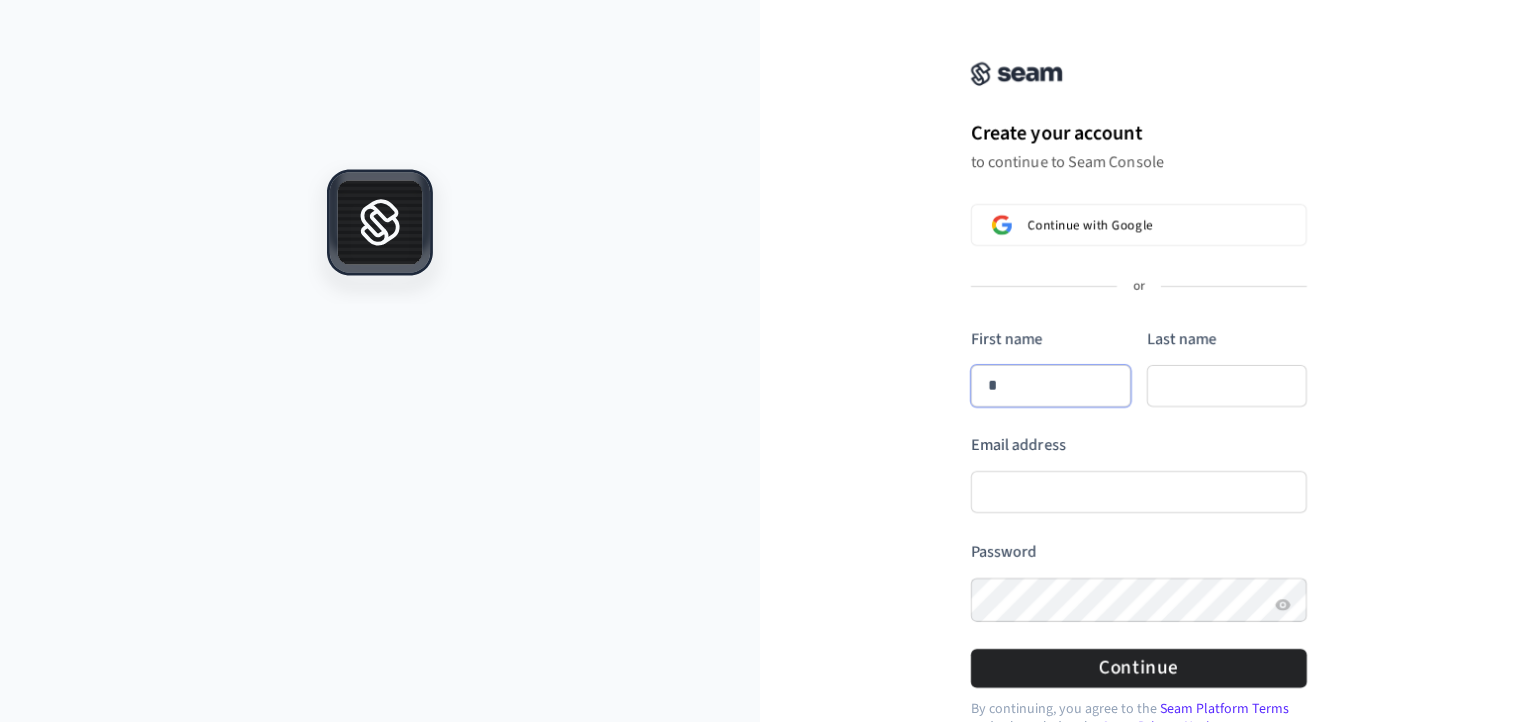 type on "**" 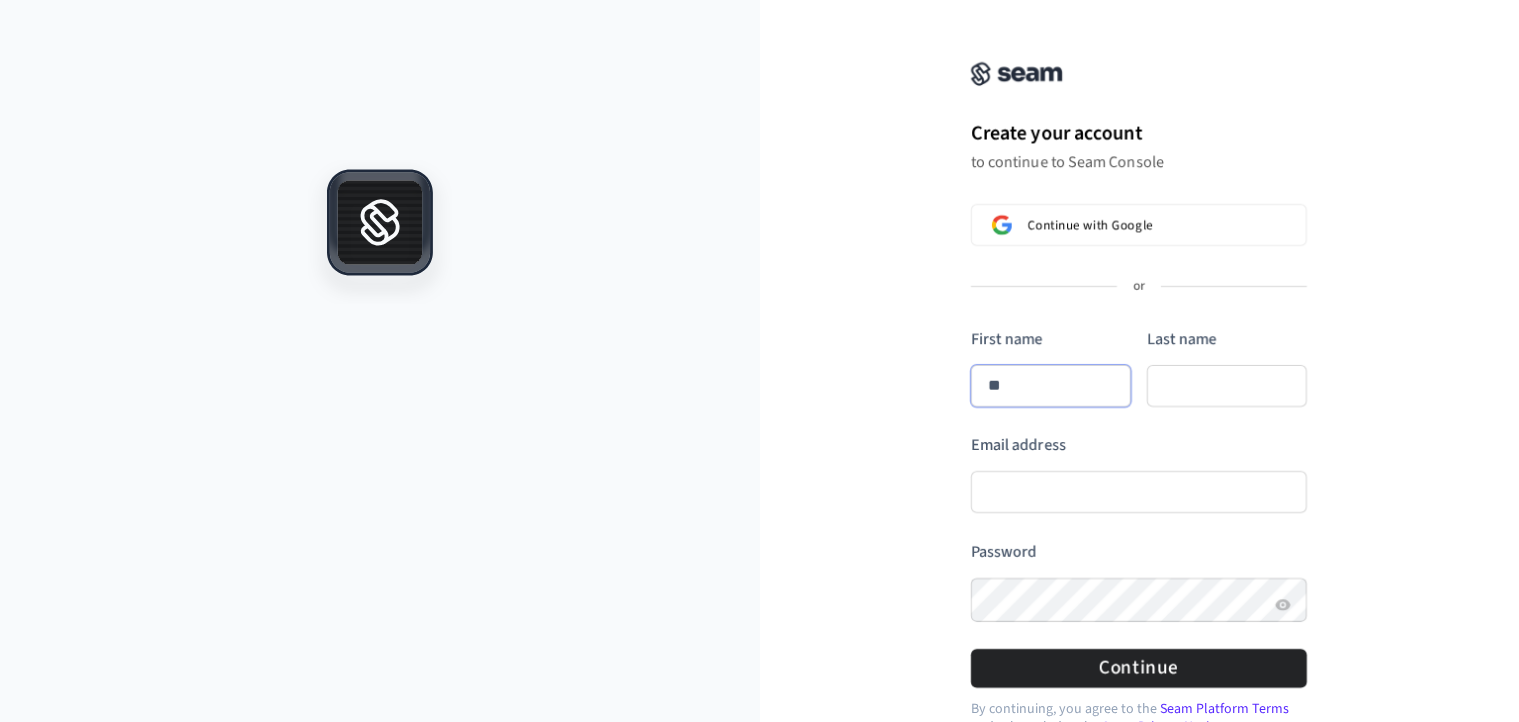 type 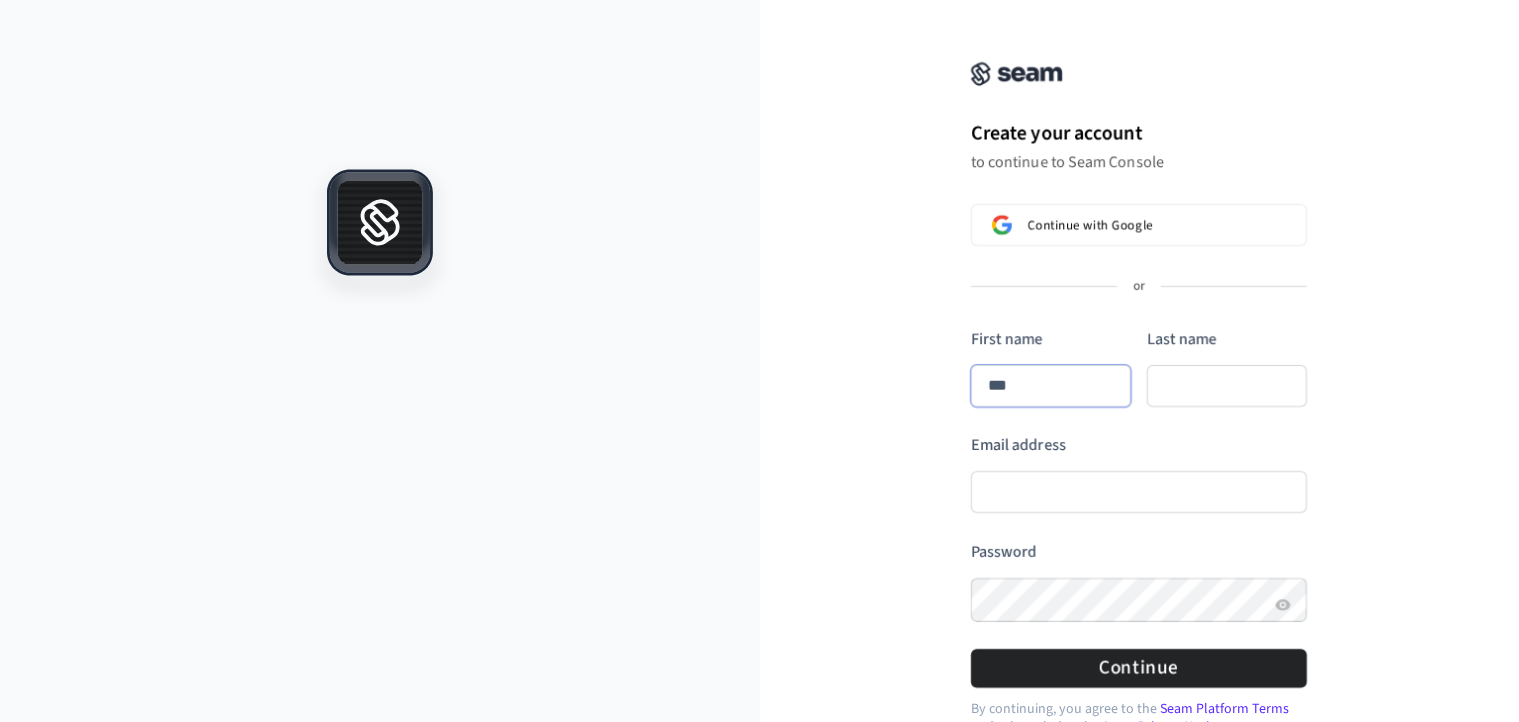 type on "****" 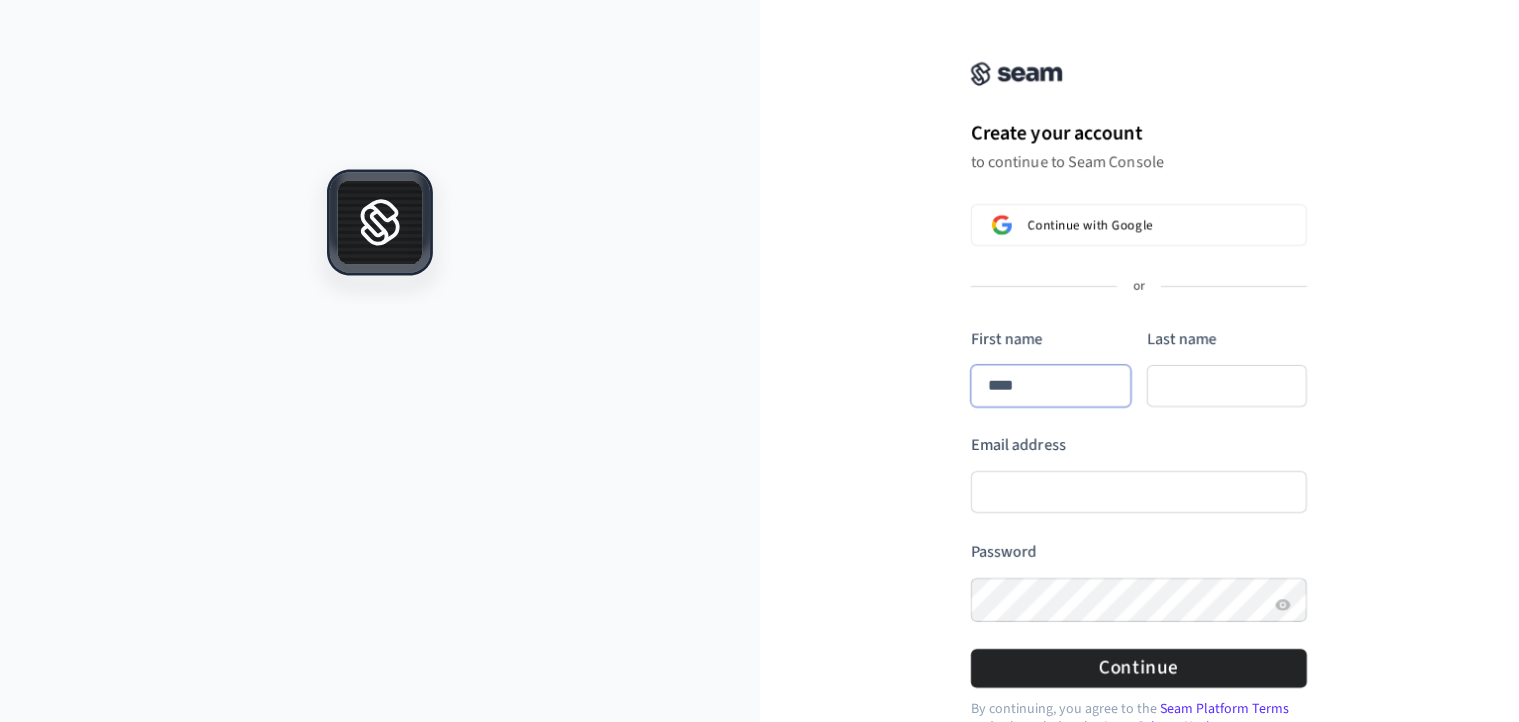 type on "*****" 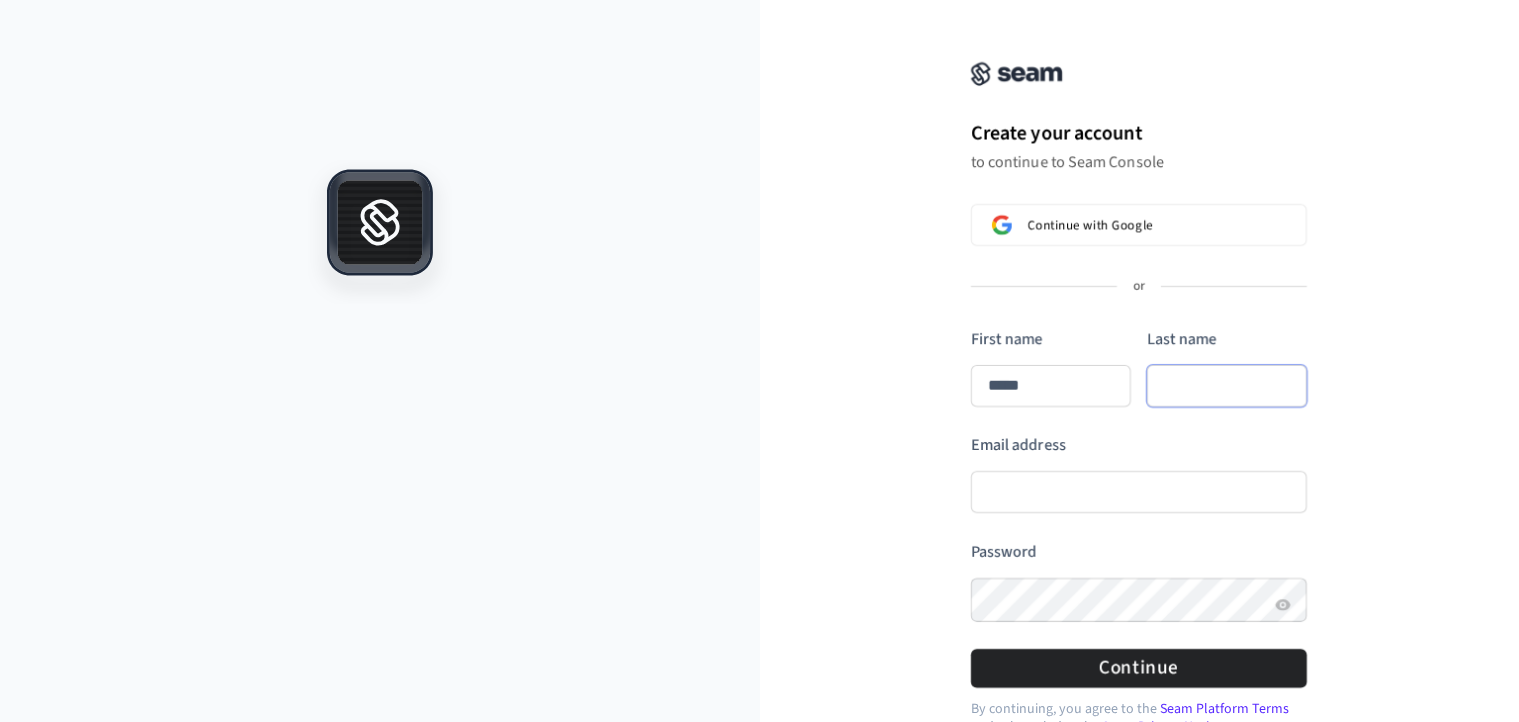 type on "*****" 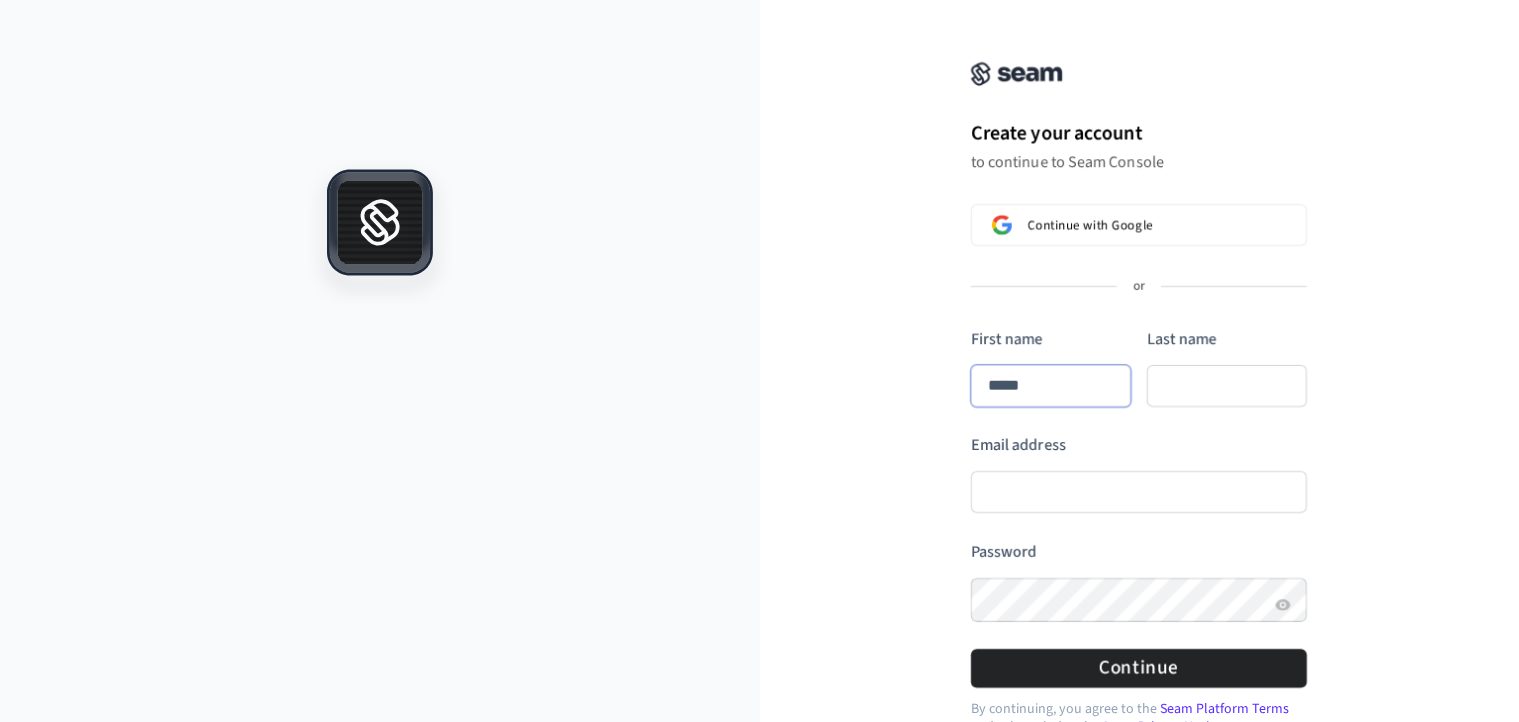 type on "*****" 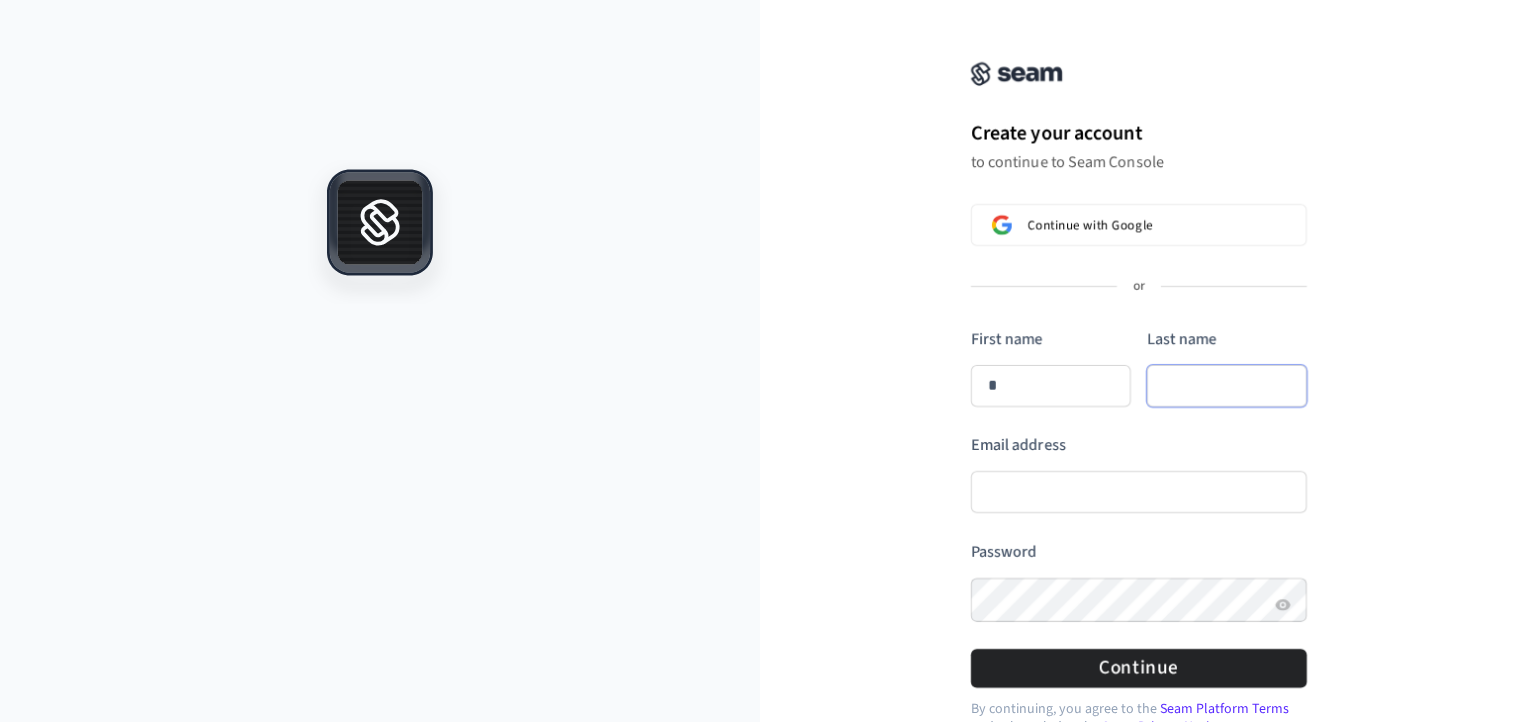 type on "*" 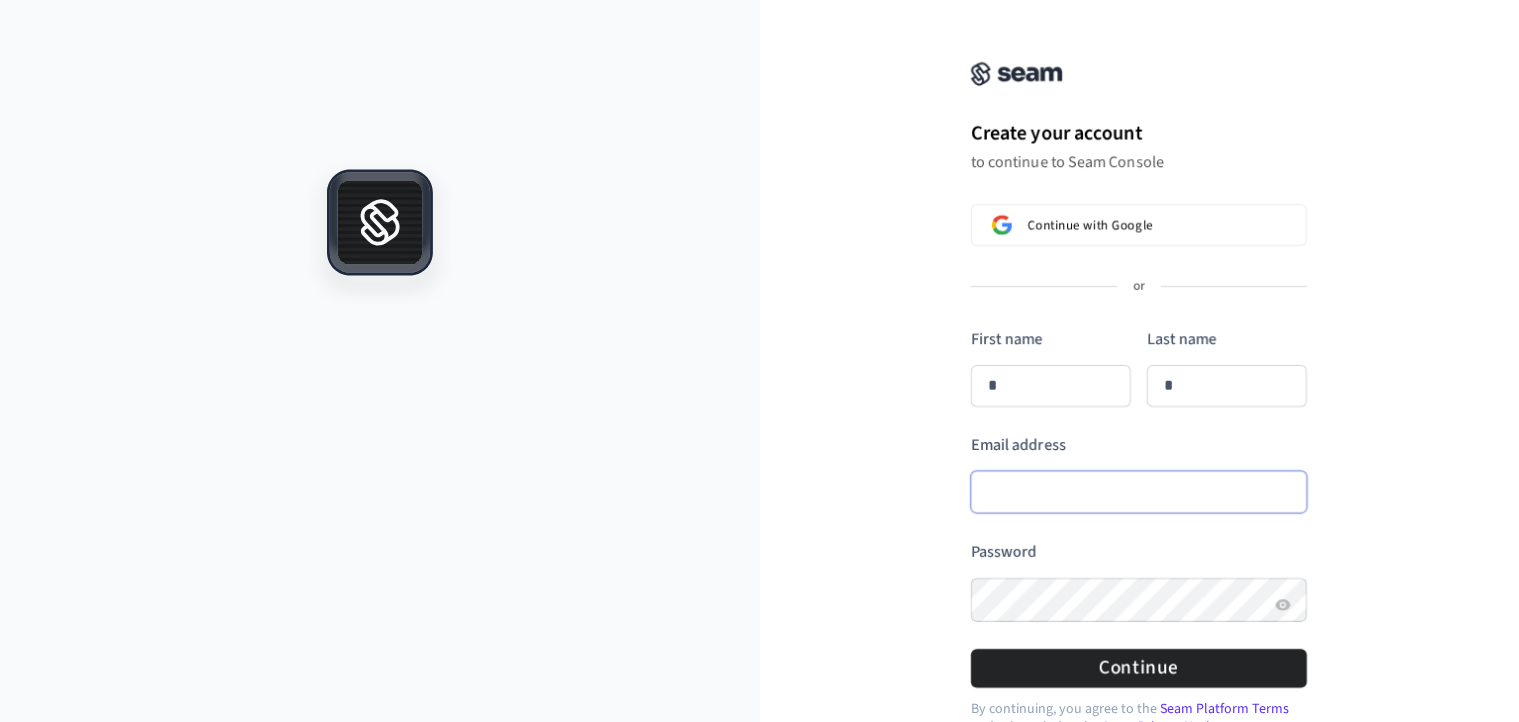 type on "*" 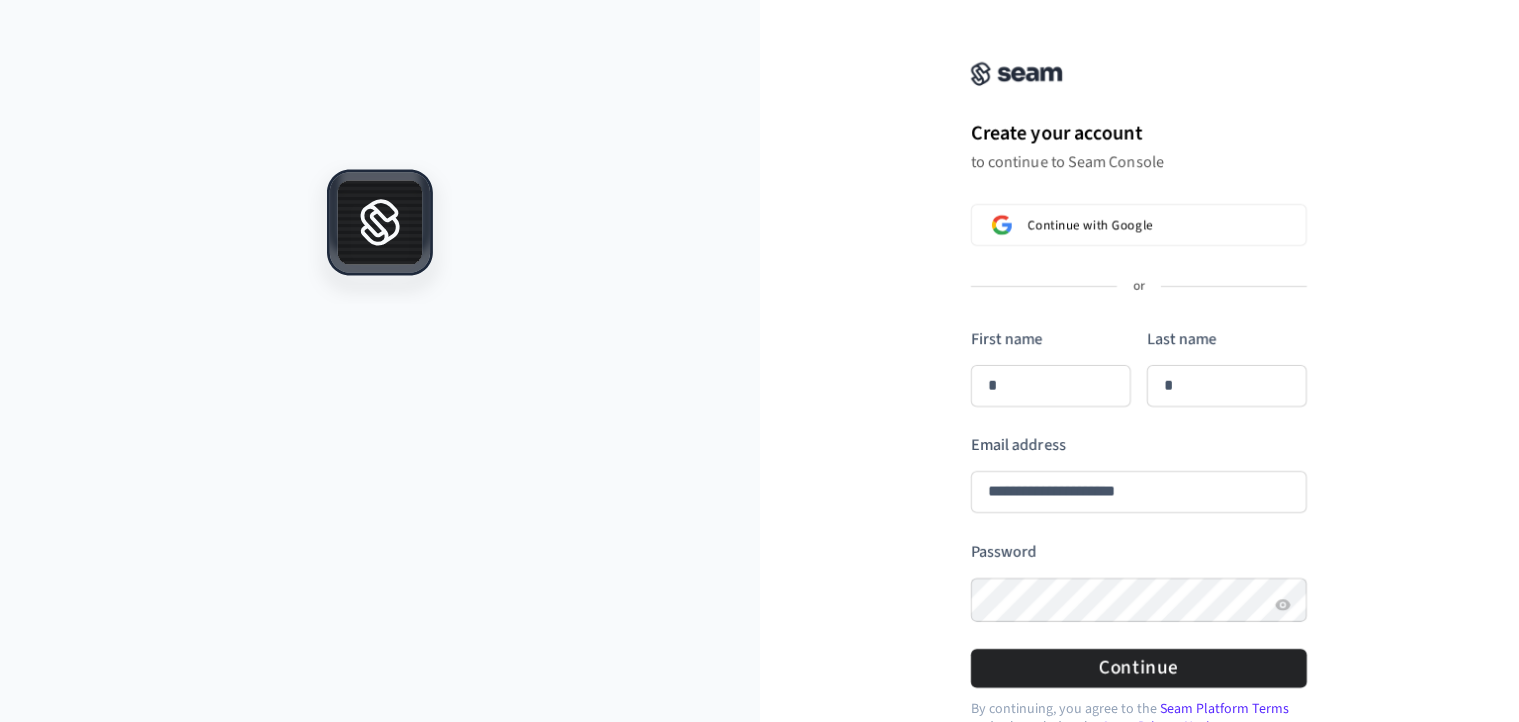 type on "**********" 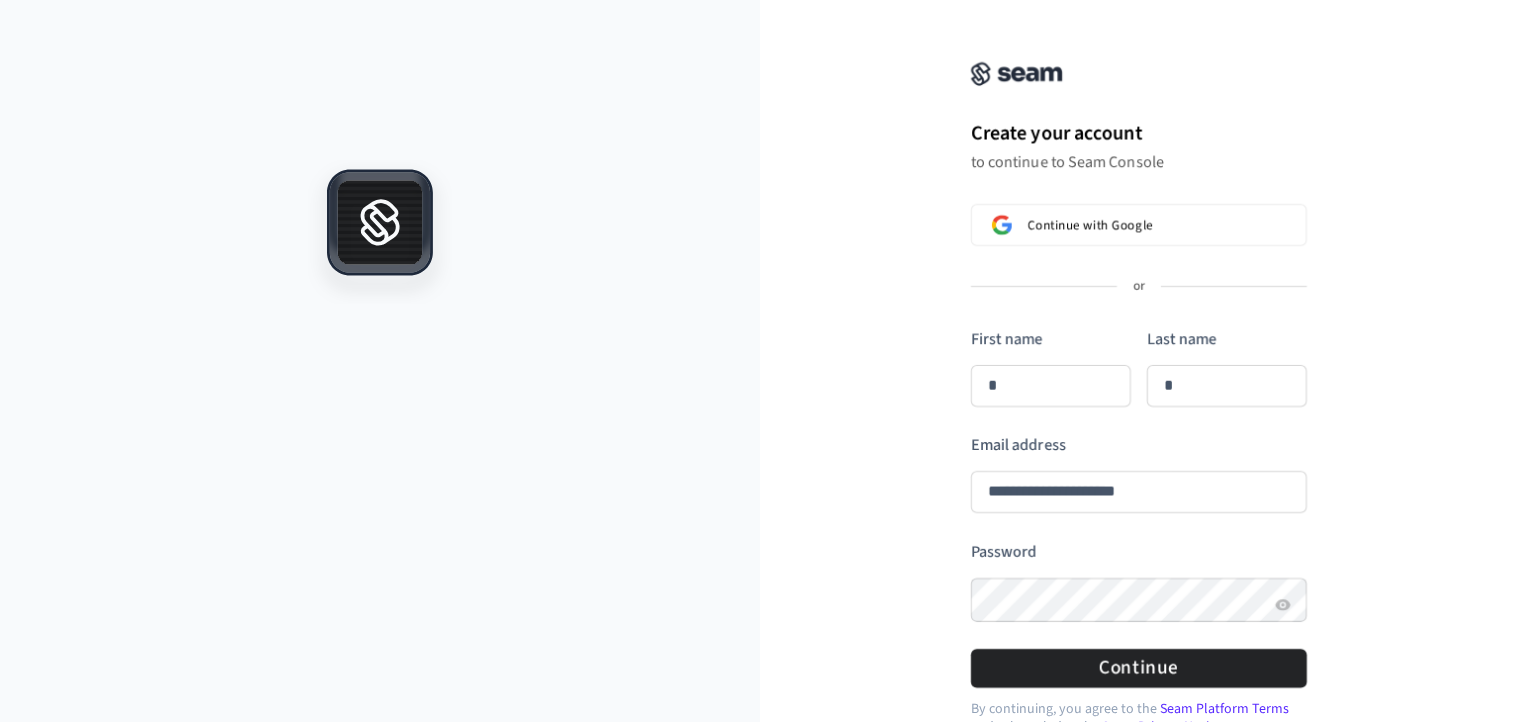 click at bounding box center (380, 497) 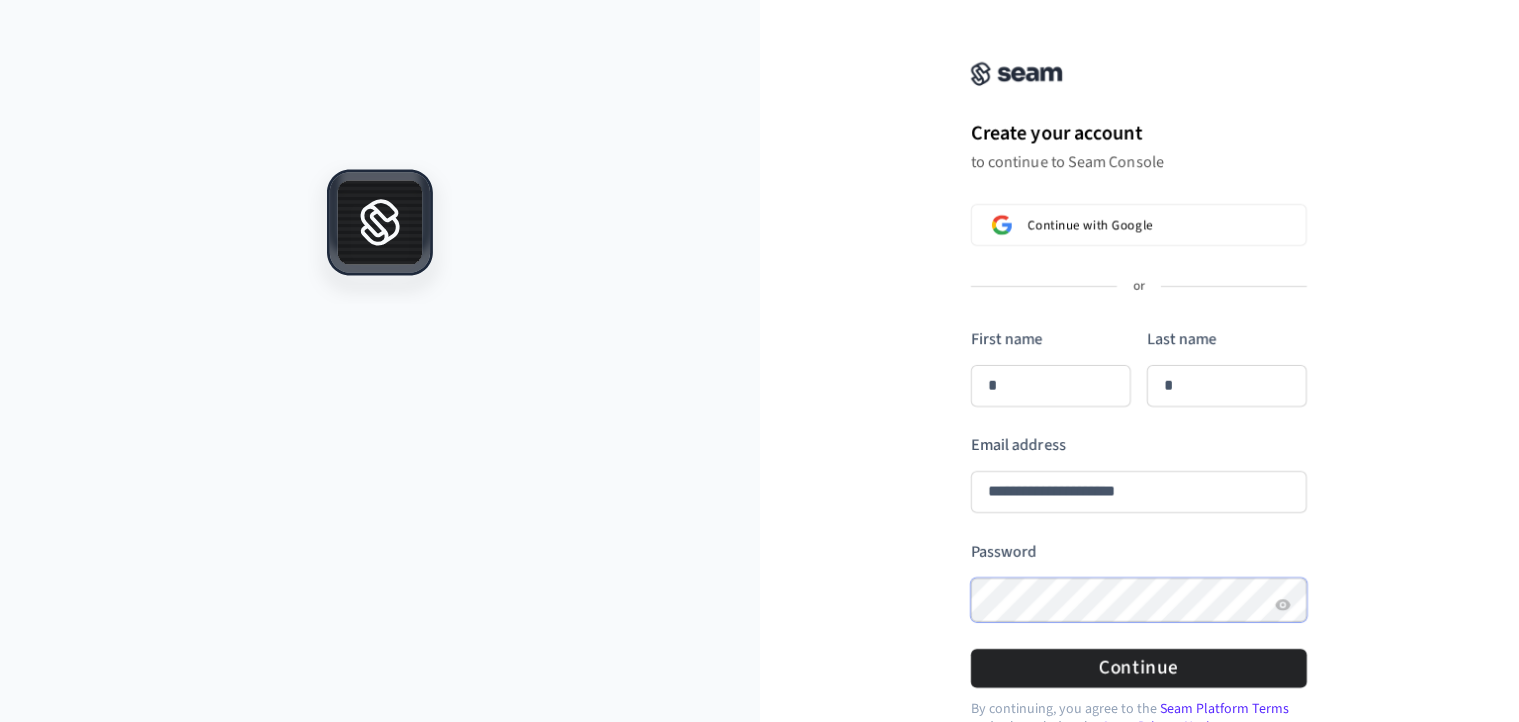 type on "*" 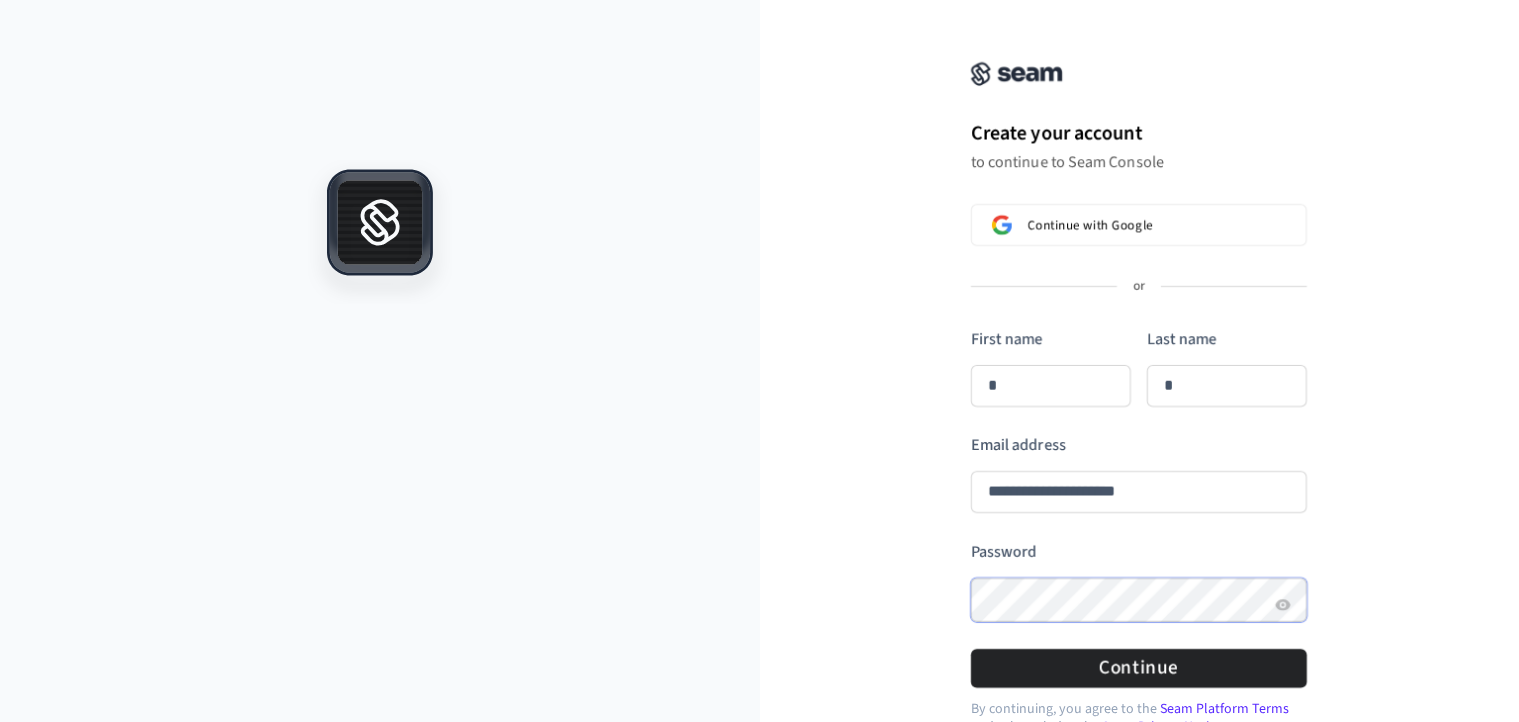 type on "*" 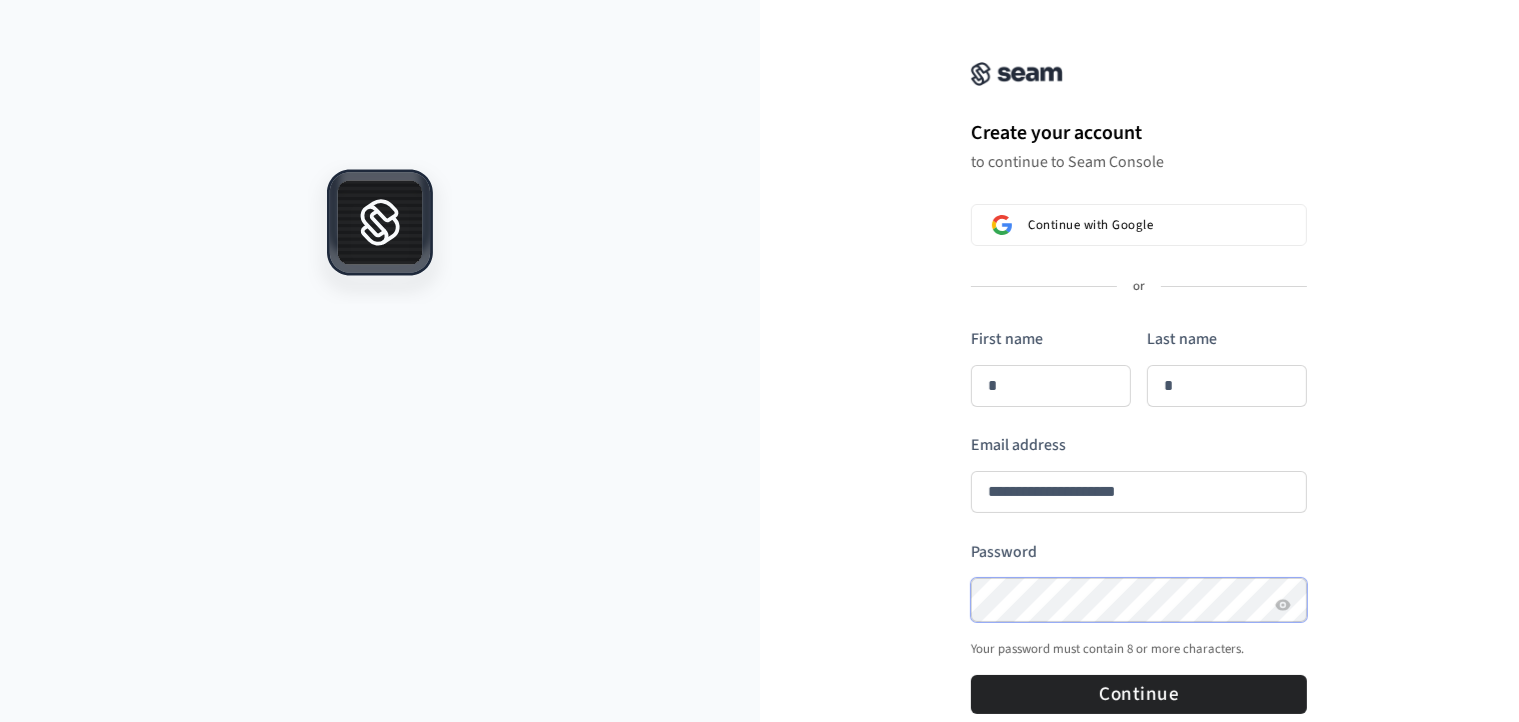 type on "*" 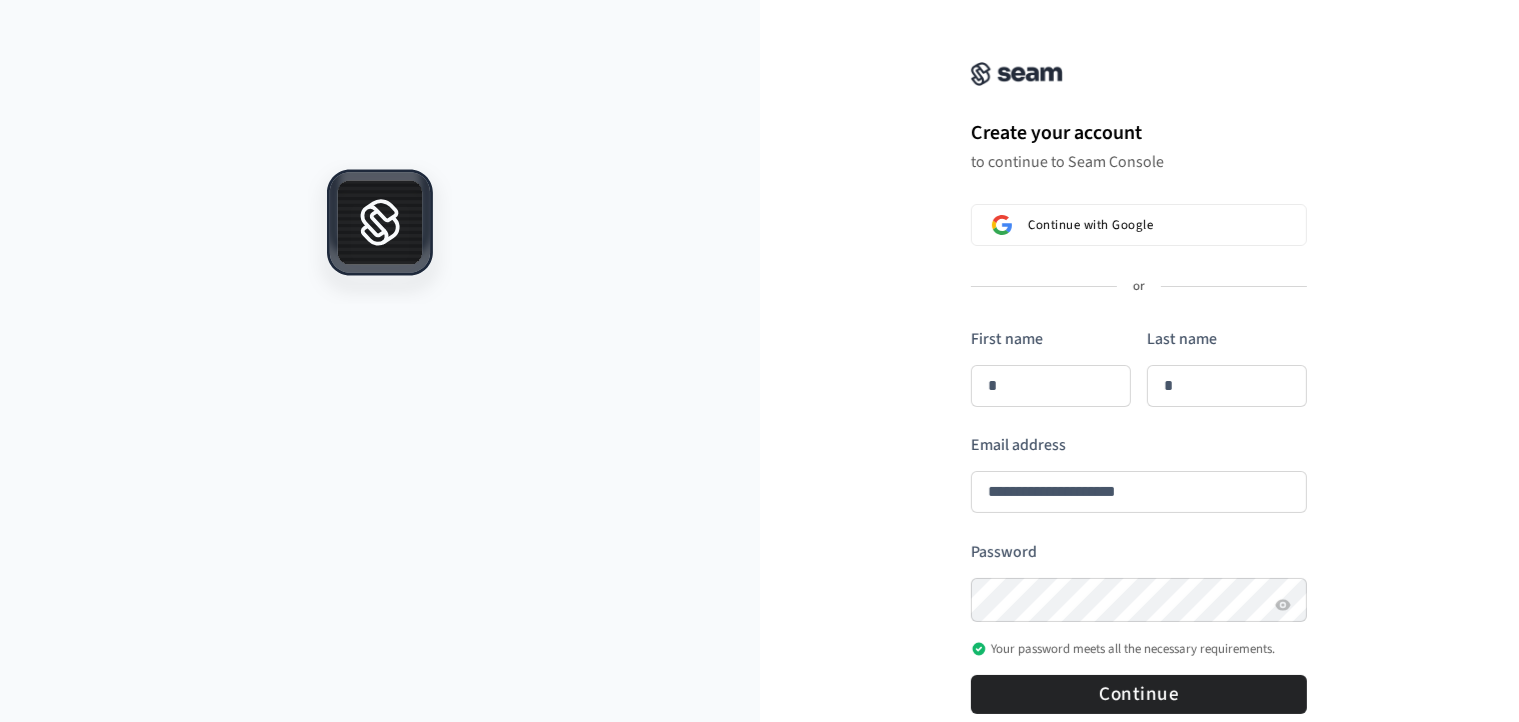 type on "*" 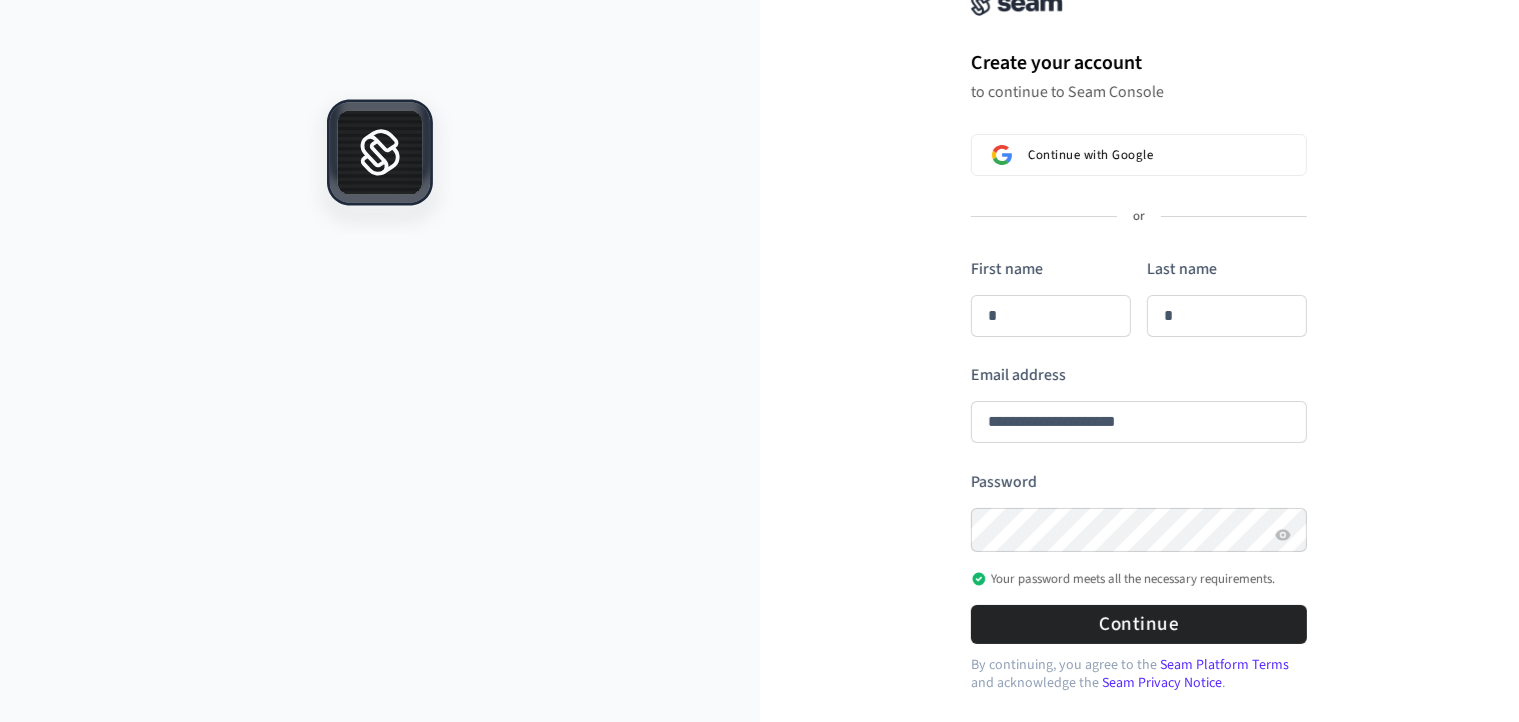 scroll, scrollTop: 140, scrollLeft: 0, axis: vertical 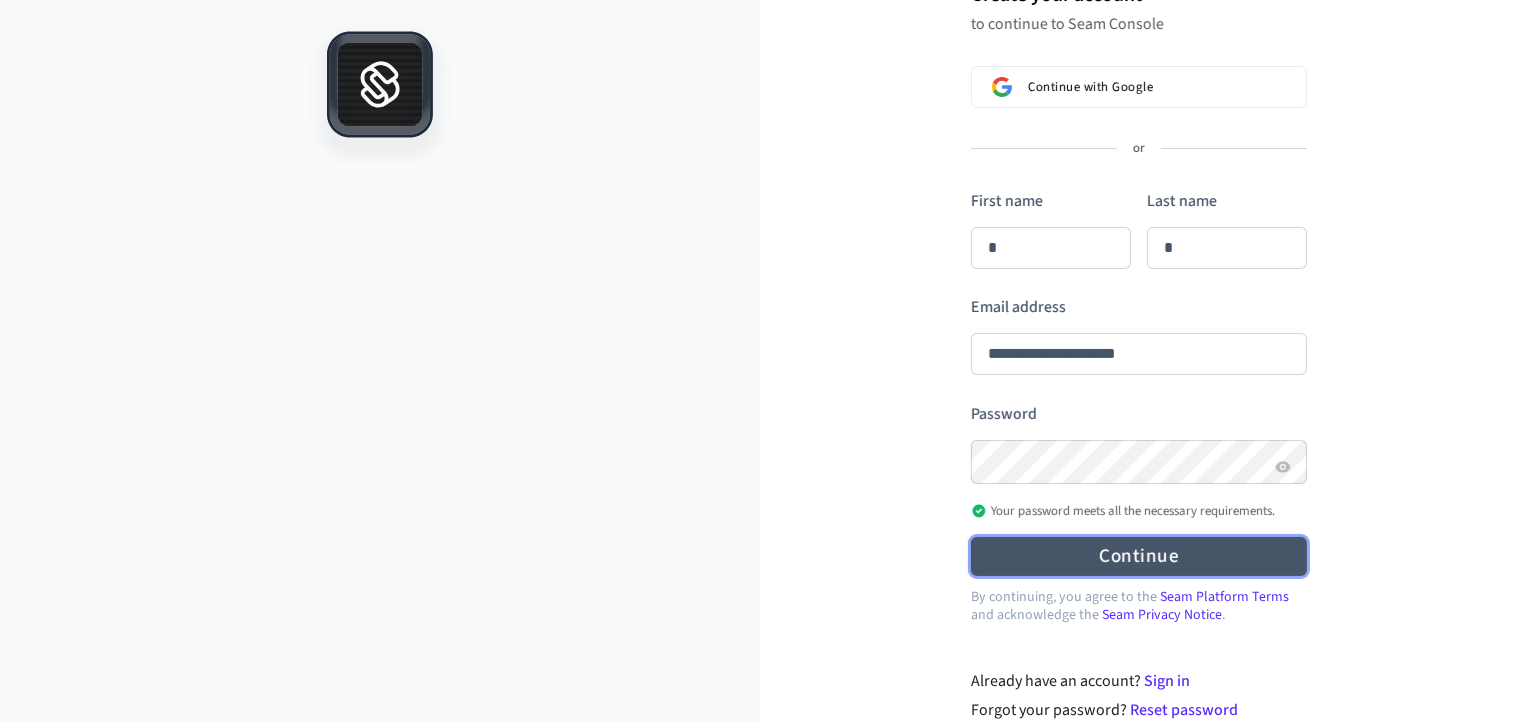click on "Continue" at bounding box center (1139, 556) 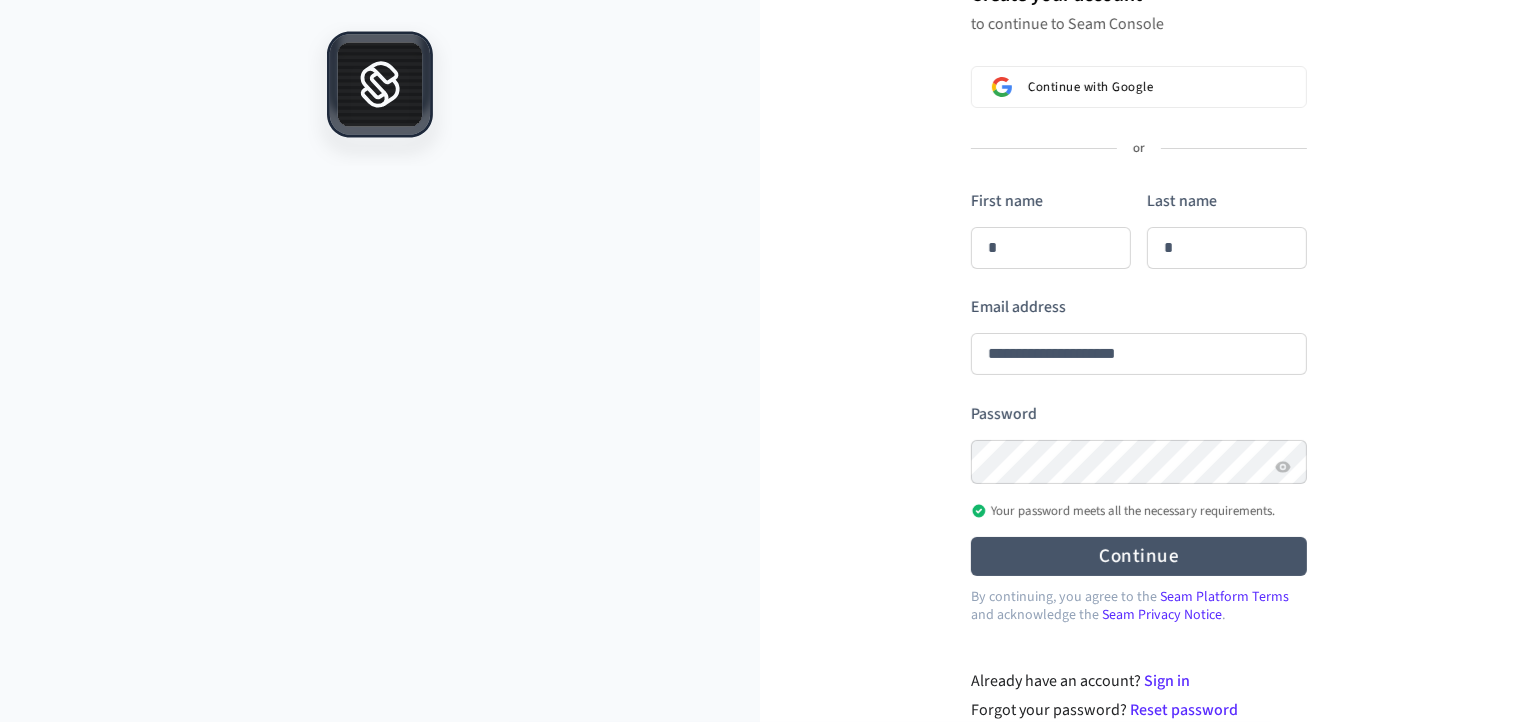 type on "*" 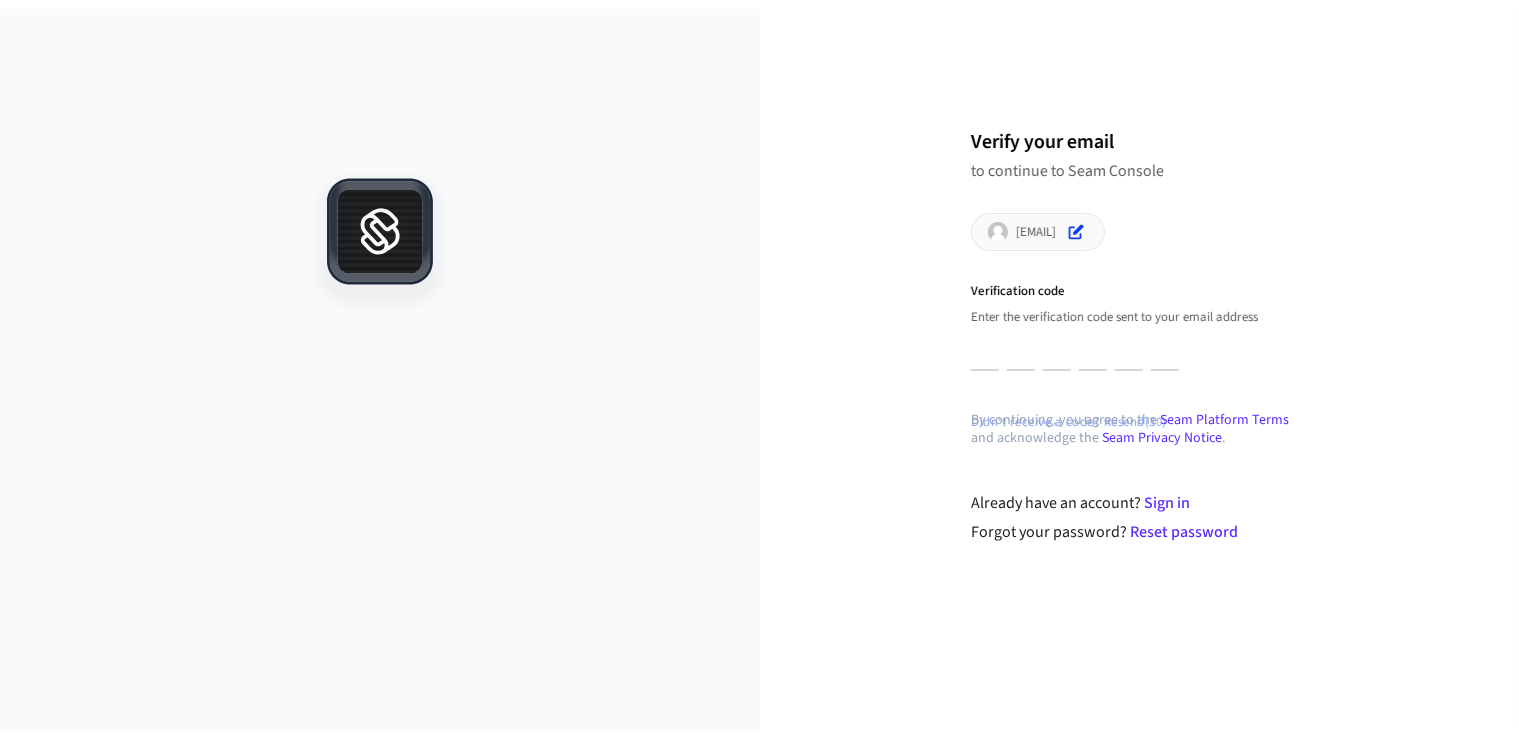 scroll, scrollTop: 0, scrollLeft: 0, axis: both 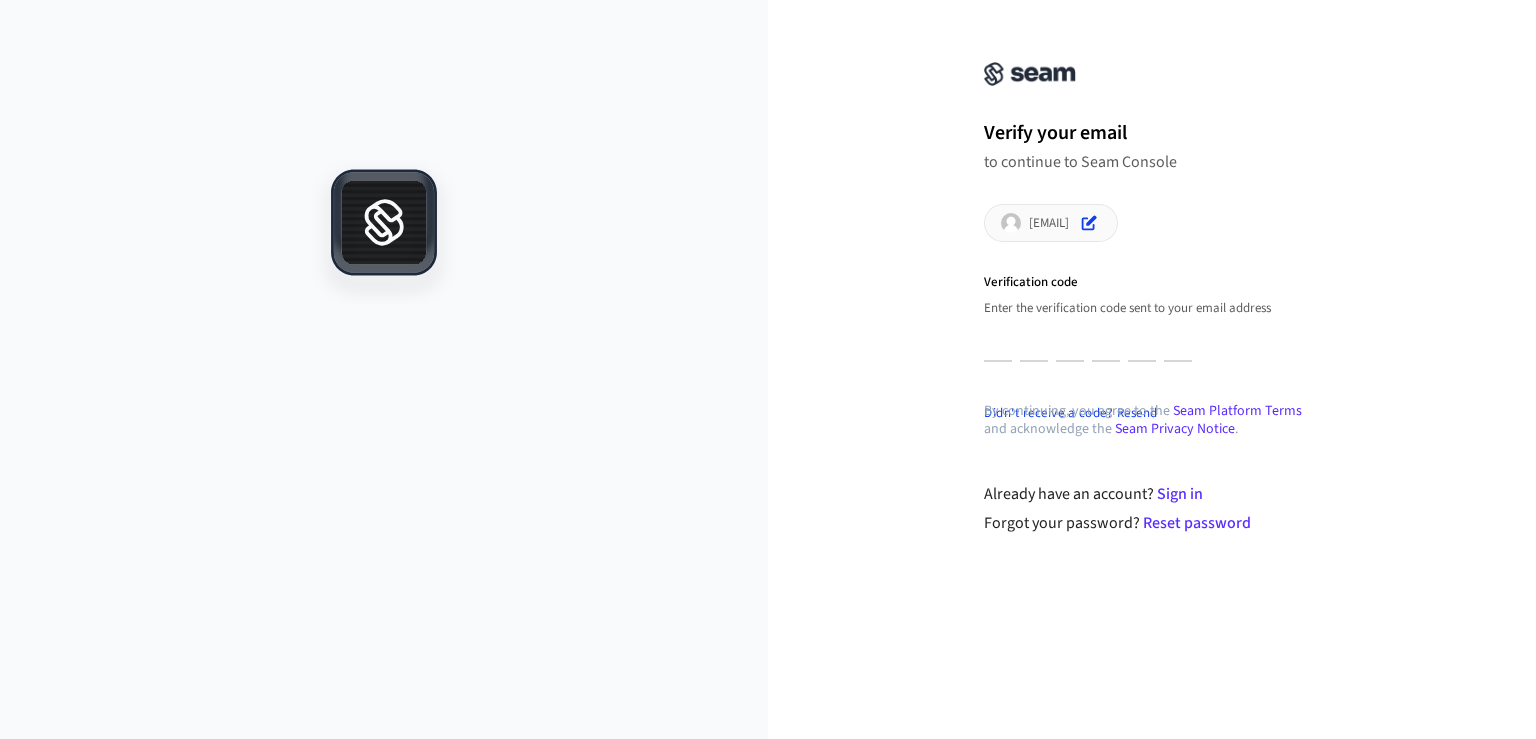 click on "Verify your email to continue to Seam Console cesar@abrwebsites.com Verification code Enter the verification code sent to your email address Didn't receive a code? Resend By continuing, you agree to the   Seam Platform Terms   and acknowledge the   Seam Privacy Notice . Already have an account?   Sign in Forgot your password?   Reset password" at bounding box center [1152, 279] 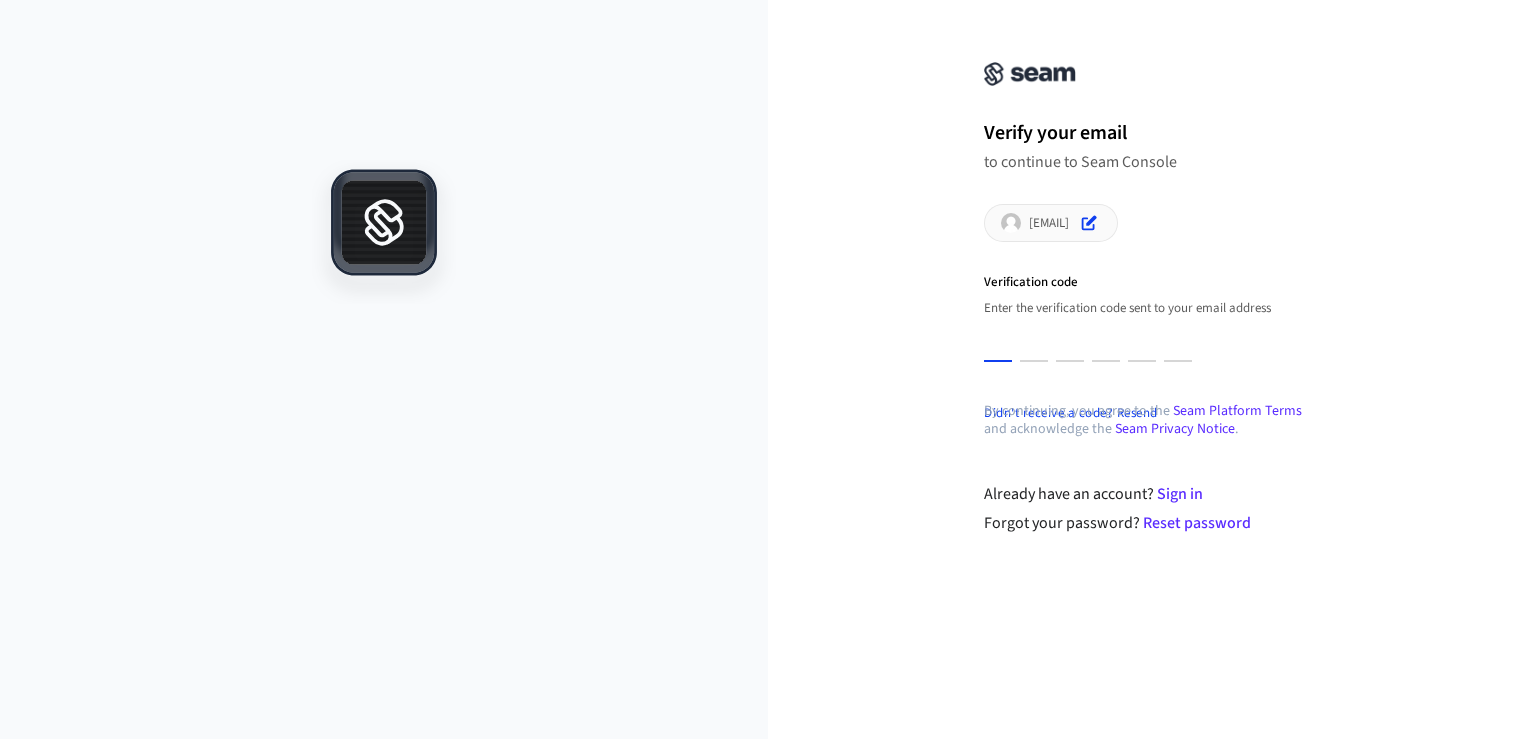 click at bounding box center [998, 343] 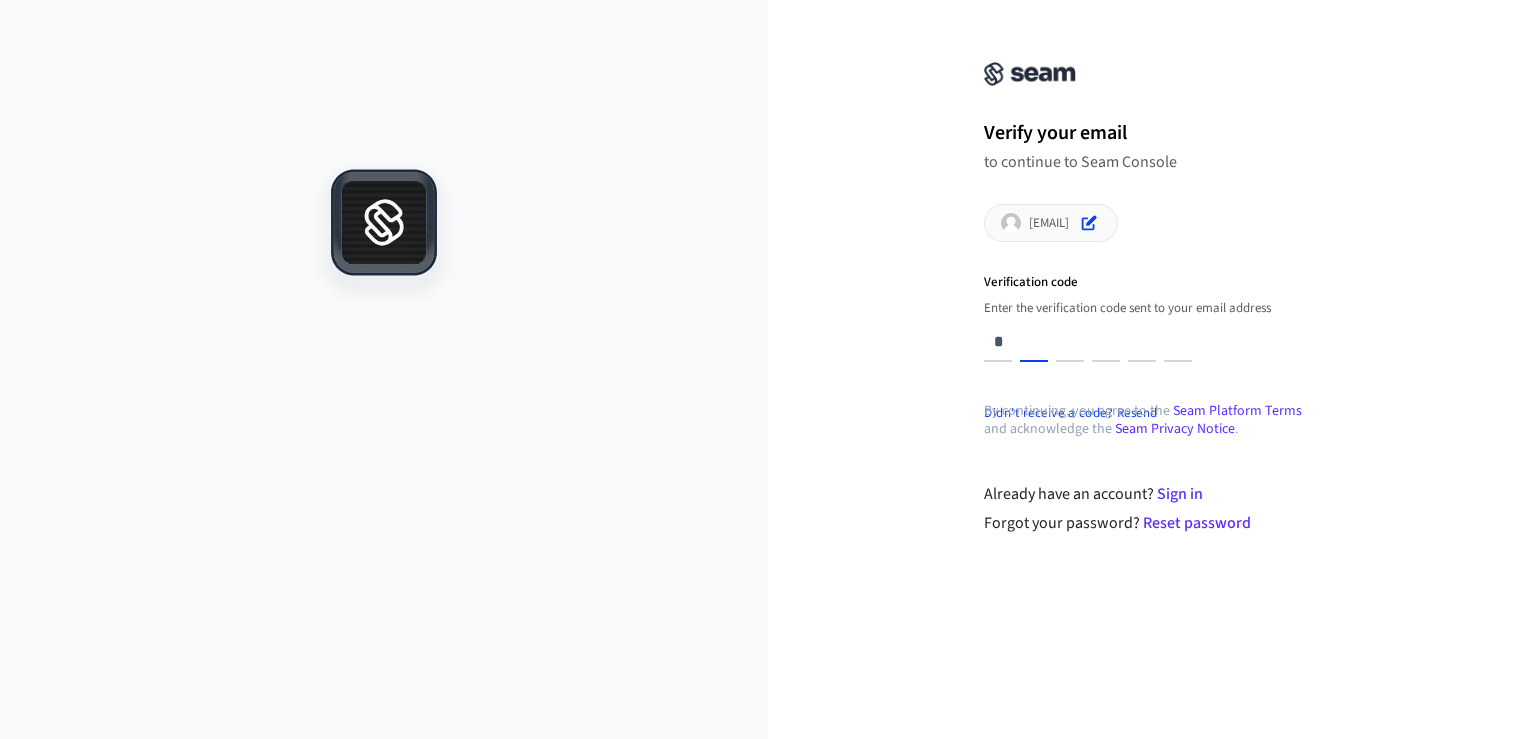 type on "*" 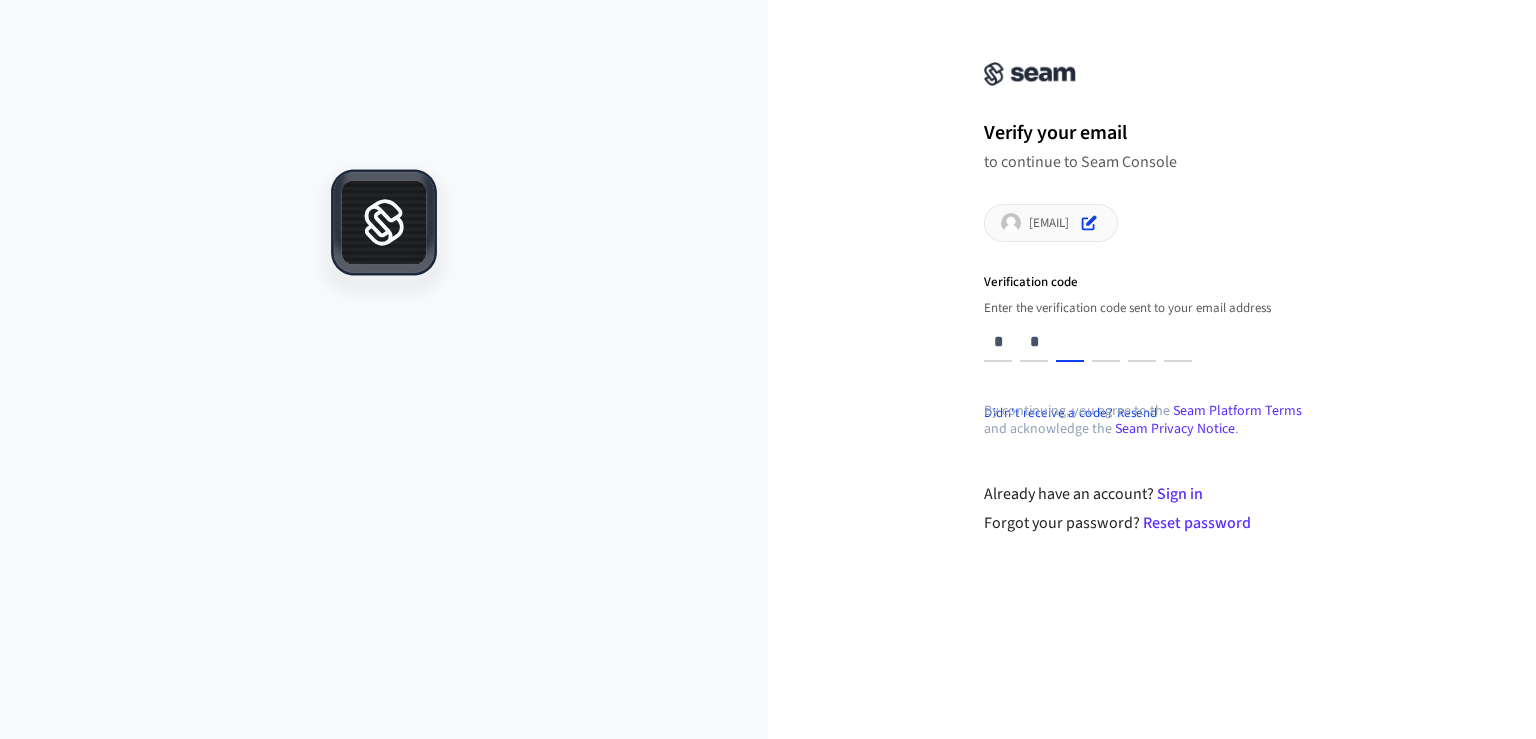 type on "*" 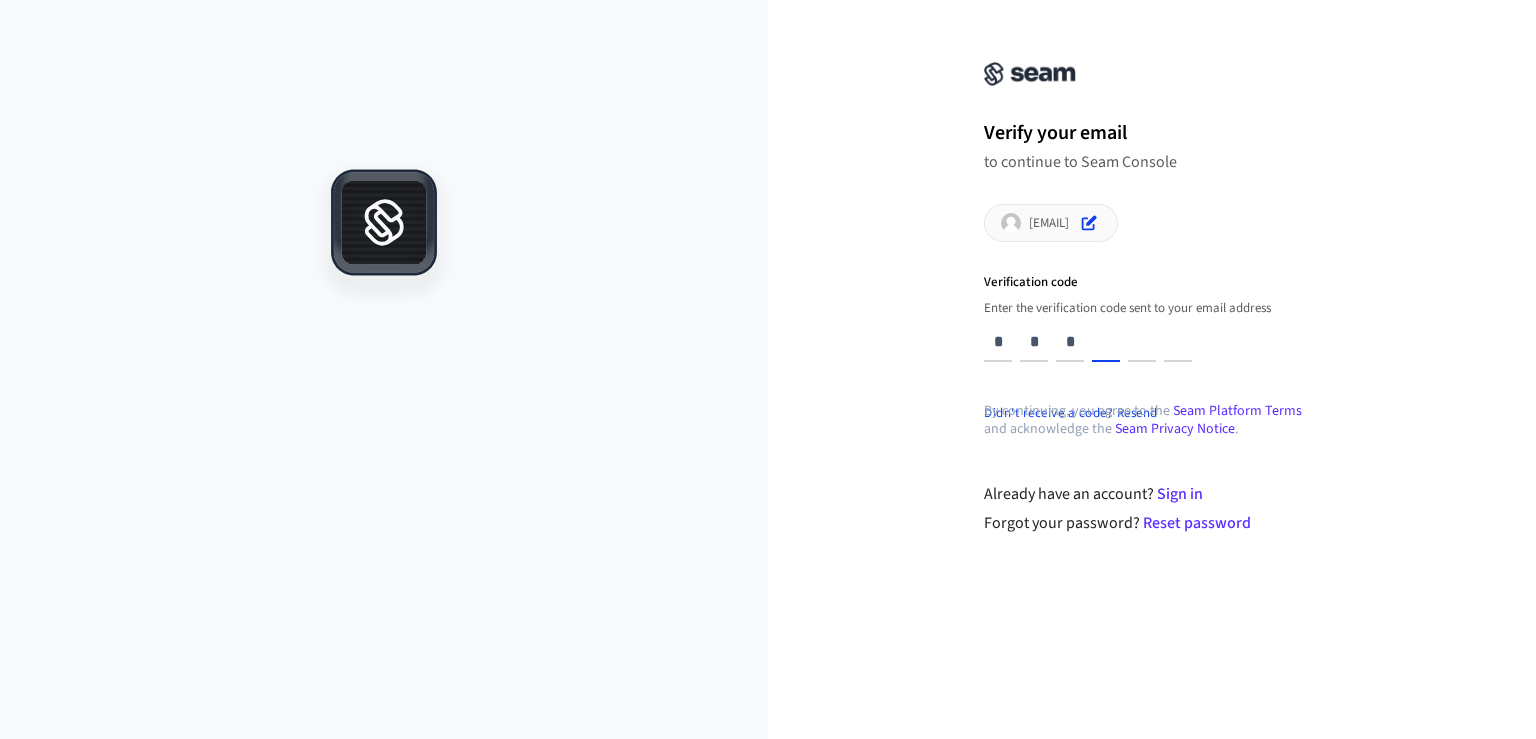 type on "*" 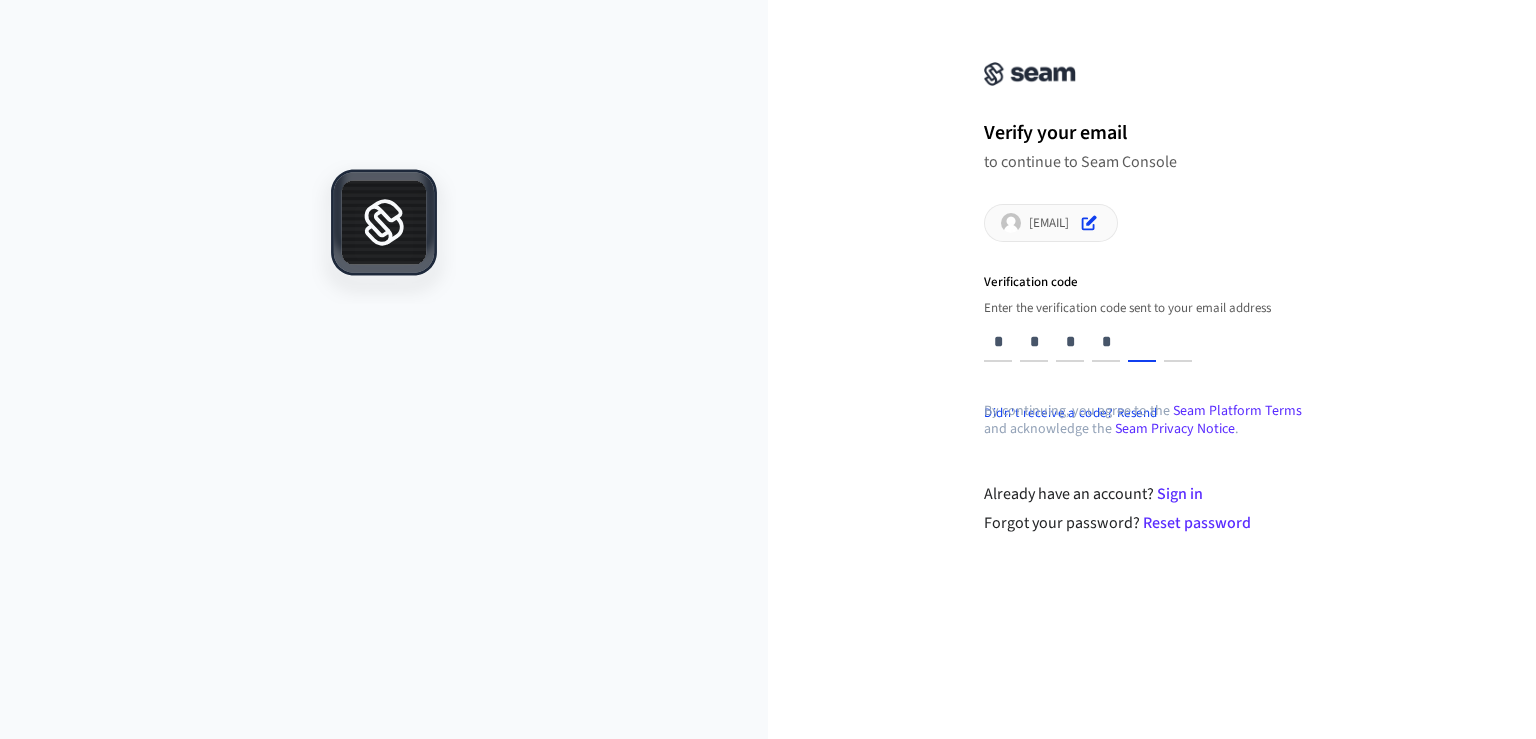 type on "*" 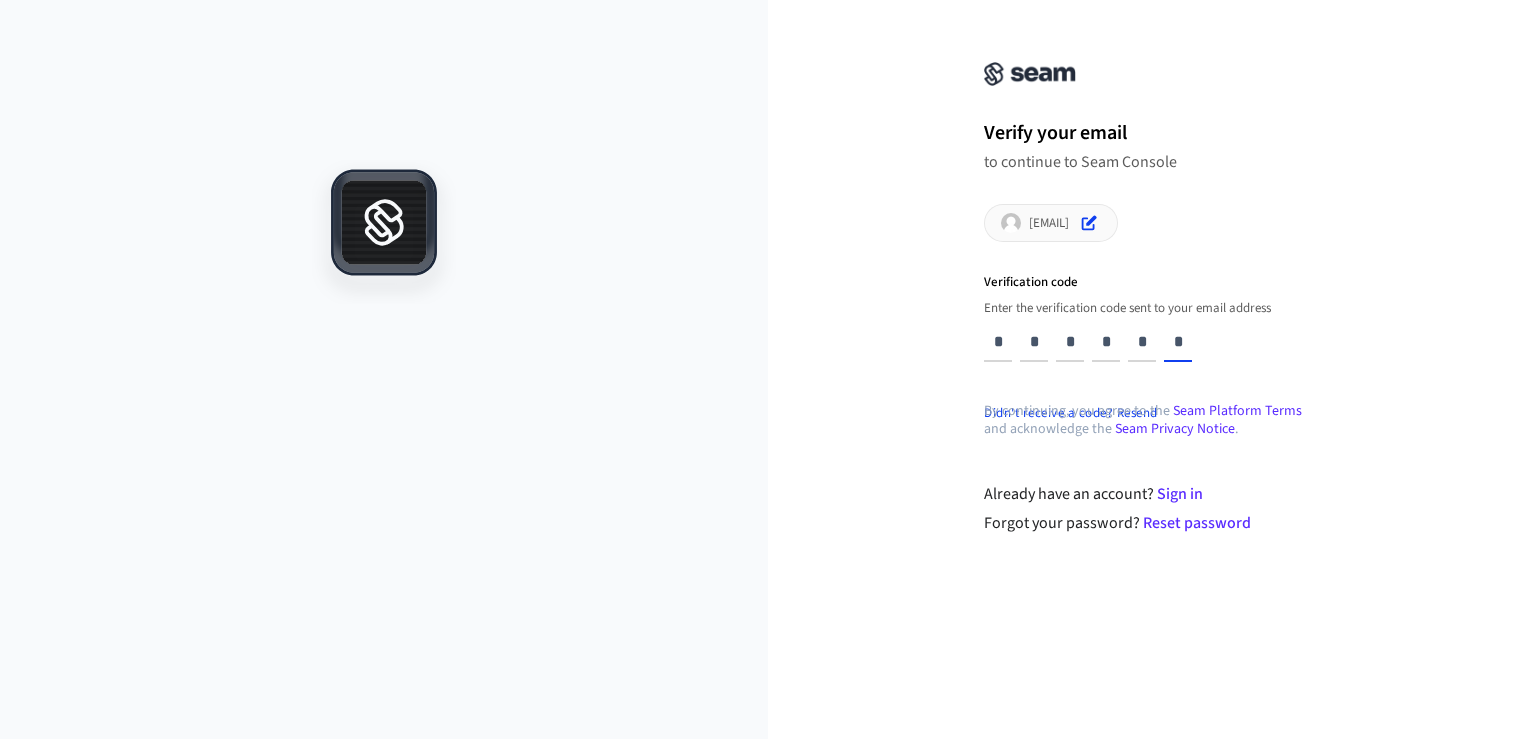 type on "*" 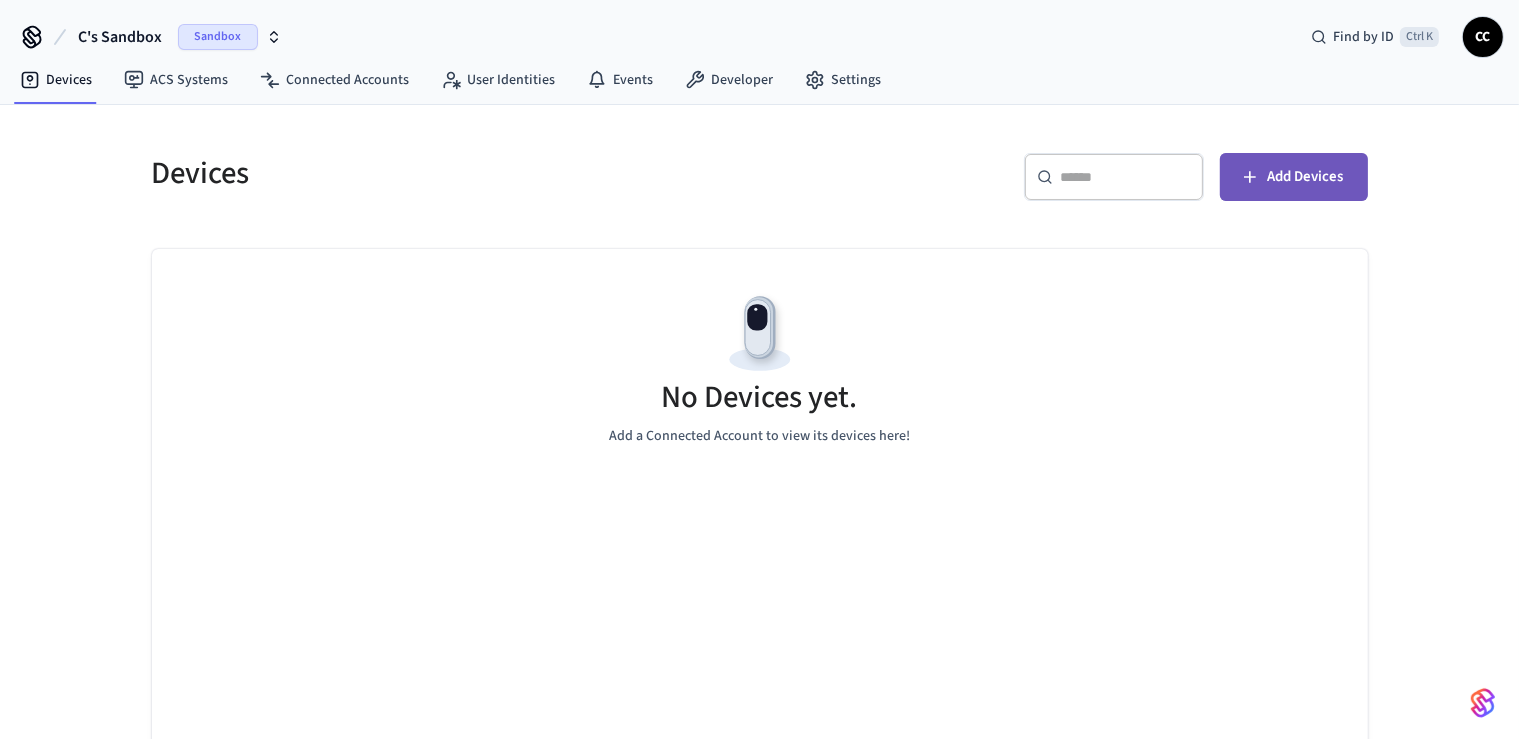 click on "Add Devices" at bounding box center (1306, 177) 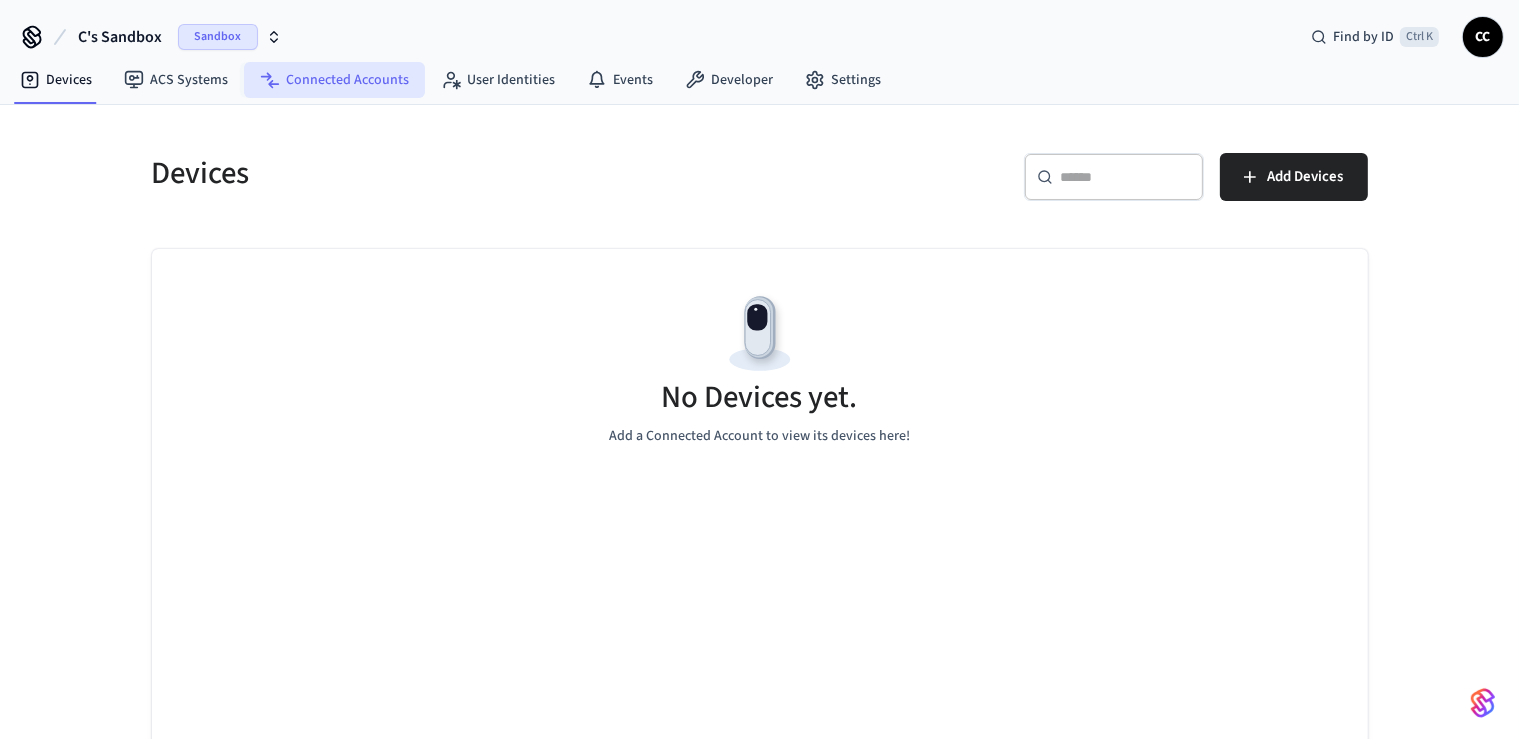 click on "Connected Accounts" at bounding box center [334, 80] 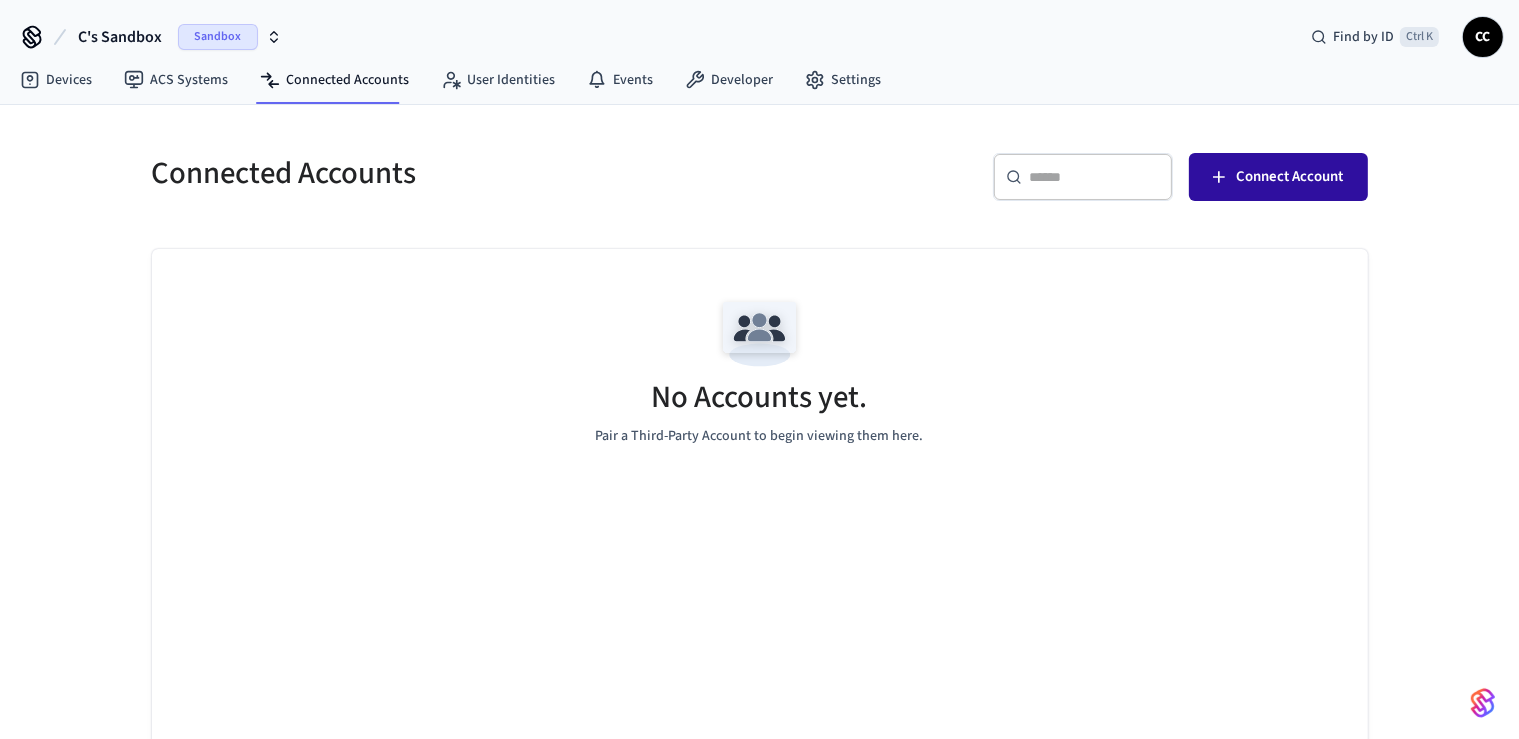 click on "Connect Account" at bounding box center (1278, 177) 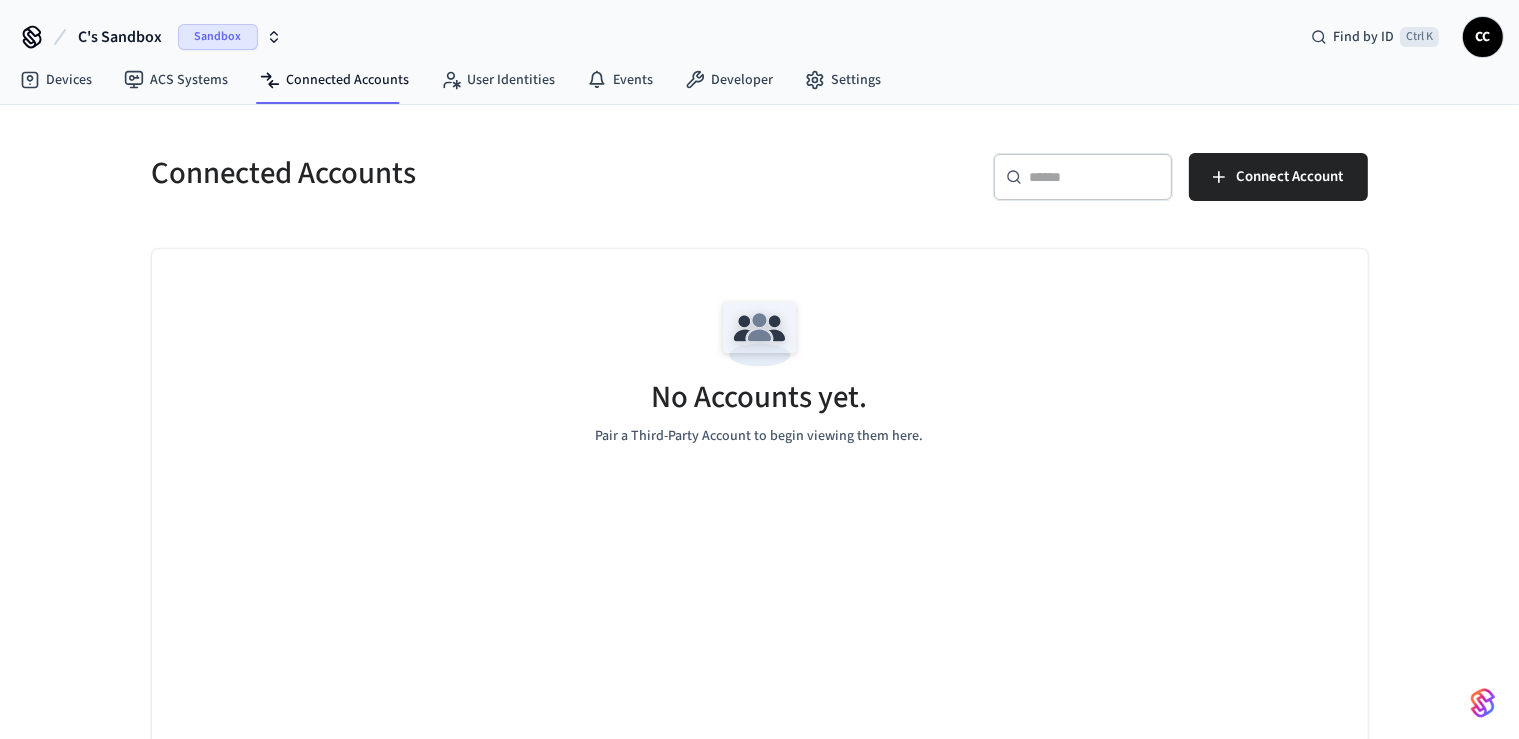 click on "Sandbox" at bounding box center [218, 37] 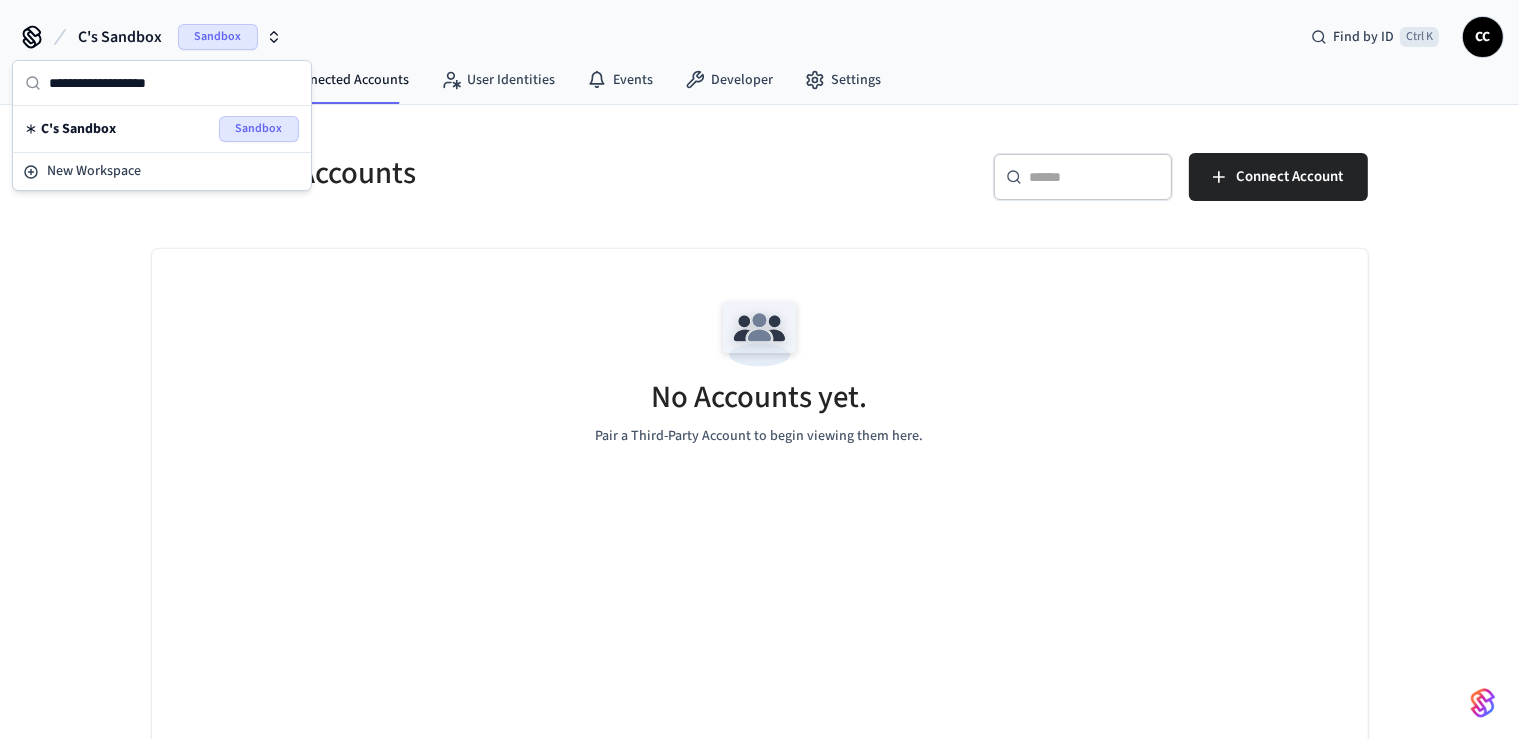 click 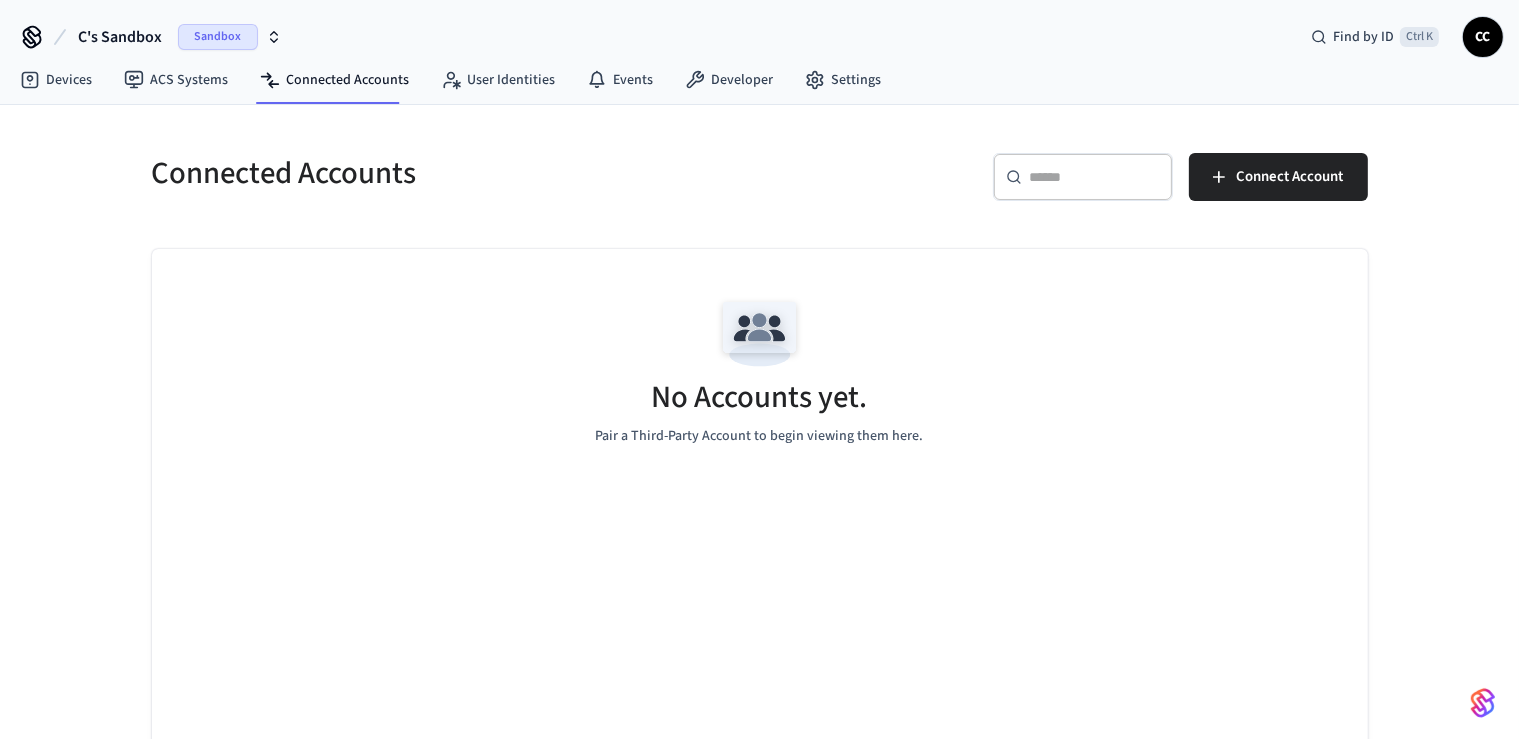 click 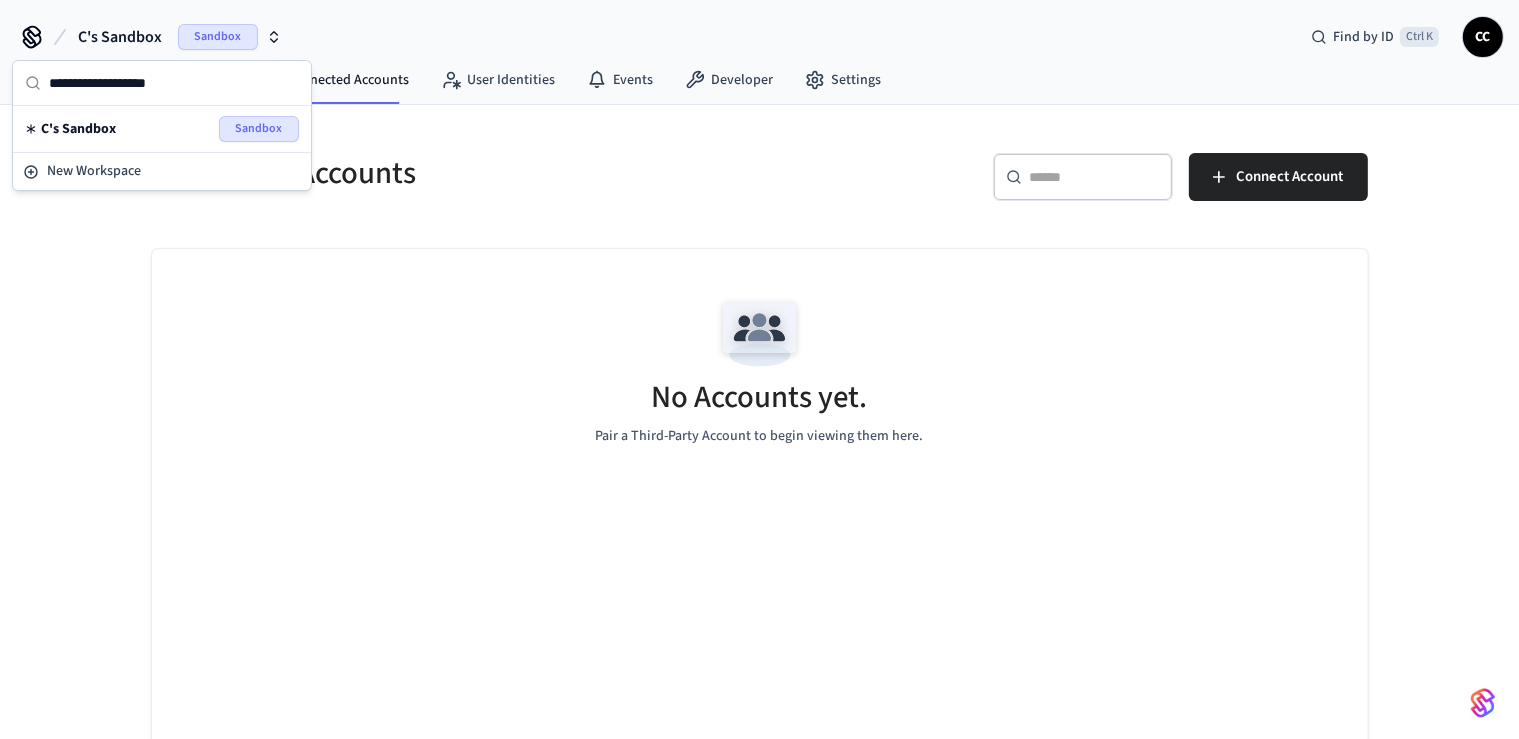 click on "C's Sandbox Sandbox" at bounding box center [180, 37] 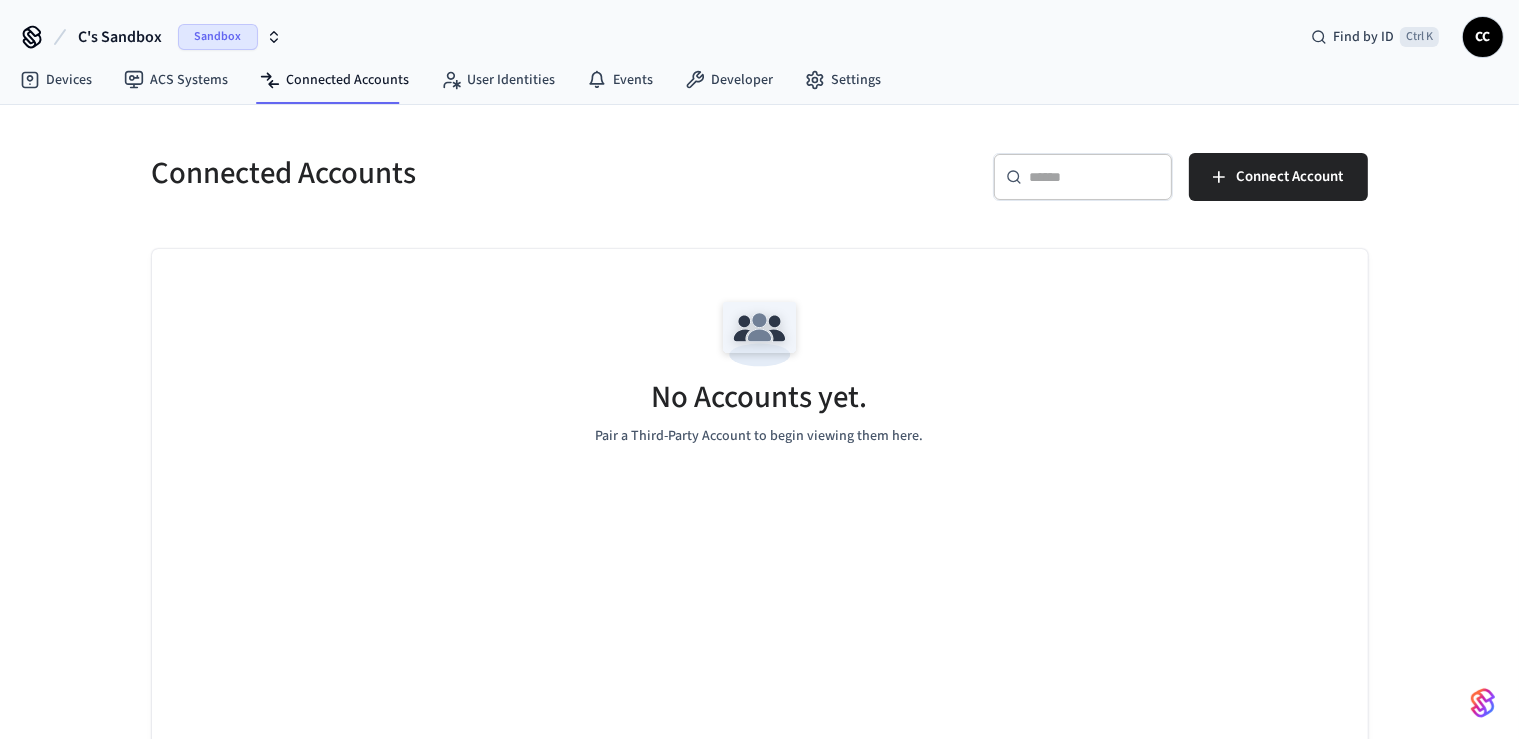 click on "Sandbox" at bounding box center [230, 37] 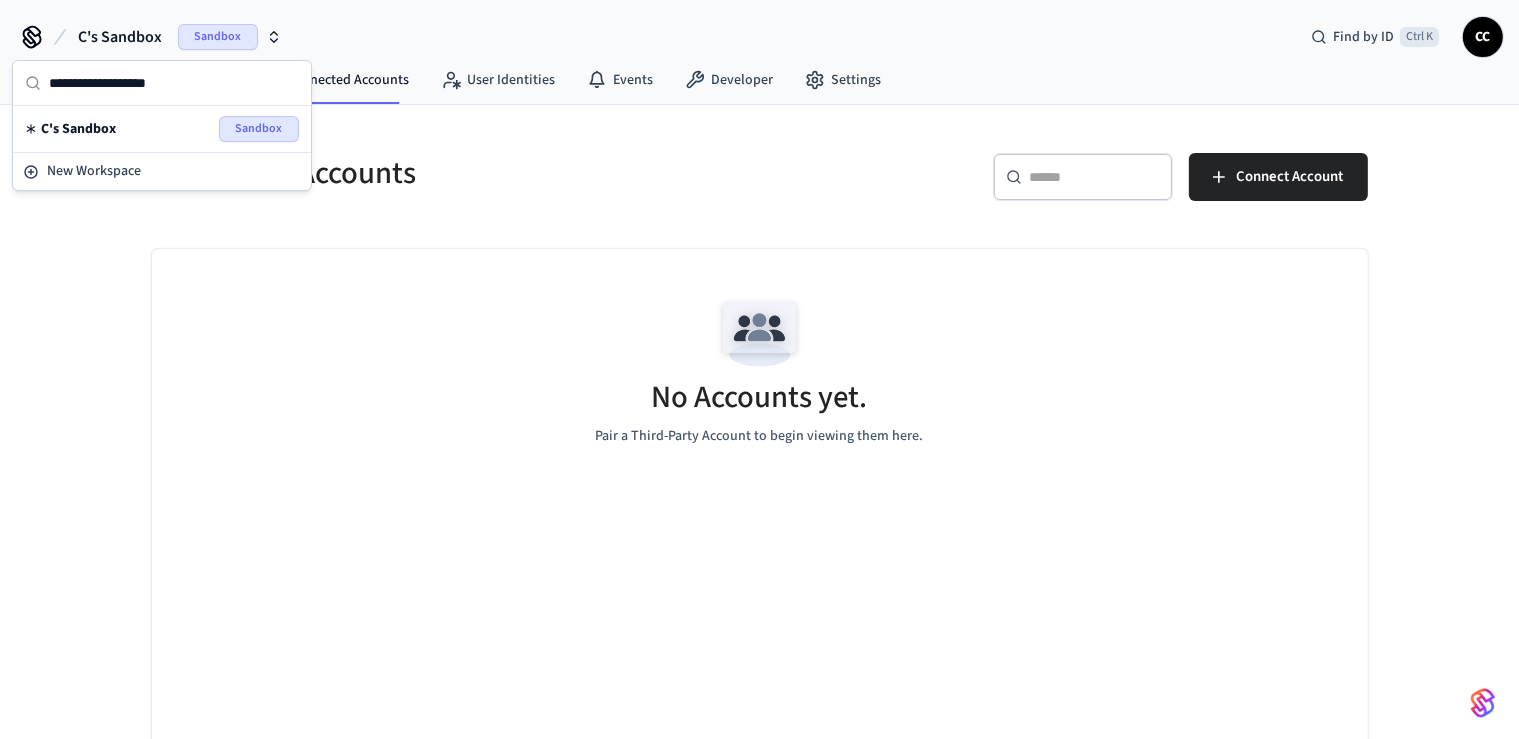click on "Sandbox" at bounding box center [230, 37] 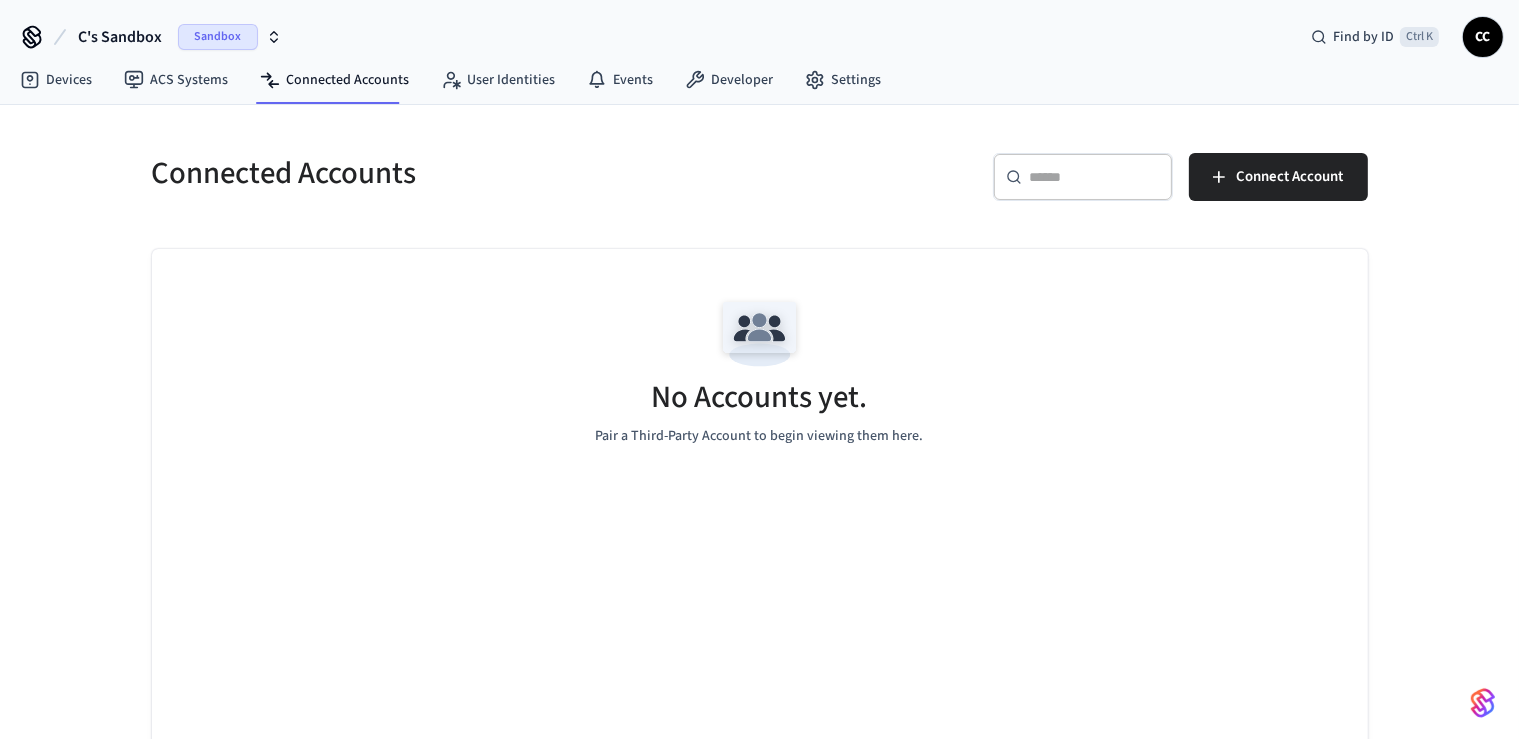 click on "C's Sandbox Sandbox Find by ID Ctrl K CC" at bounding box center (759, 29) 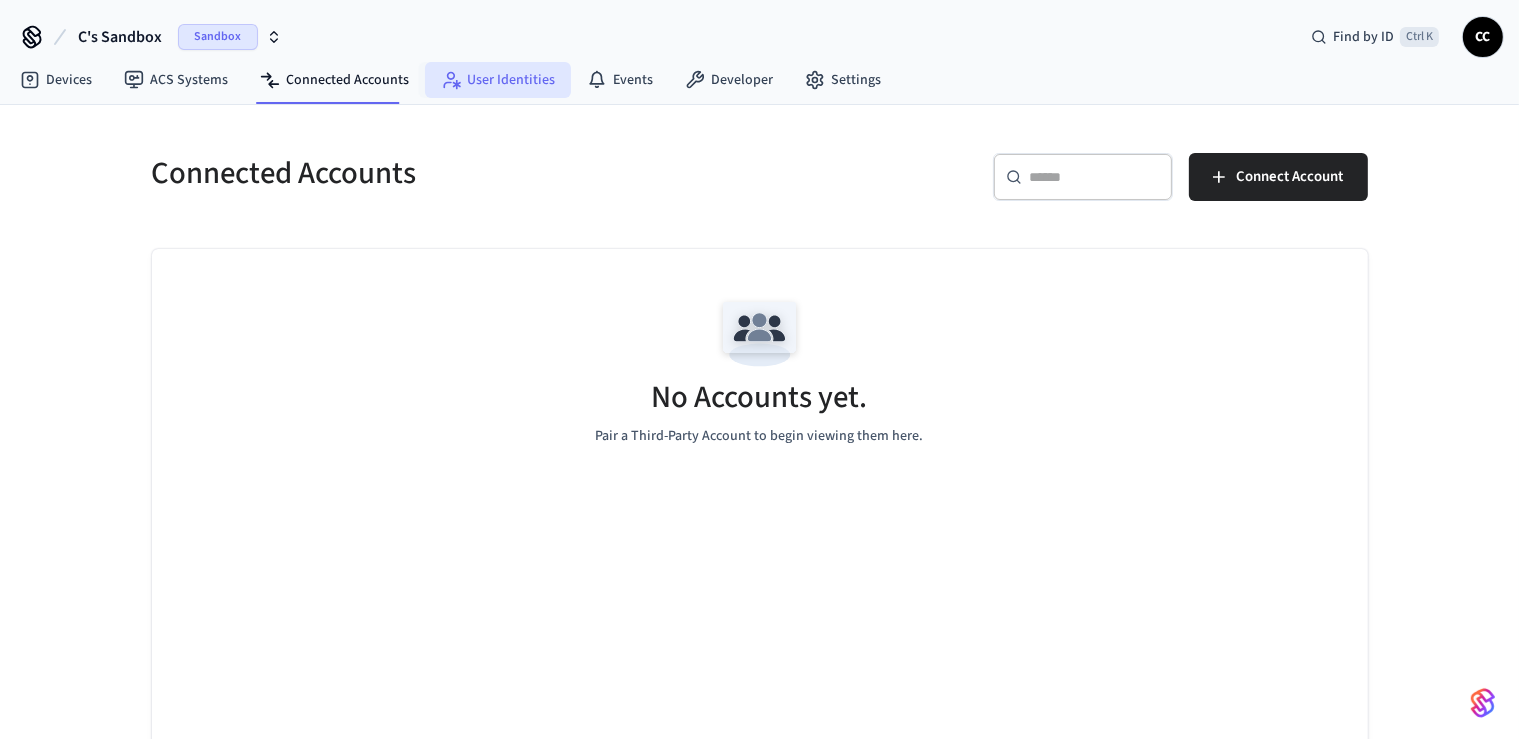 click on "User Identities" at bounding box center [498, 80] 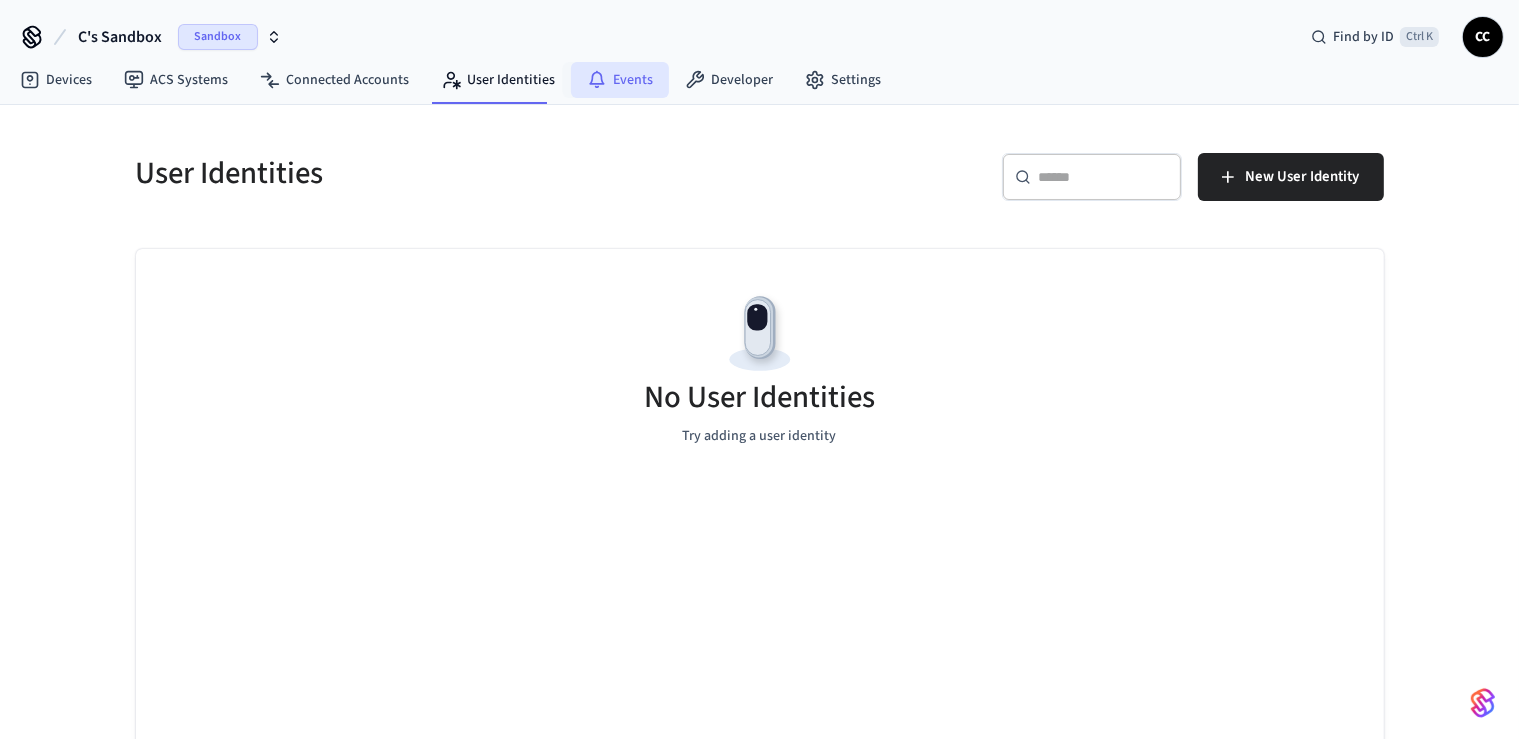 click on "Events" at bounding box center (620, 80) 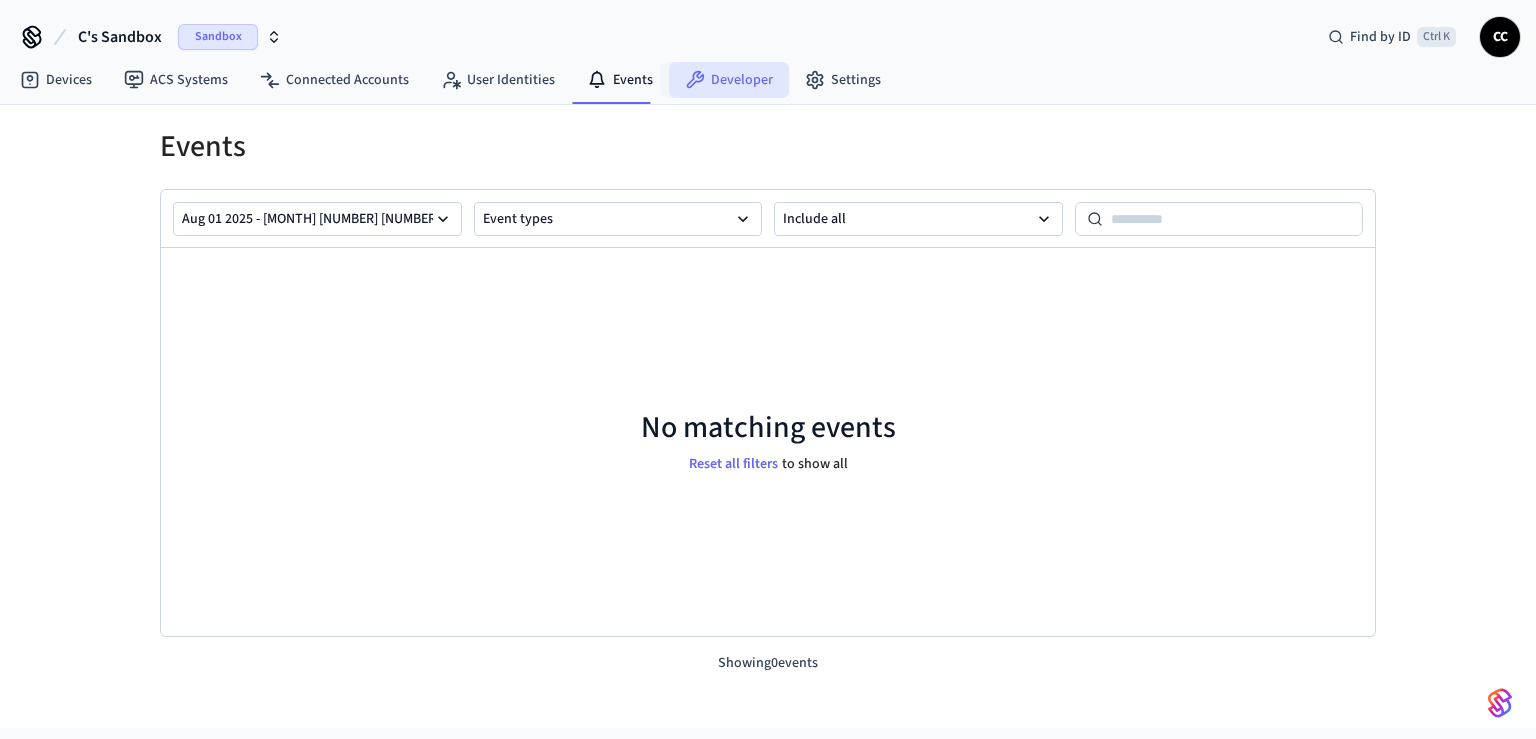 click on "Developer" at bounding box center [729, 80] 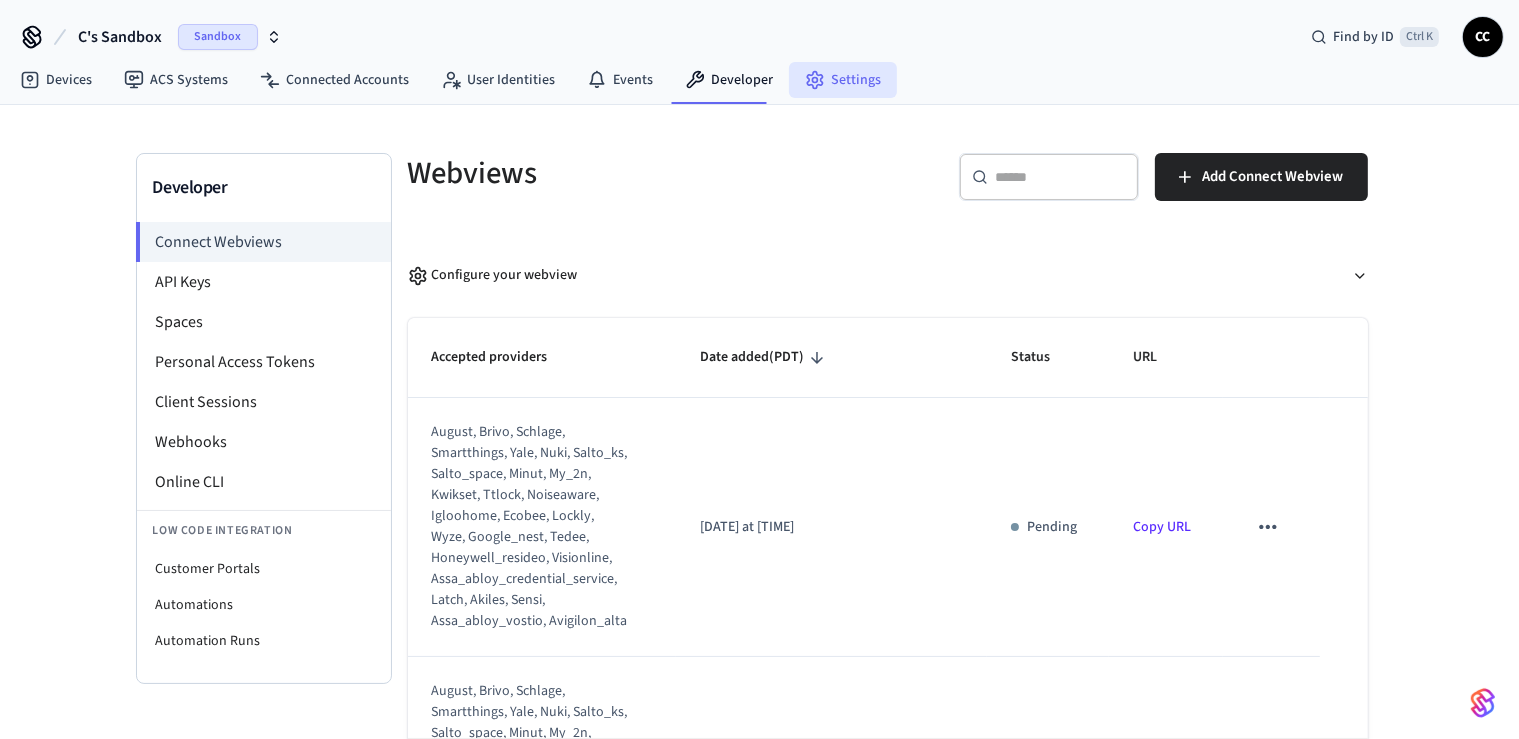 click on "Settings" at bounding box center [843, 80] 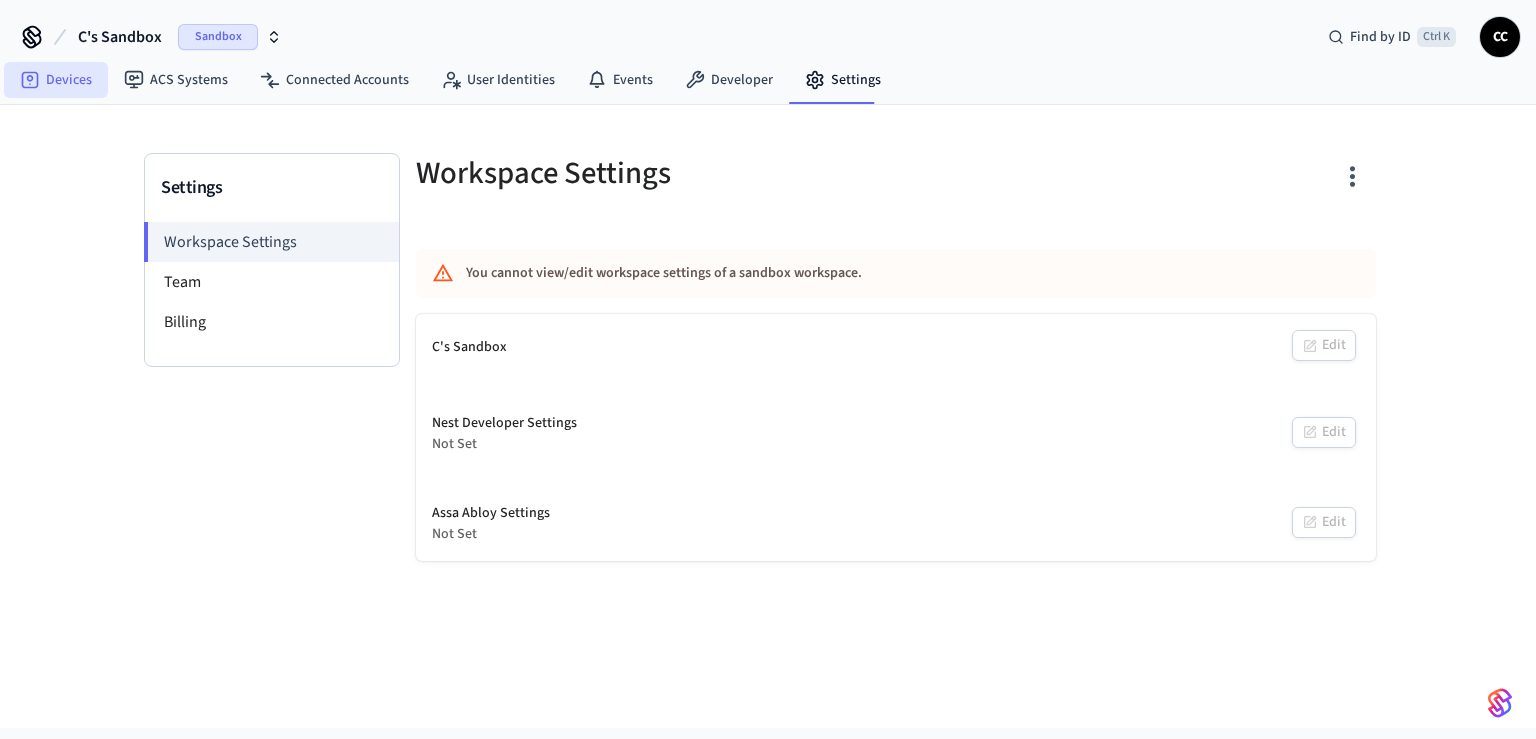 click on "Devices" at bounding box center [56, 80] 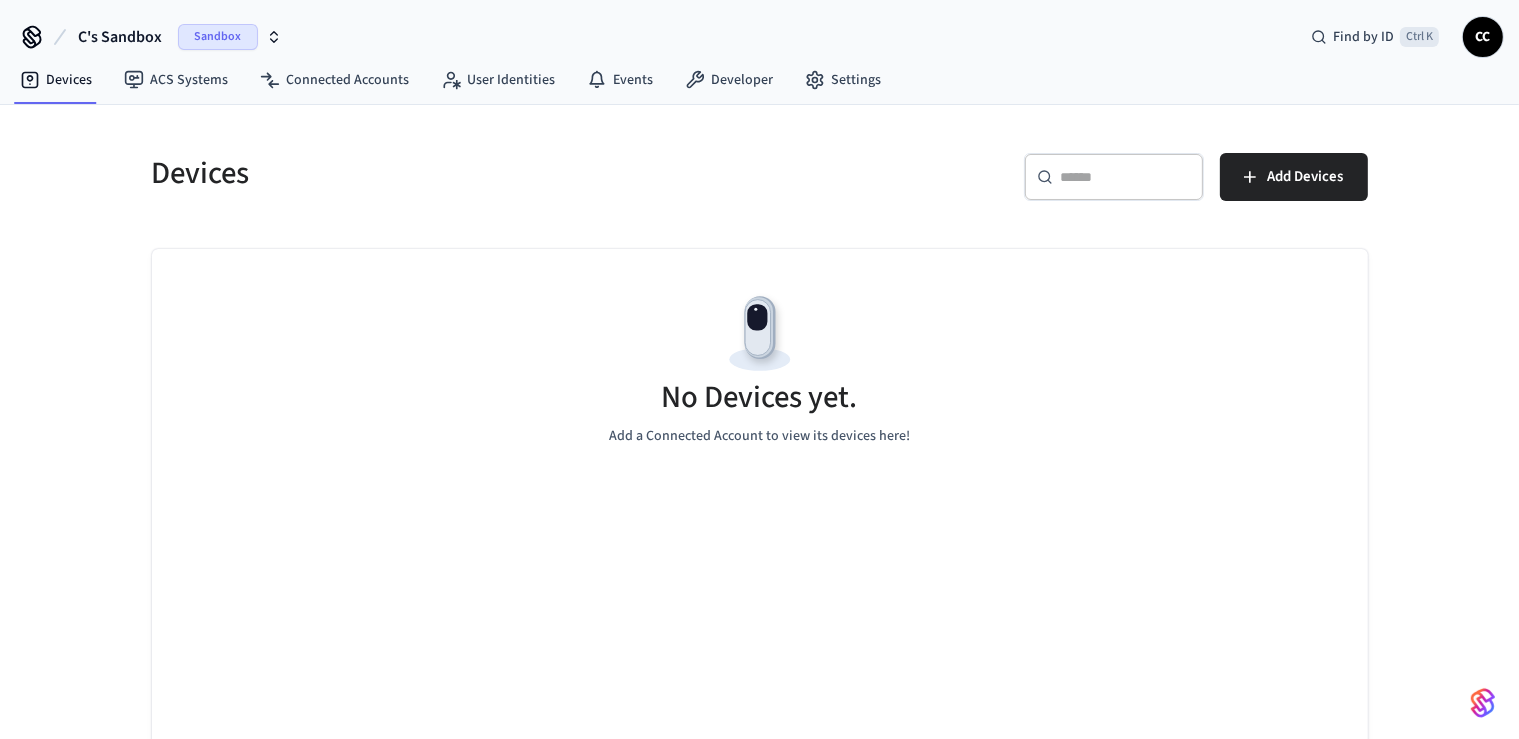 click on "C's Sandbox" at bounding box center [120, 37] 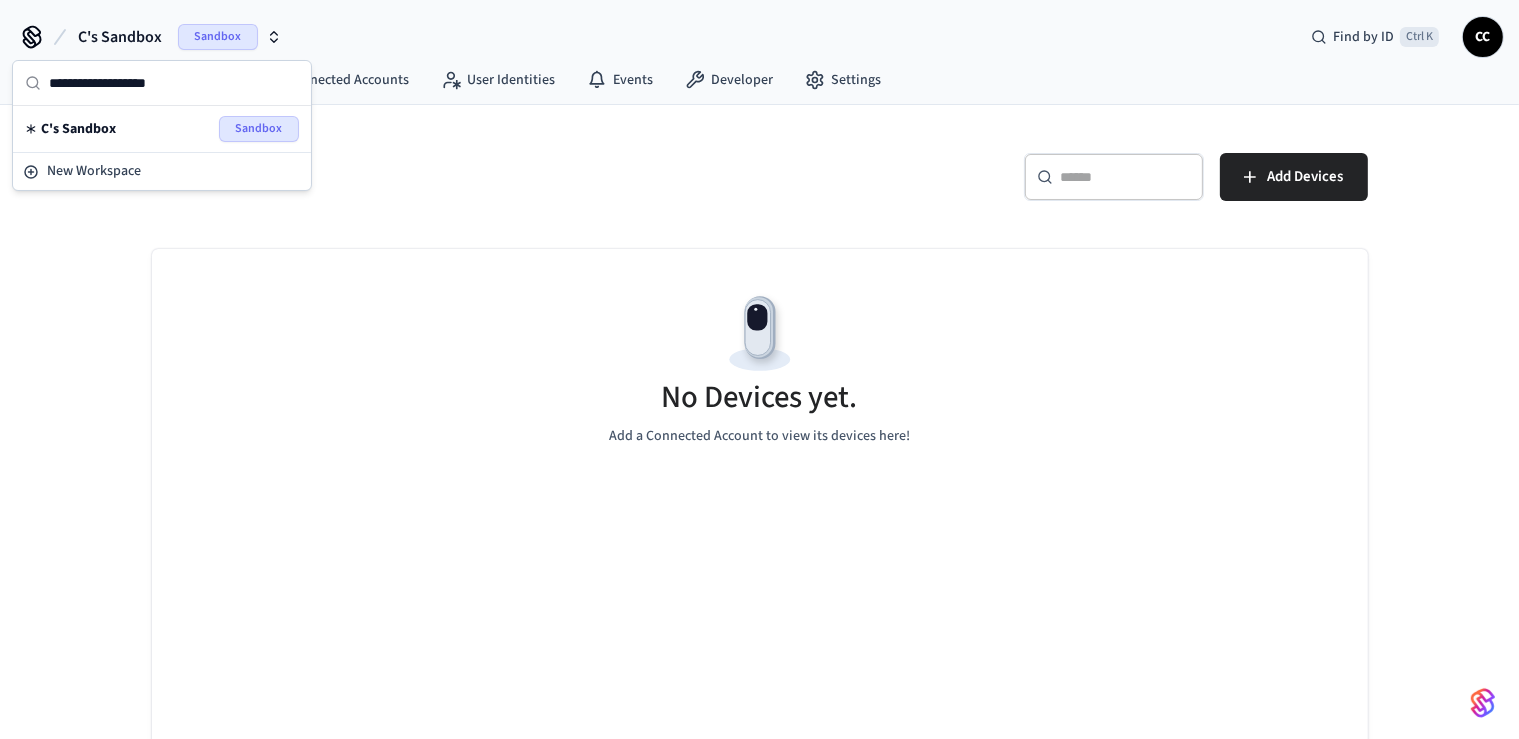 click on "Sandbox" at bounding box center (259, 129) 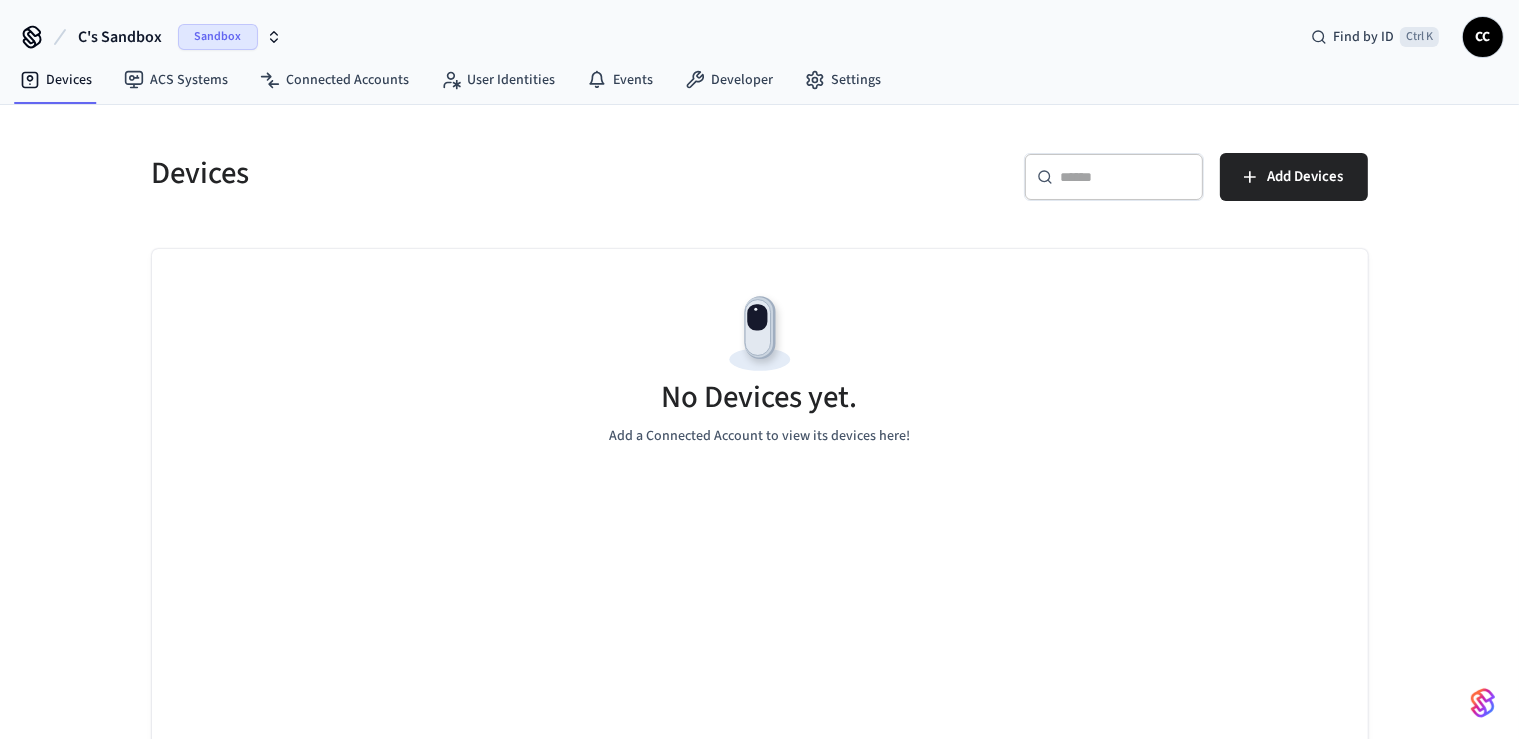 click 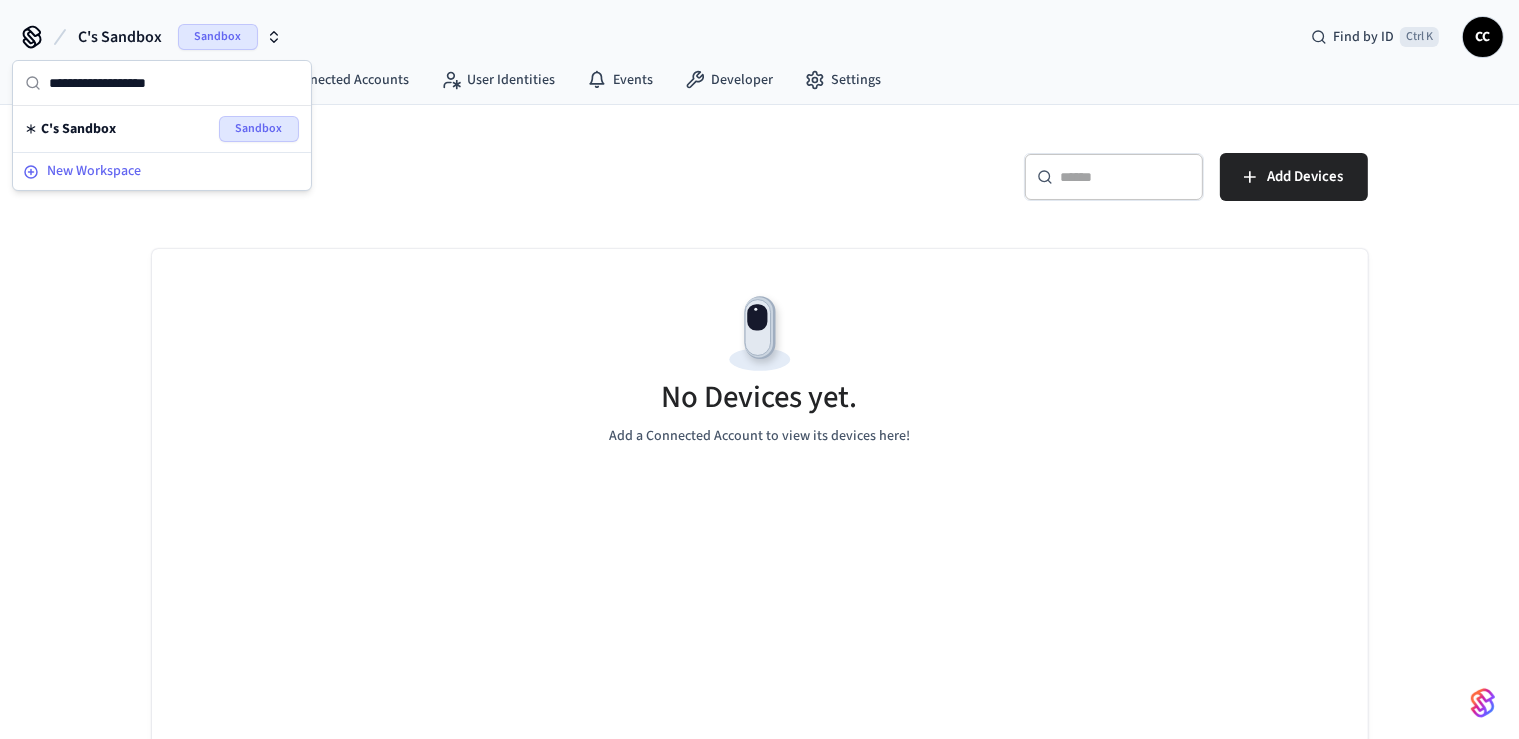 click on "New Workspace" at bounding box center [94, 171] 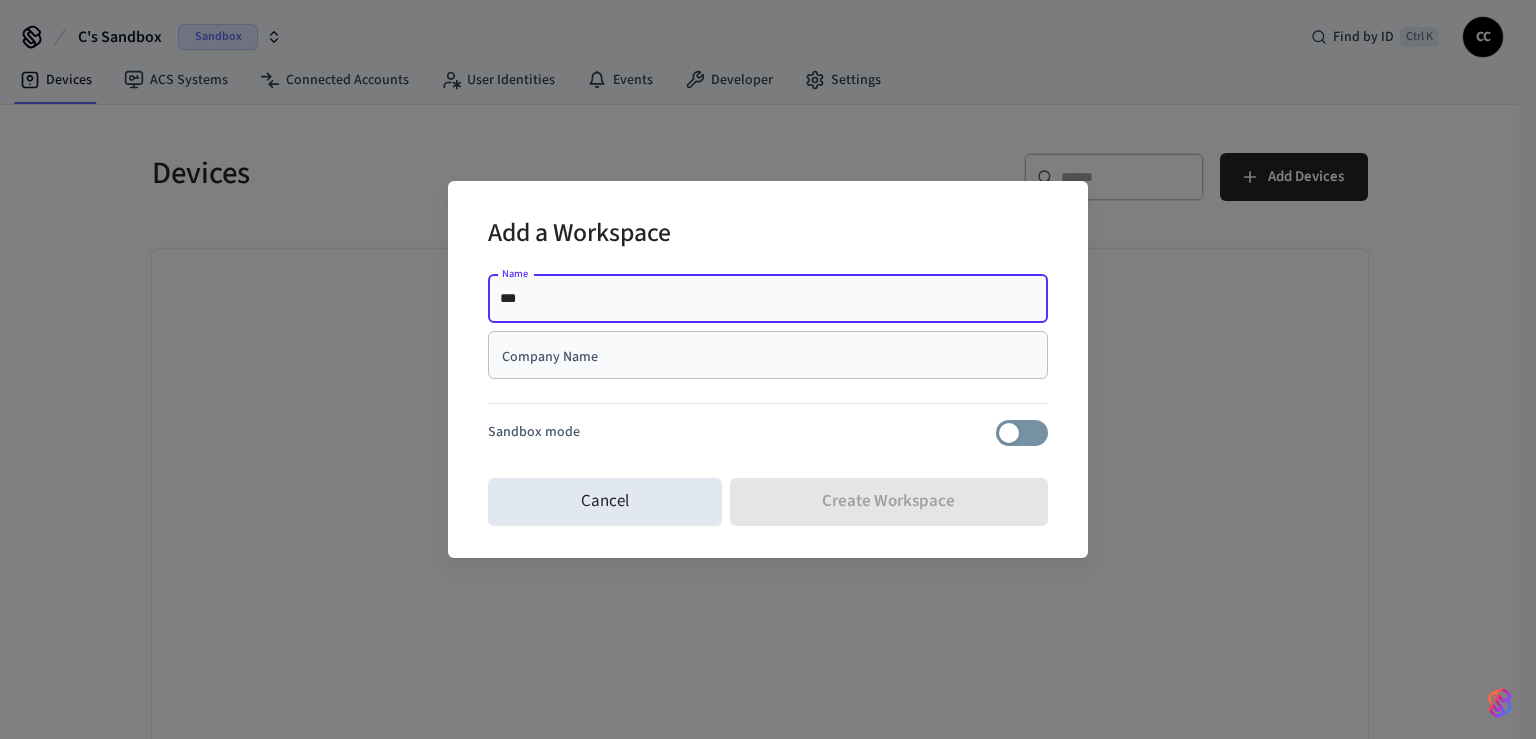 type on "***" 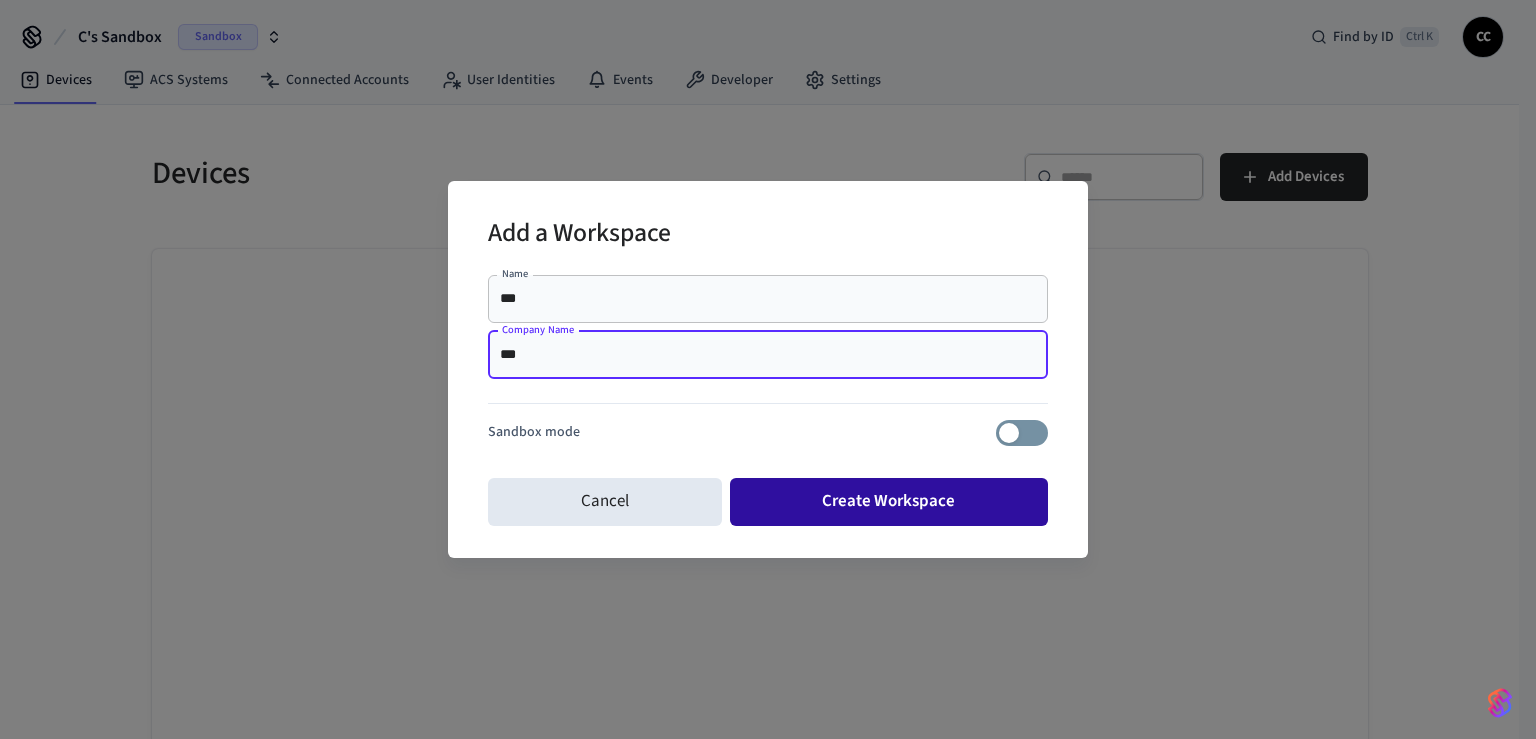 type on "***" 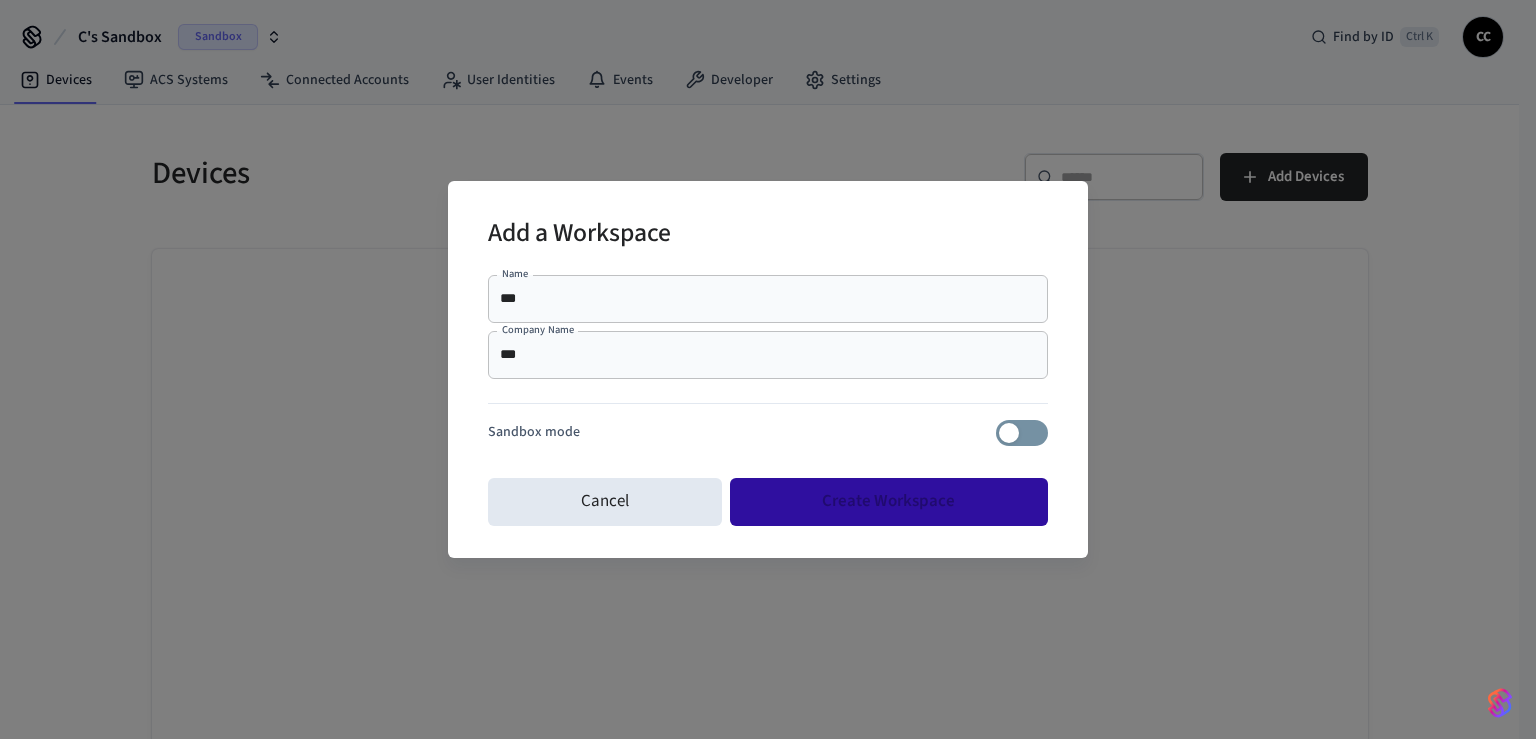 type 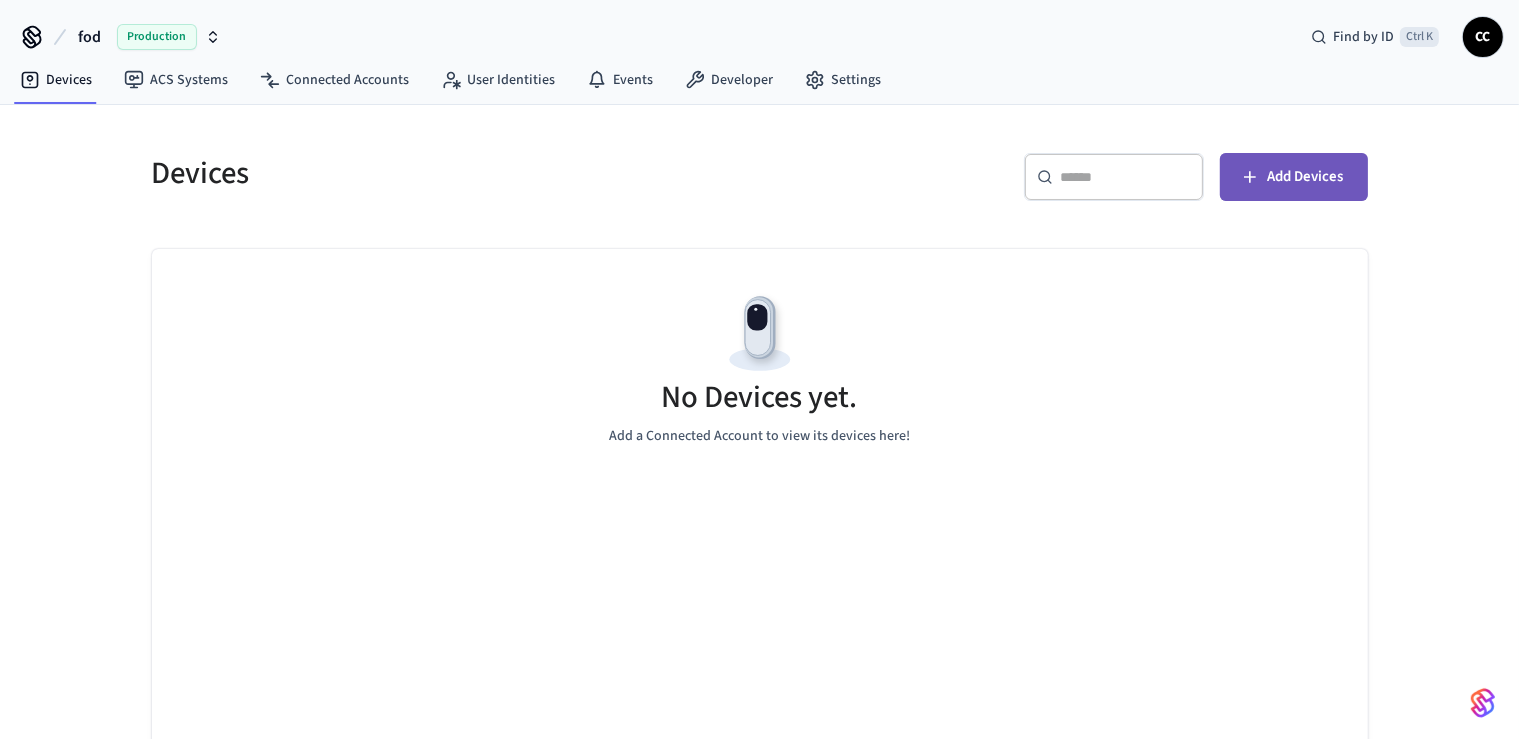 click 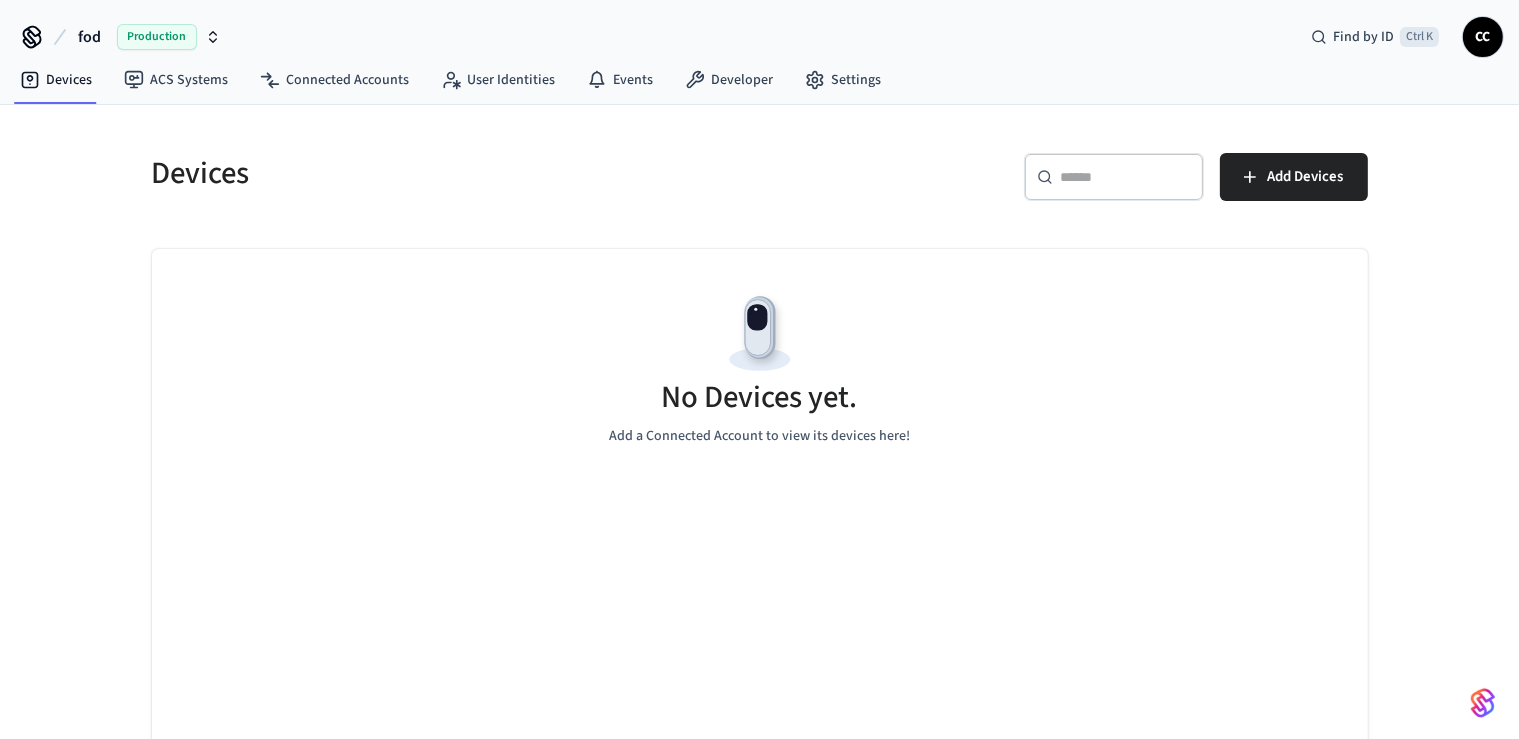 click on "No Devices yet. Add a Connected Account to view its devices here!" at bounding box center (760, 368) 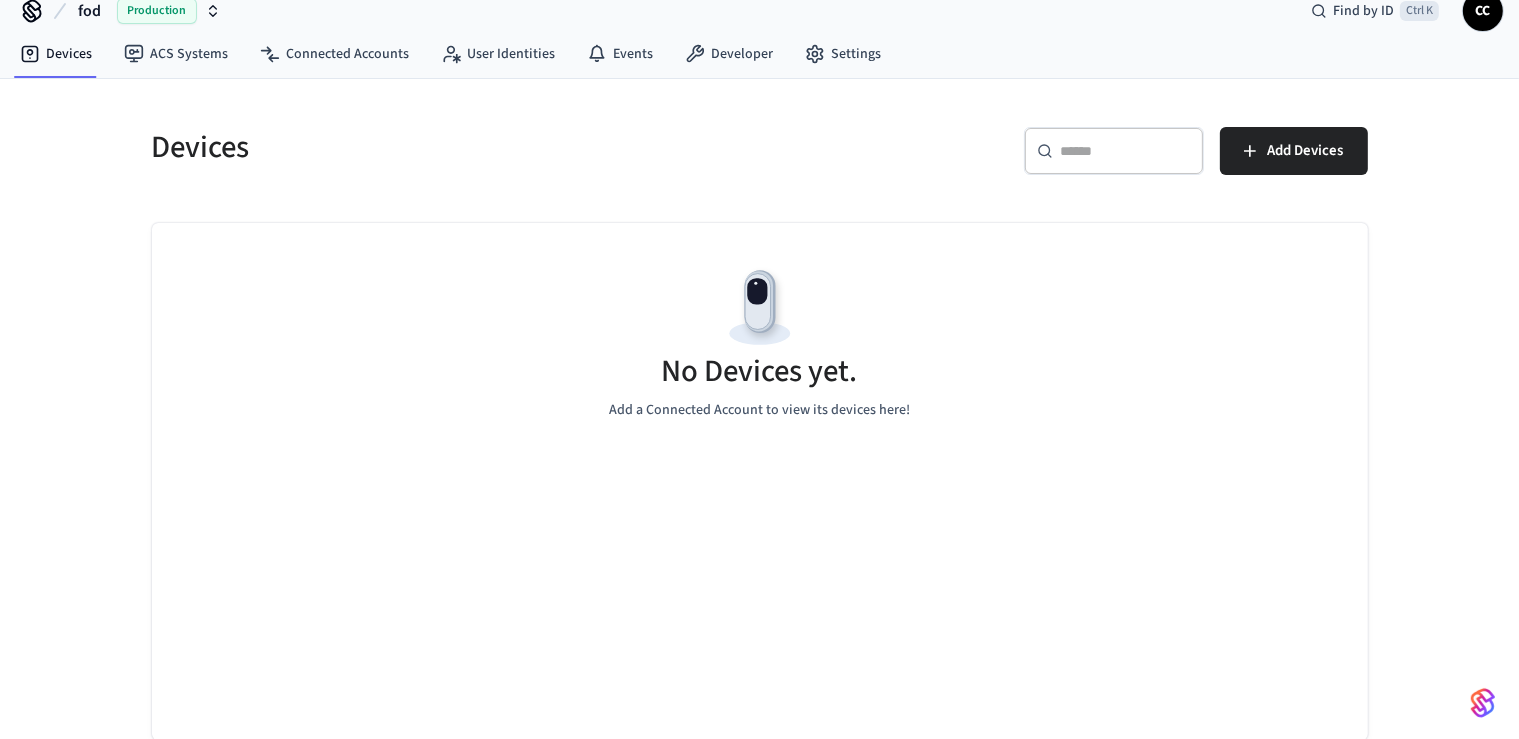 scroll, scrollTop: 0, scrollLeft: 0, axis: both 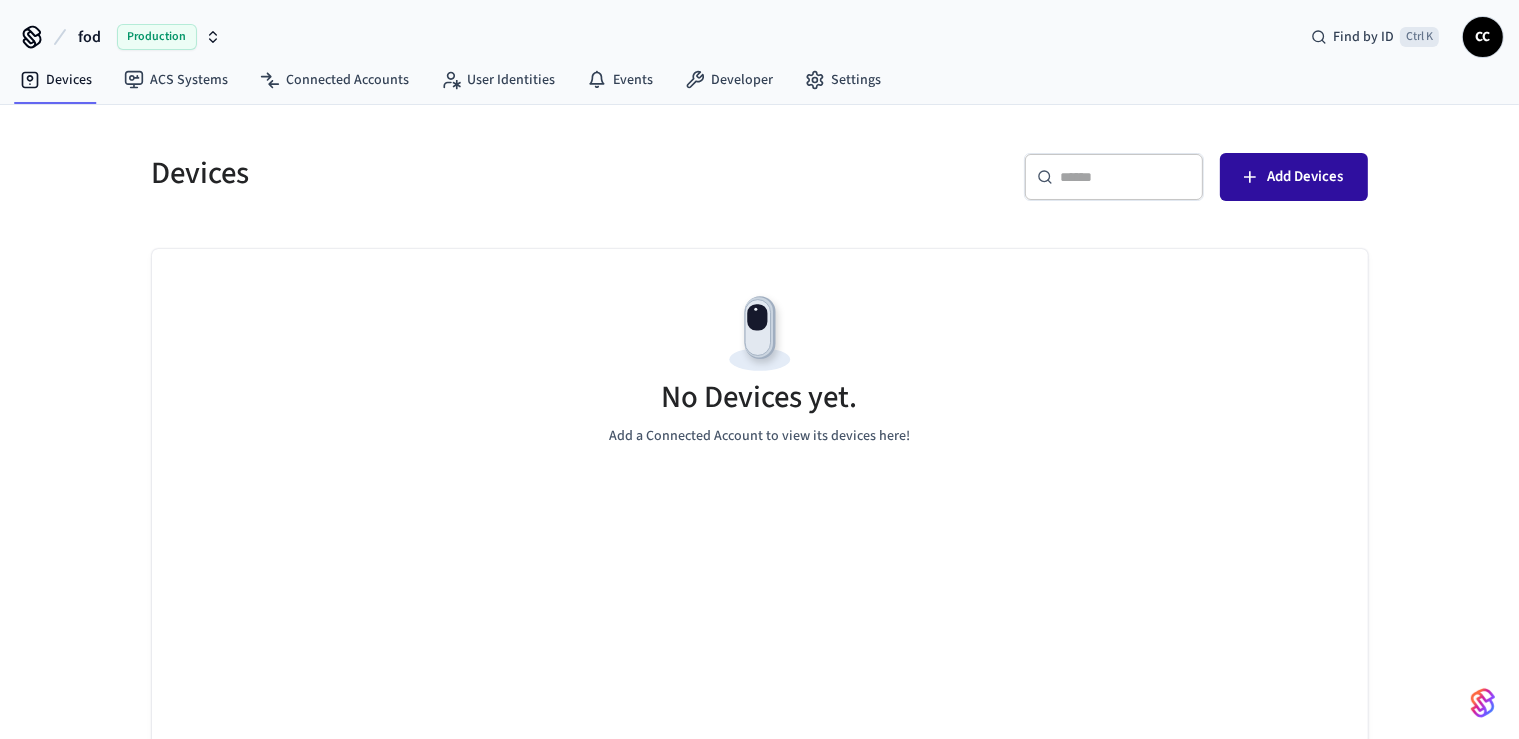 click on "Add Devices" at bounding box center [1306, 177] 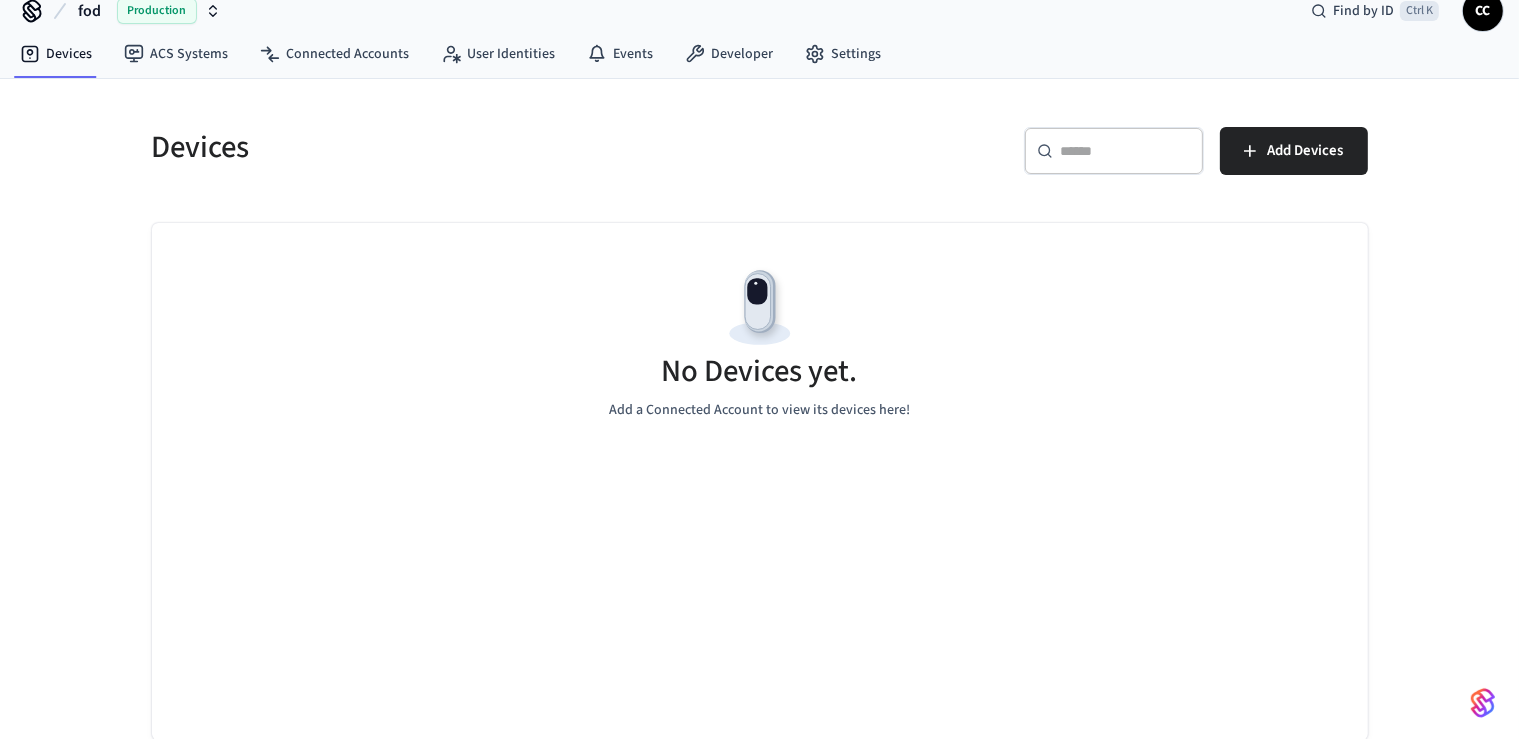 scroll, scrollTop: 0, scrollLeft: 0, axis: both 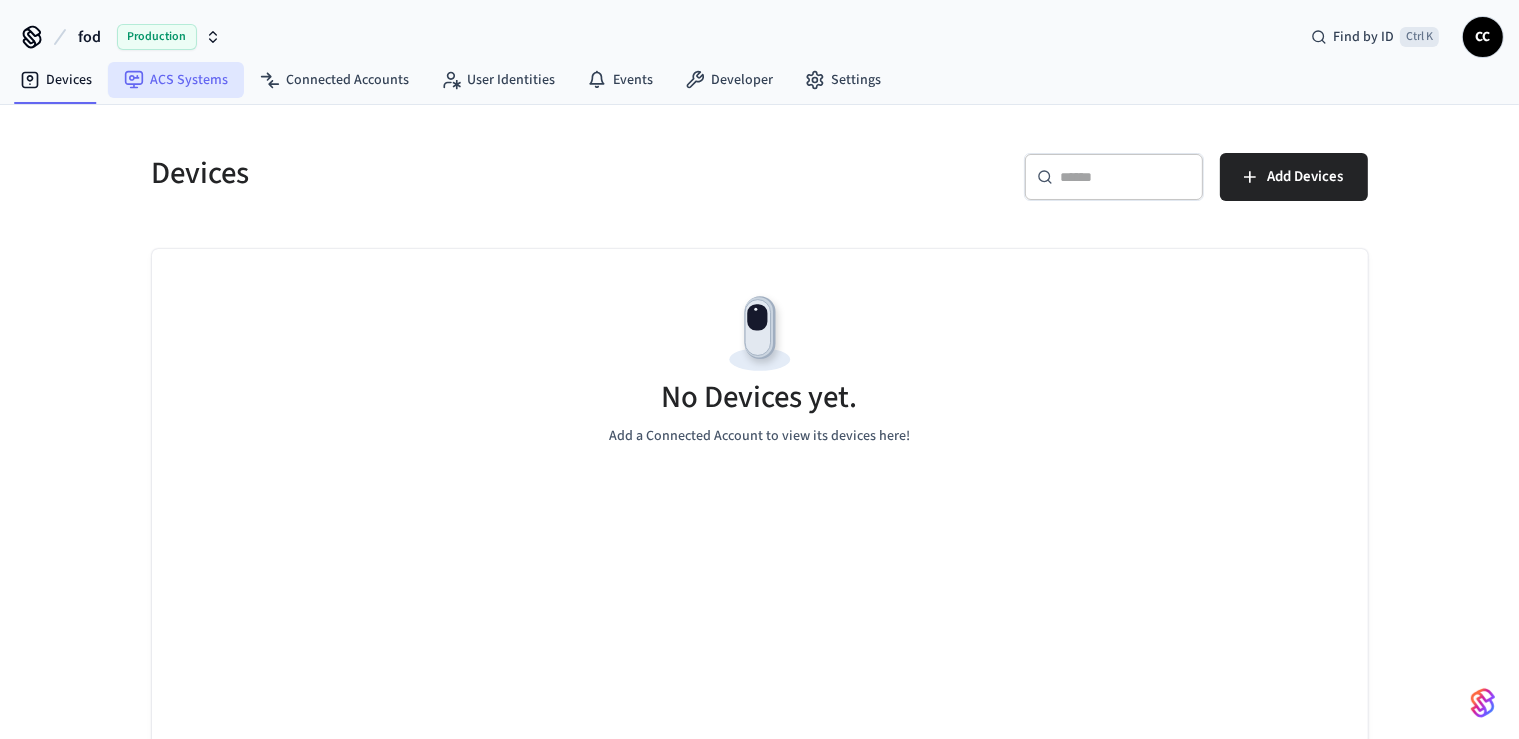 click on "ACS Systems" at bounding box center [176, 80] 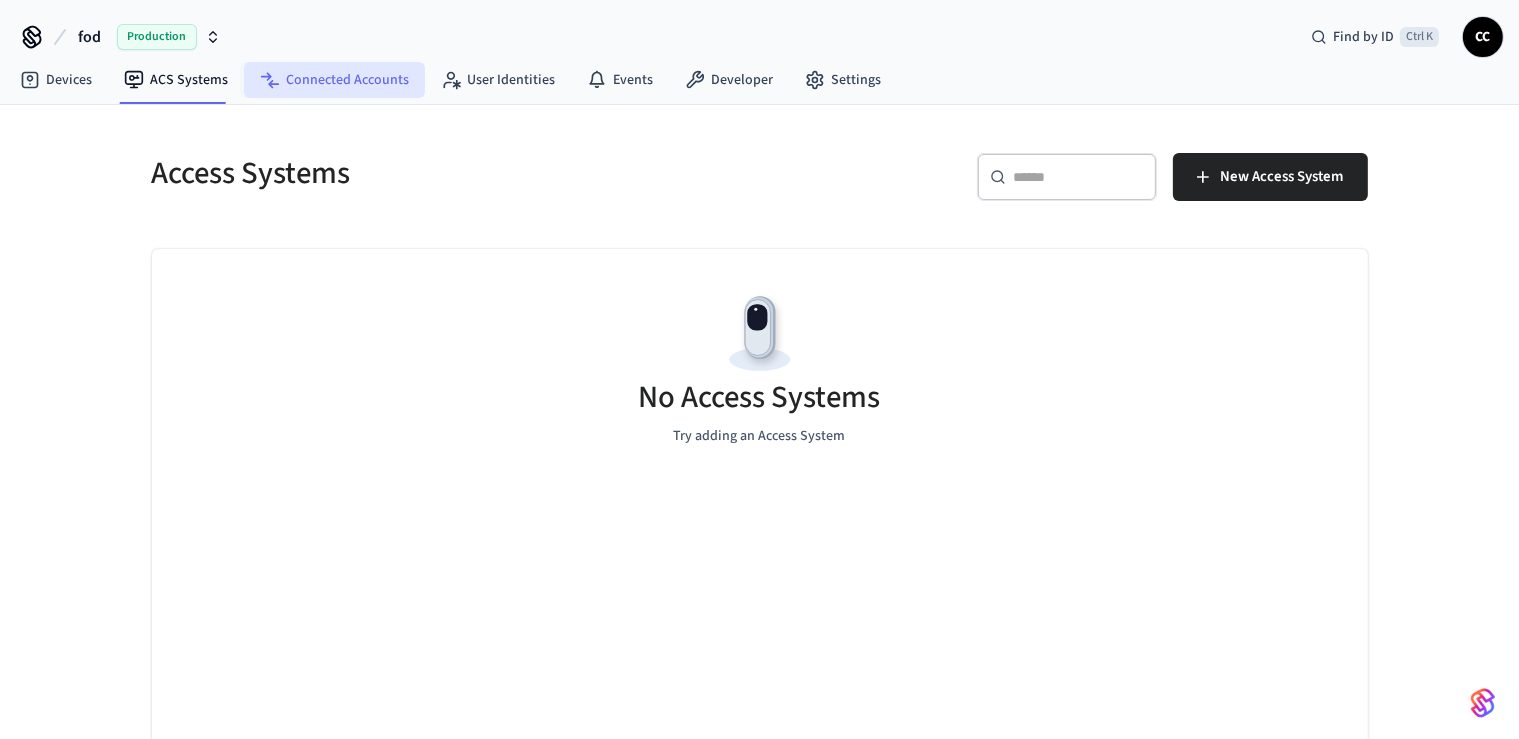 click on "Connected Accounts" at bounding box center (334, 80) 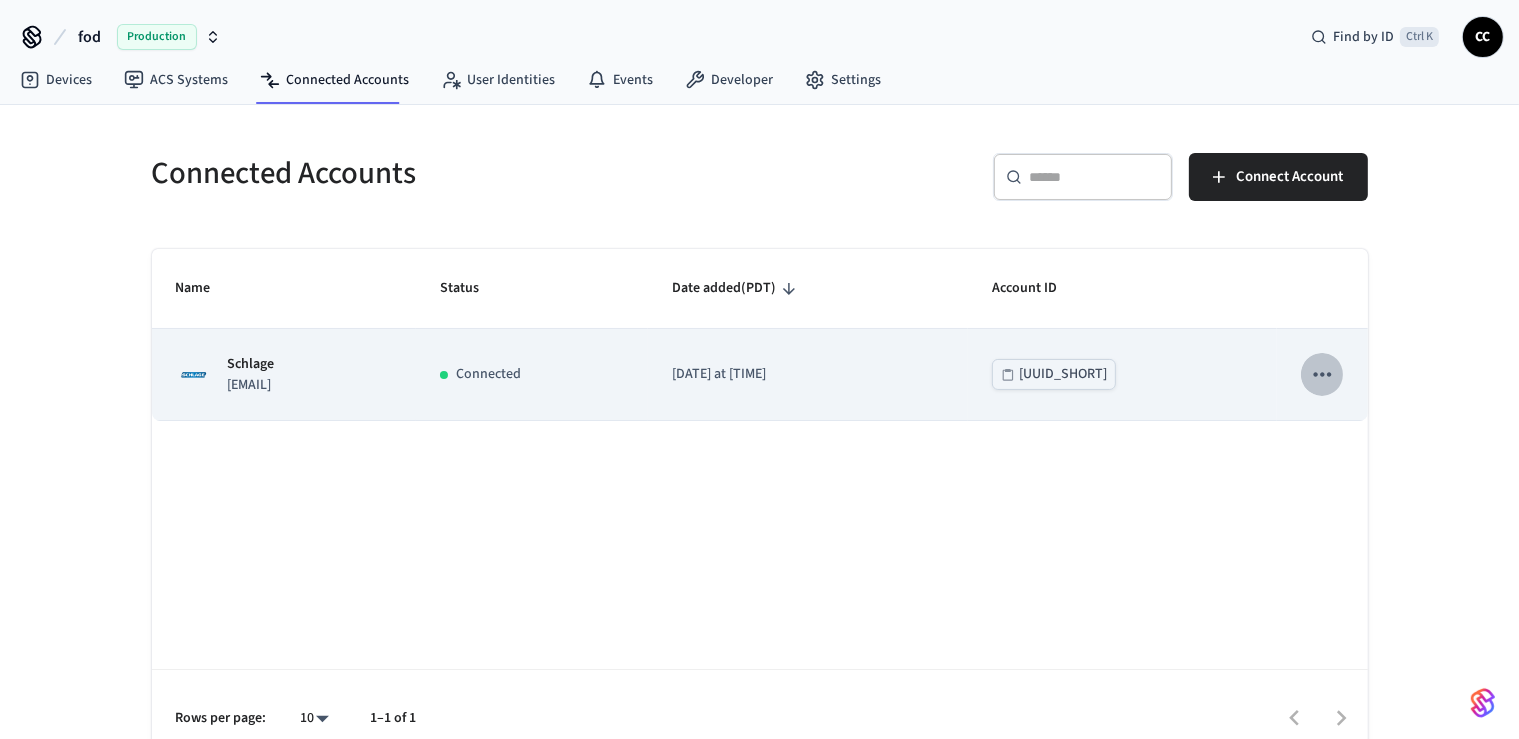 click 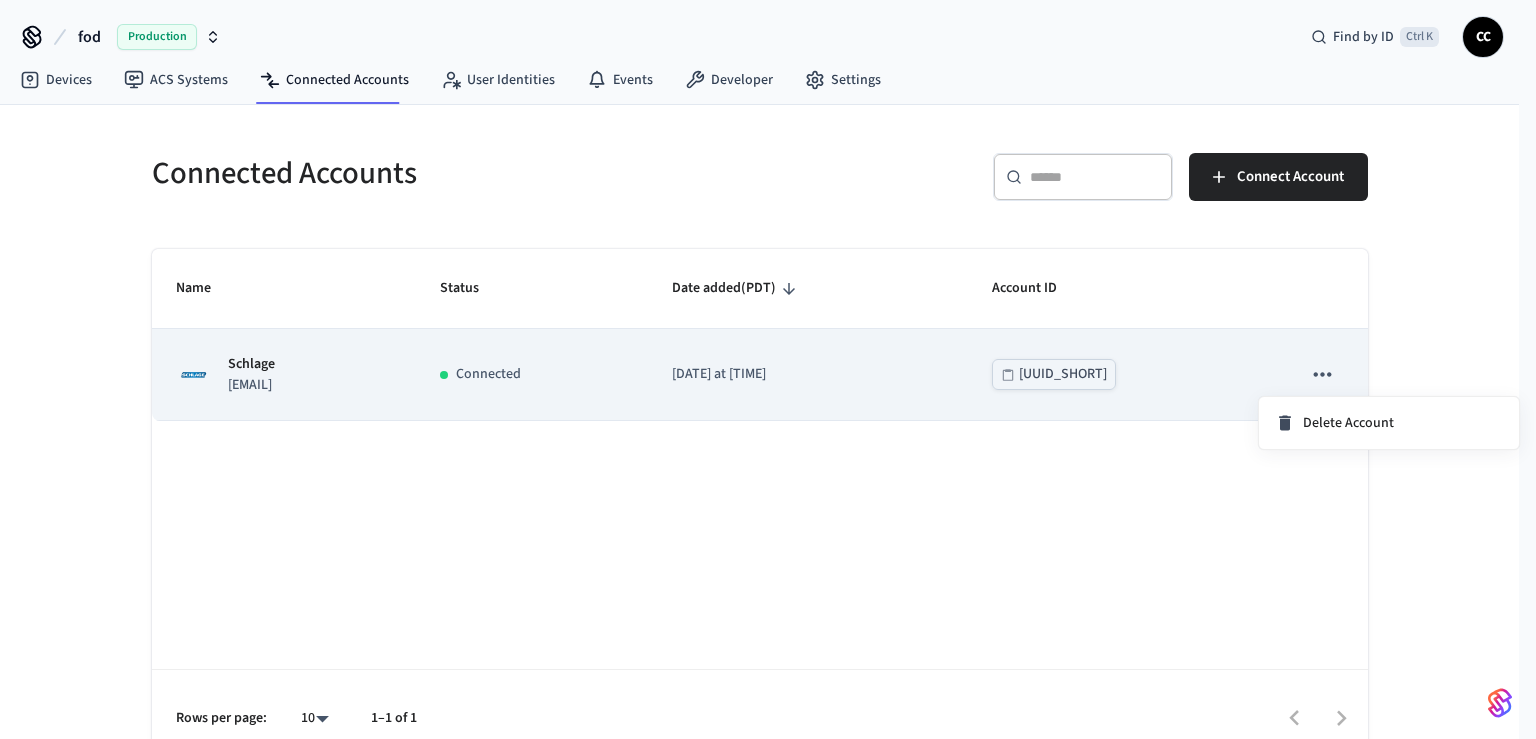 drag, startPoint x: 662, startPoint y: 373, endPoint x: 474, endPoint y: 382, distance: 188.2153 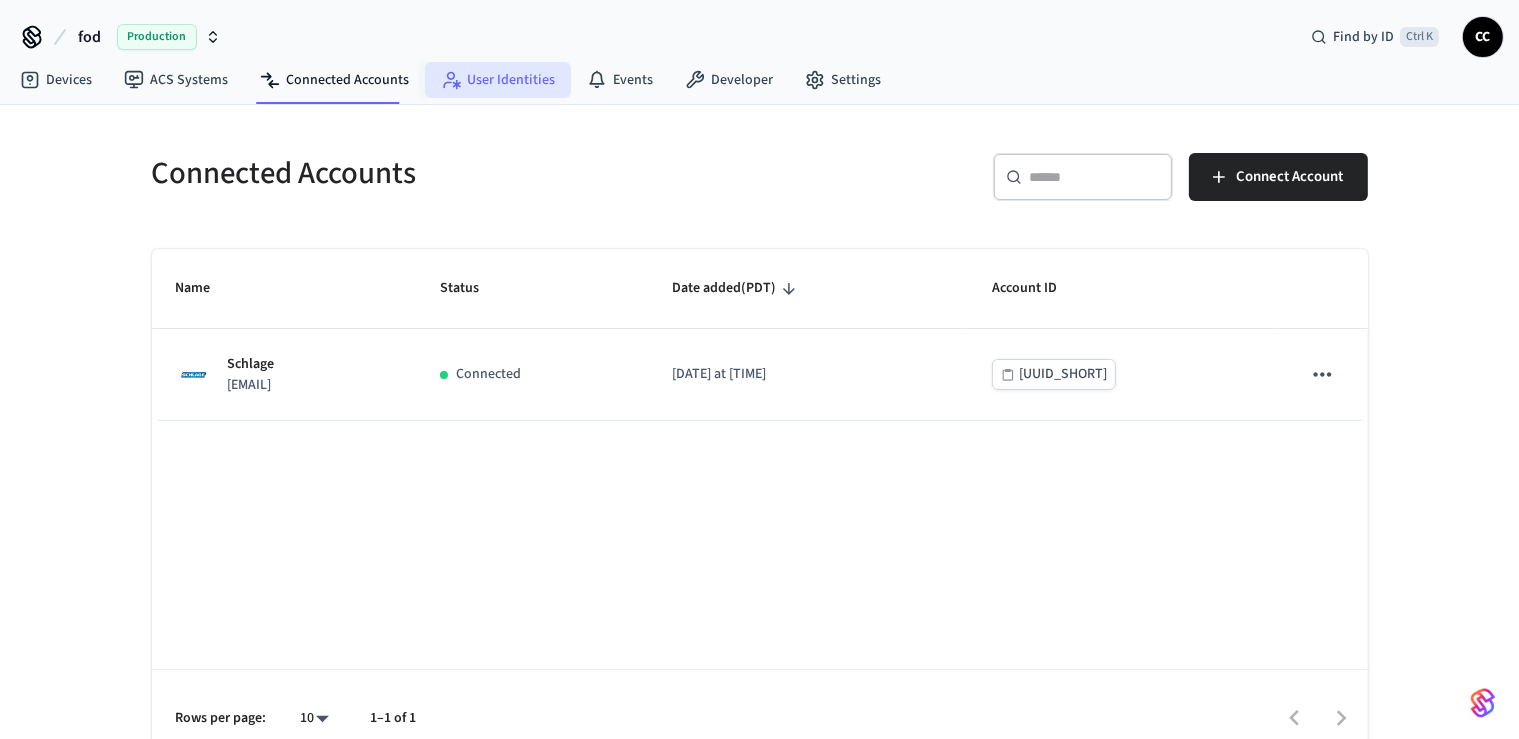 click on "User Identities" at bounding box center [498, 80] 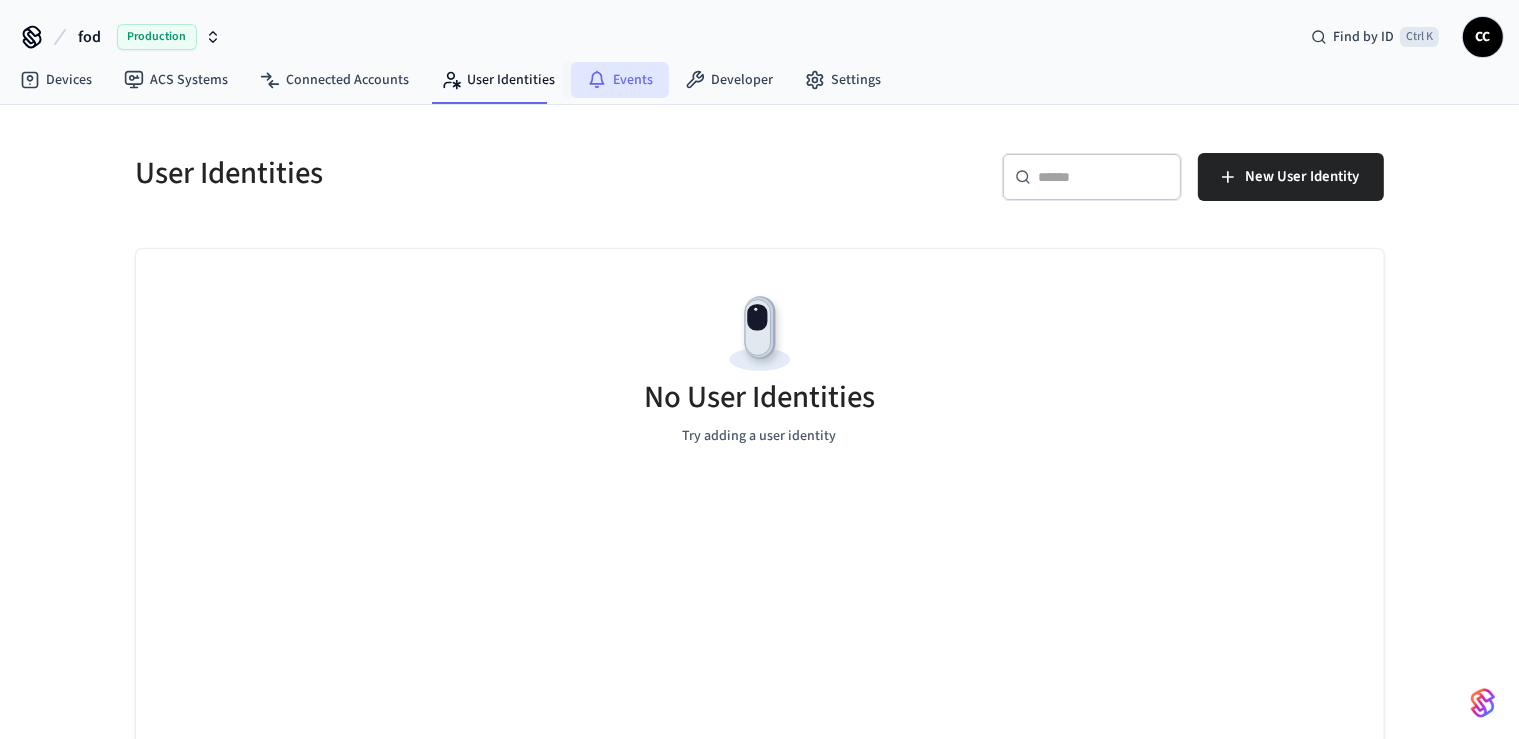 click on "Events" at bounding box center [620, 80] 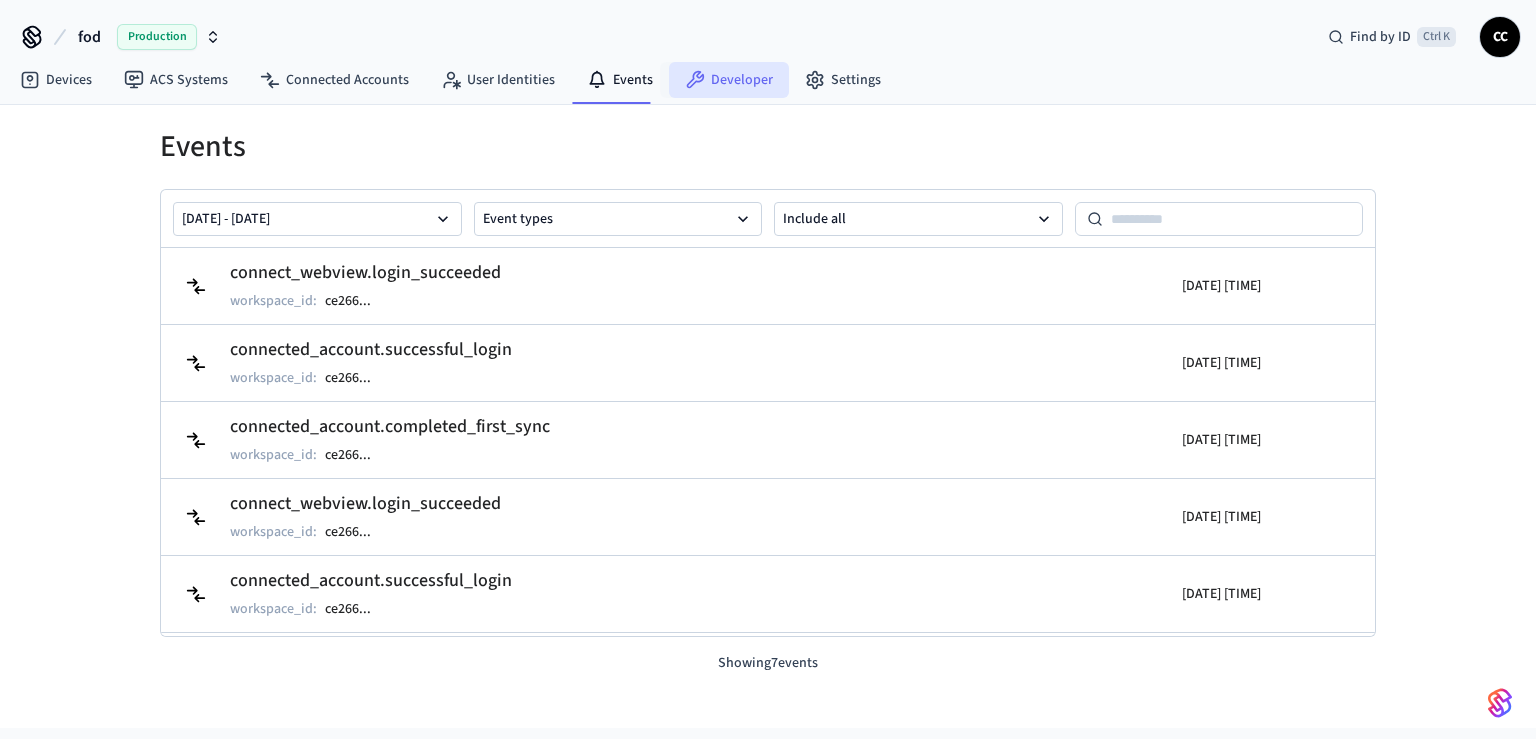 click on "Developer" at bounding box center [729, 80] 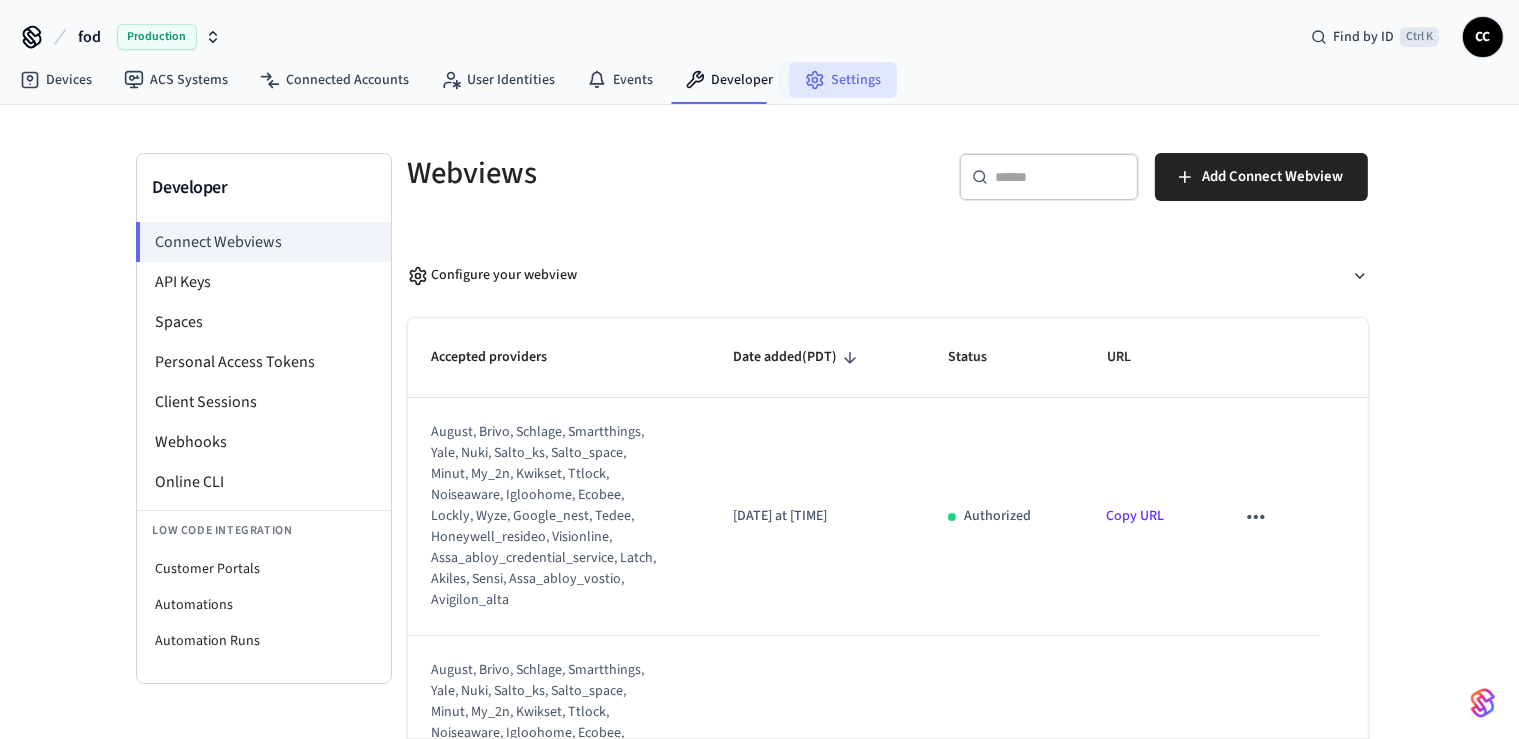 click 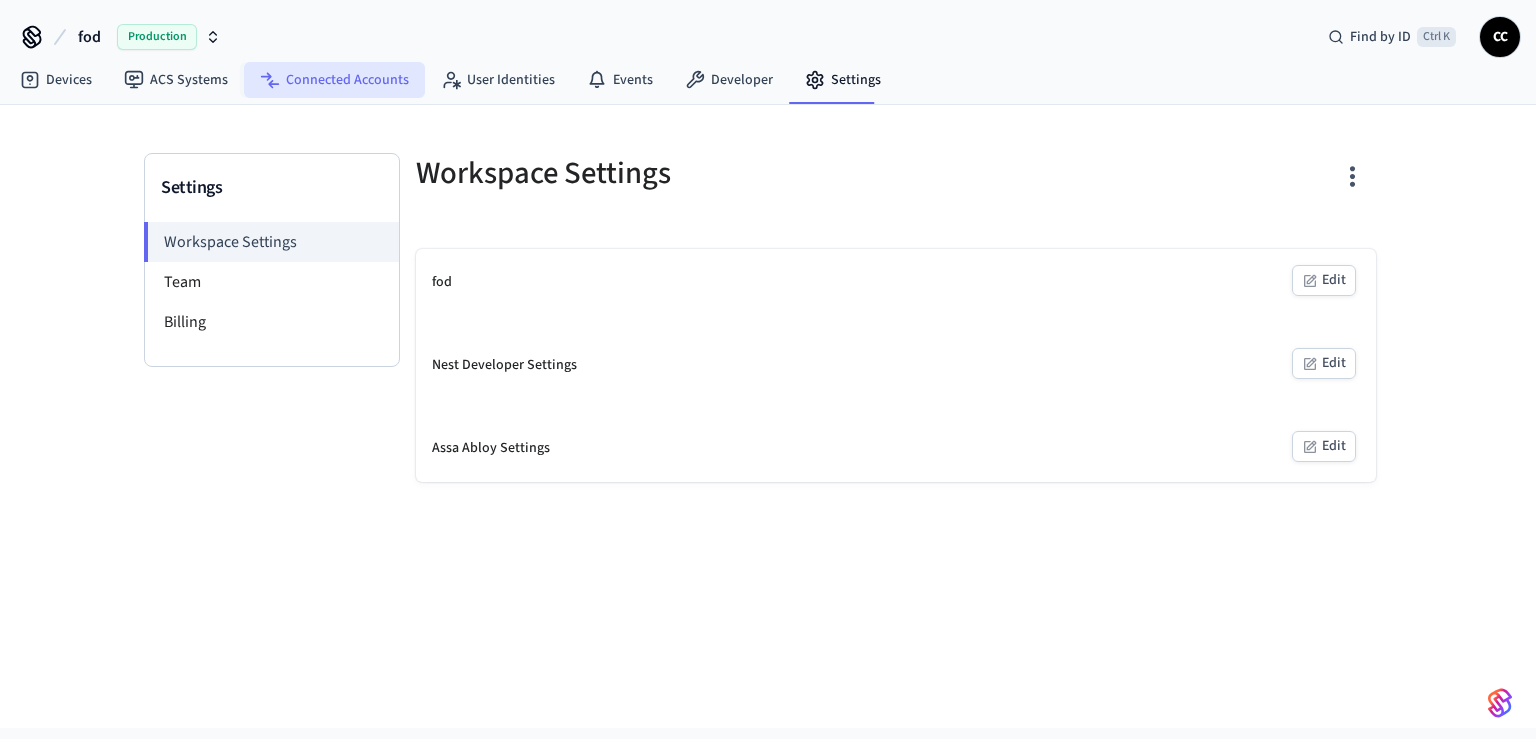 click on "Connected Accounts" at bounding box center [334, 80] 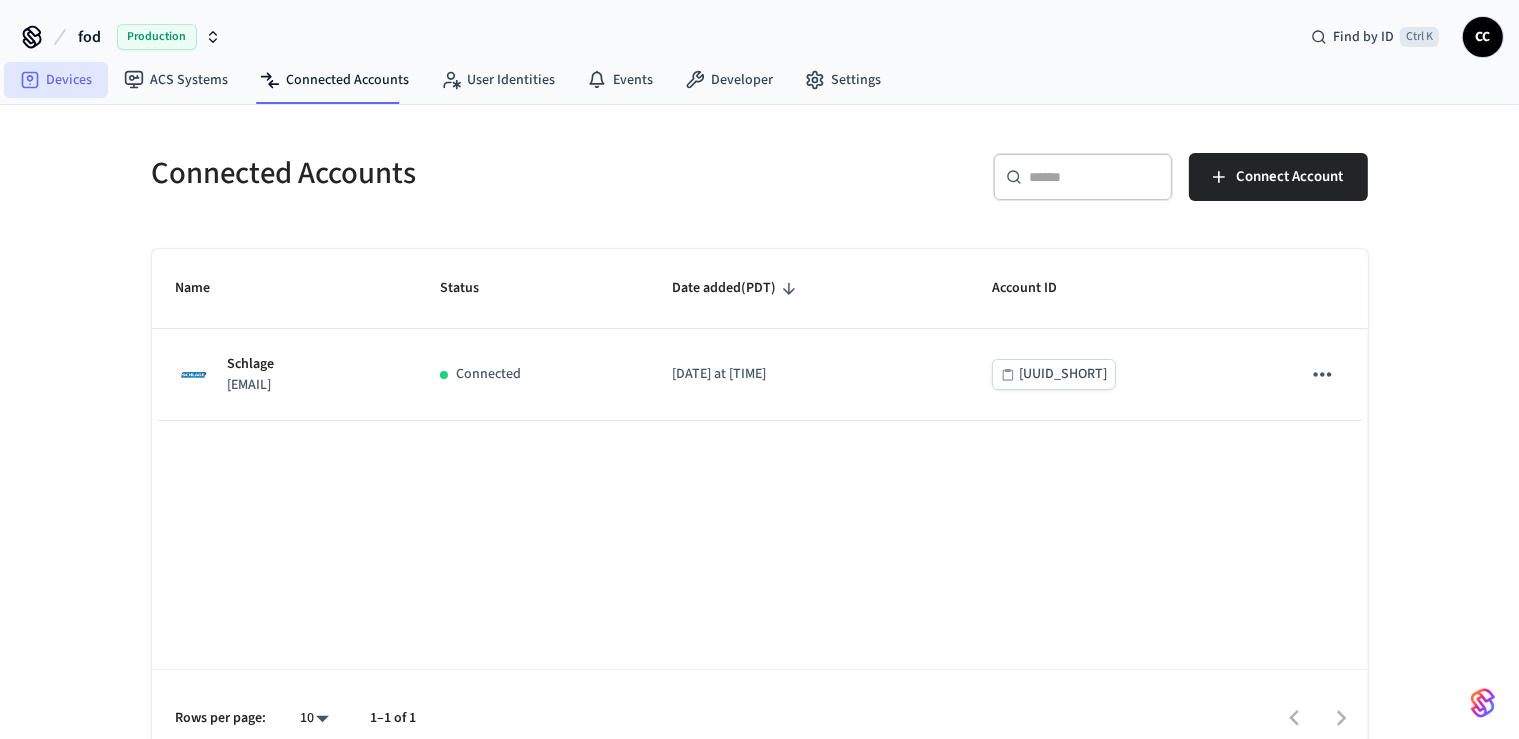 click on "Devices" at bounding box center [56, 80] 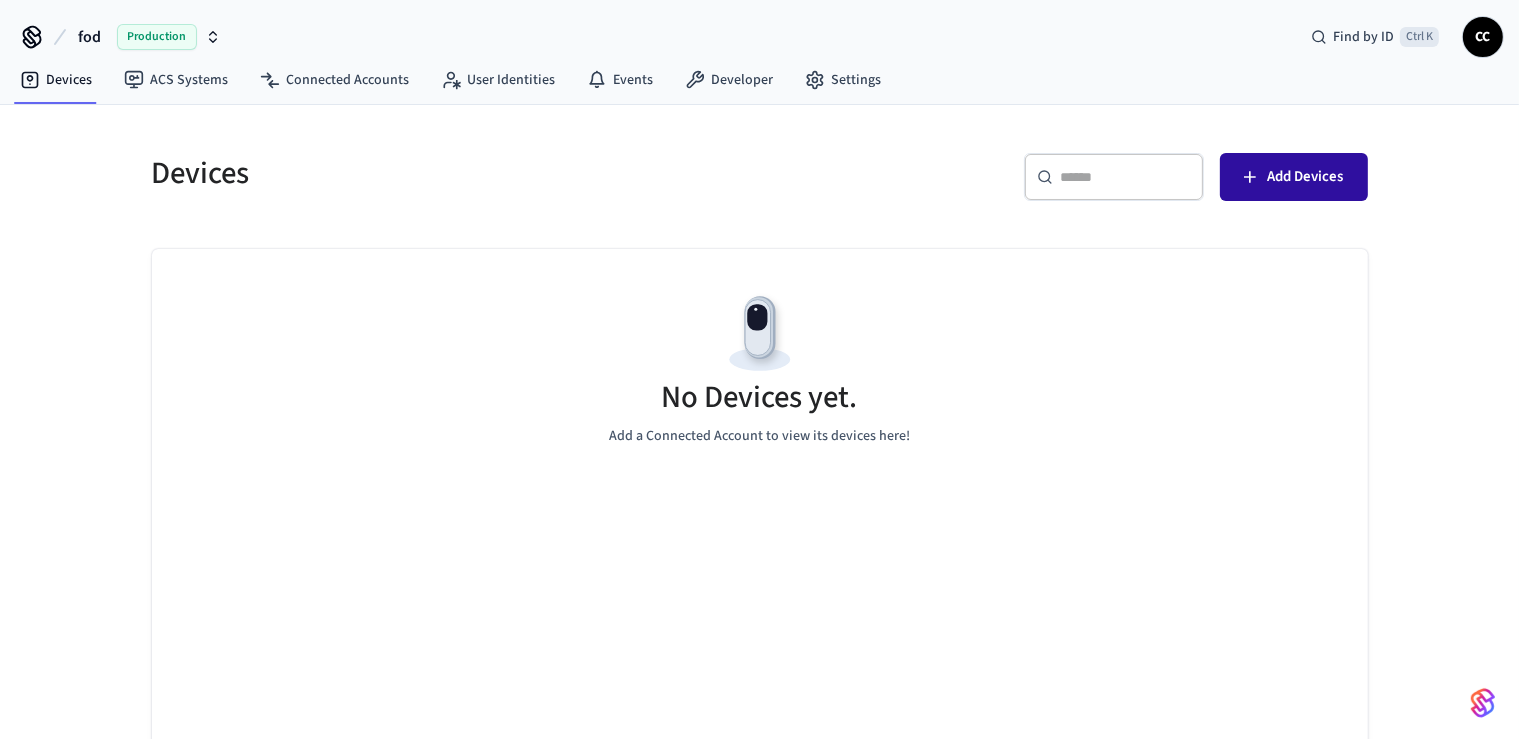 click on "Add Devices" at bounding box center (1306, 177) 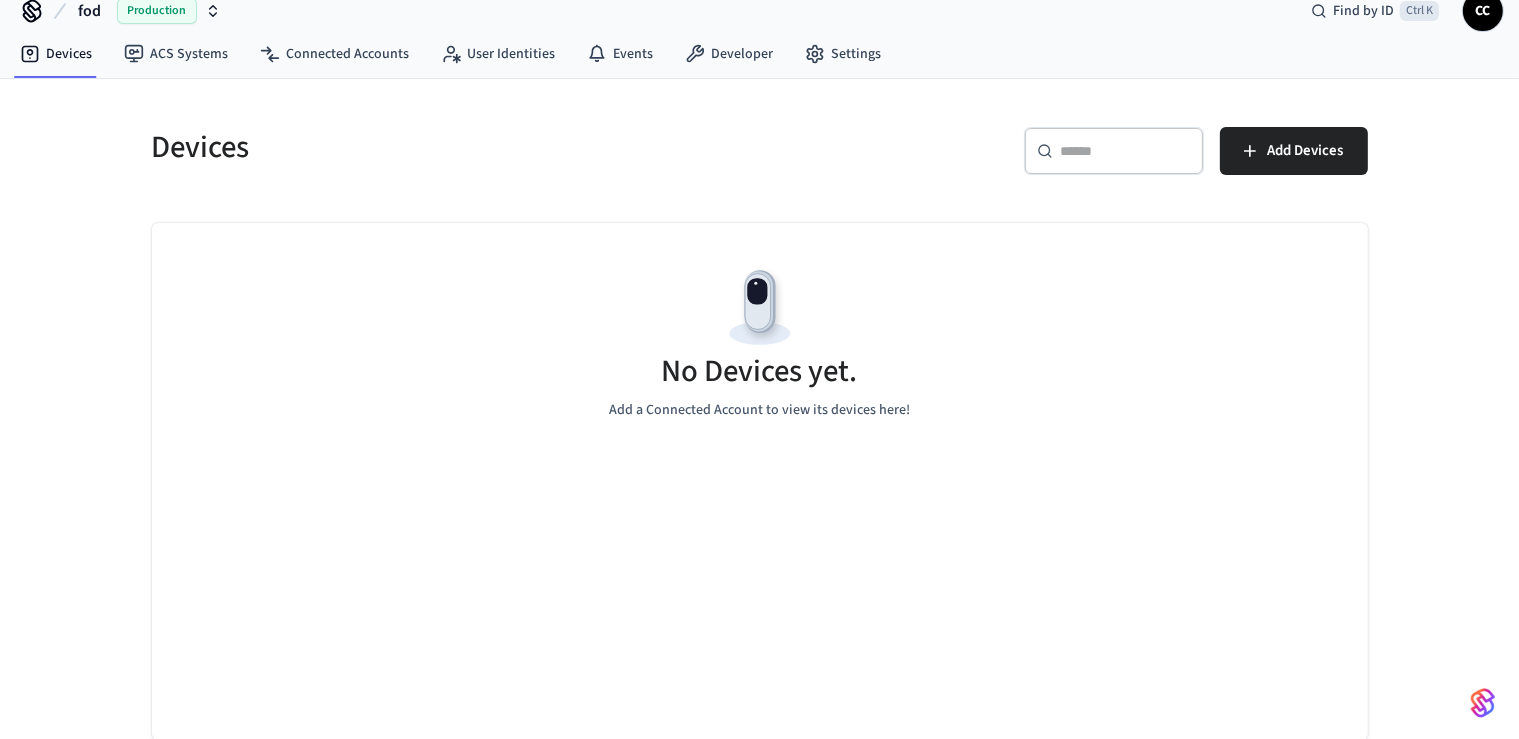 scroll, scrollTop: 0, scrollLeft: 0, axis: both 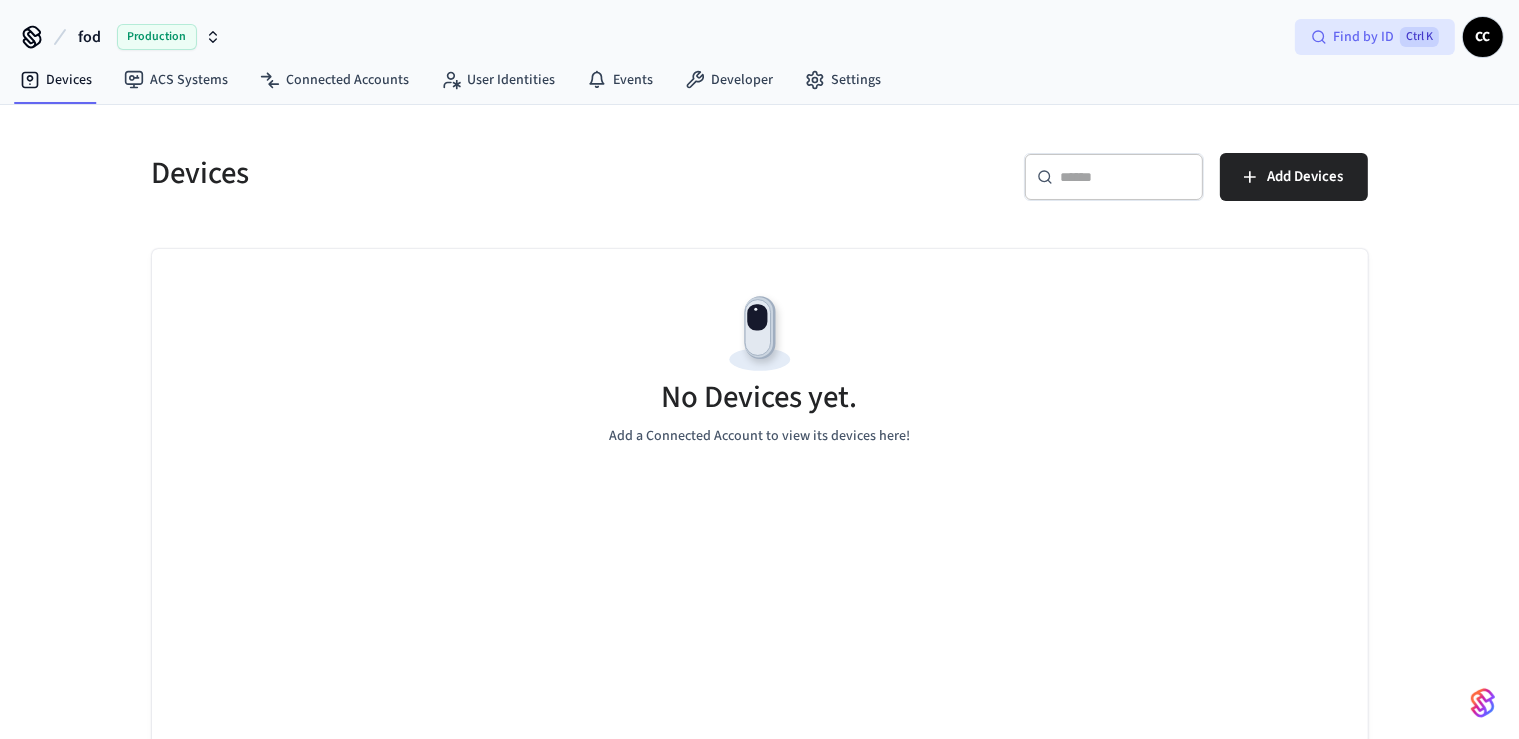 click on "Find by ID" at bounding box center [1363, 37] 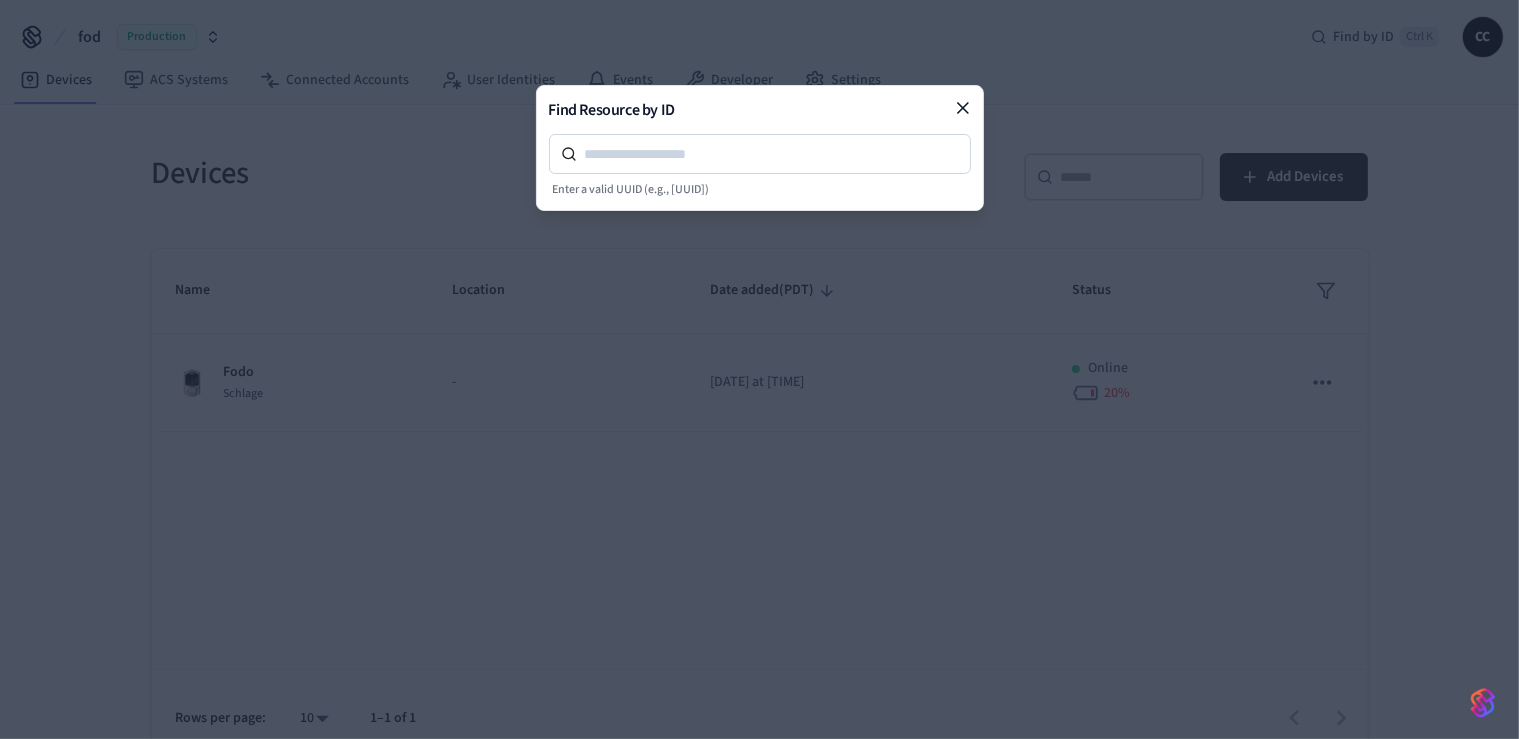 click on "fod Production Find by ID Ctrl K CC Devices ACS Systems Connected Accounts User Identities Events Developer Settings Devices ​ ​ Add Devices Name Location Date added  (PDT) Status Fodo Schlage - 2025/08/08 at 10:10 am Online 20 % Rows per page: 10 ** 1–1 of 1 16 /devices/list 16 /devices/unmanaged/list 4 /acs/systems/list 3 /connected_accounts/list 1 /user_identities/list 1 /events/list 1 /internal/workspaces/get_workspace_settings 1 /connect_webviews/create Devices | Seam Find Resource by ID Enter a valid UUID (e.g., 123e4567-e89b-12d3-a456-426614174000)" at bounding box center (759, 383) 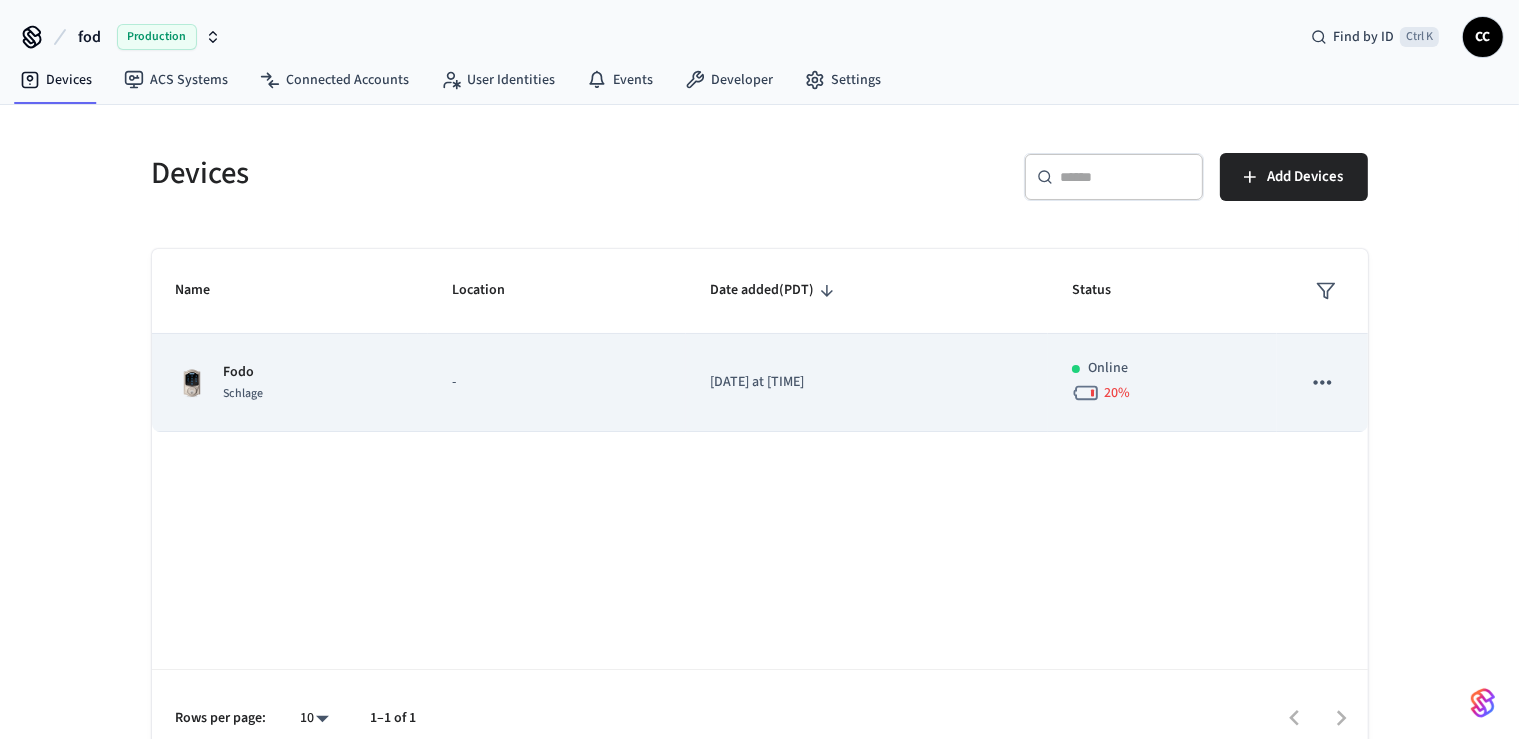 click on "-" at bounding box center [557, 383] 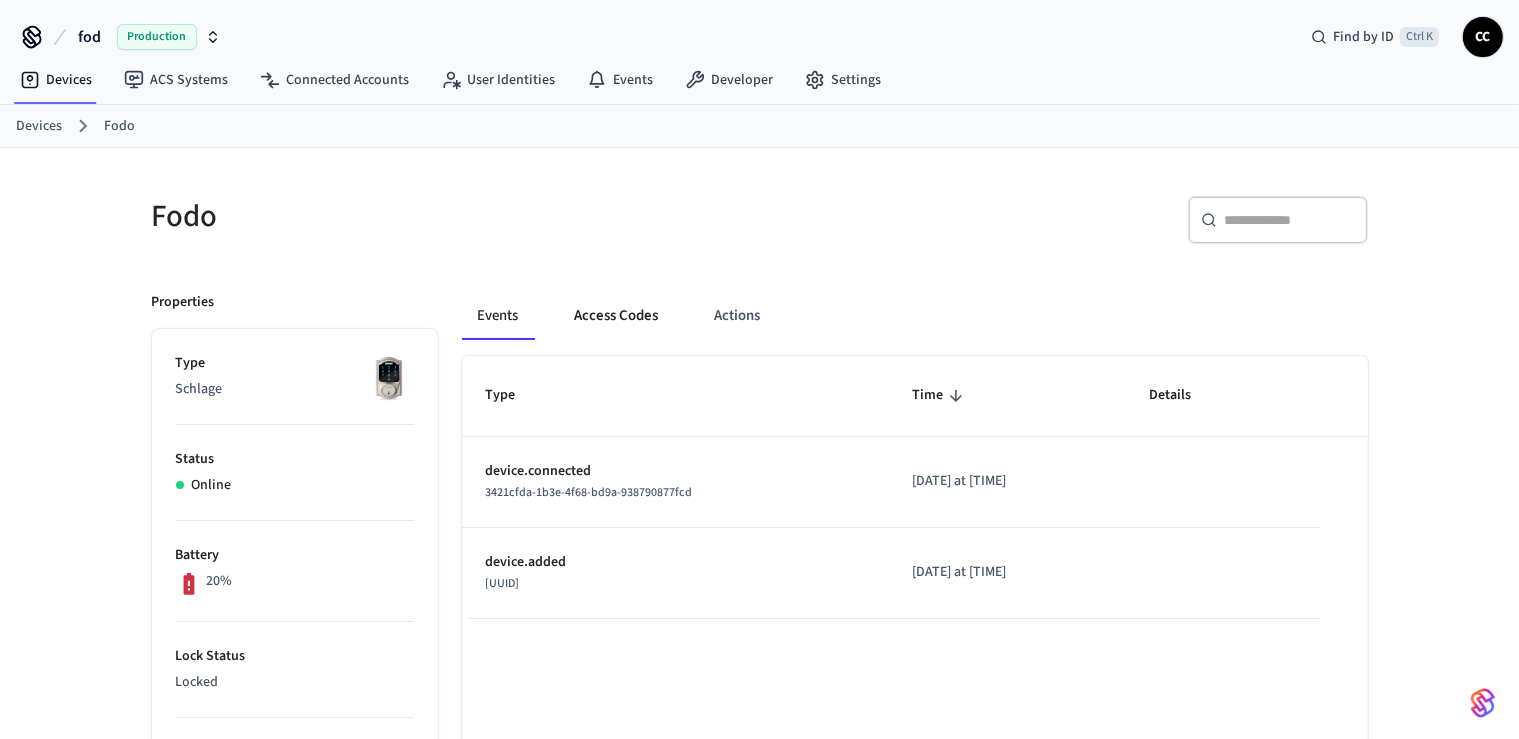 click on "Access Codes" at bounding box center (617, 316) 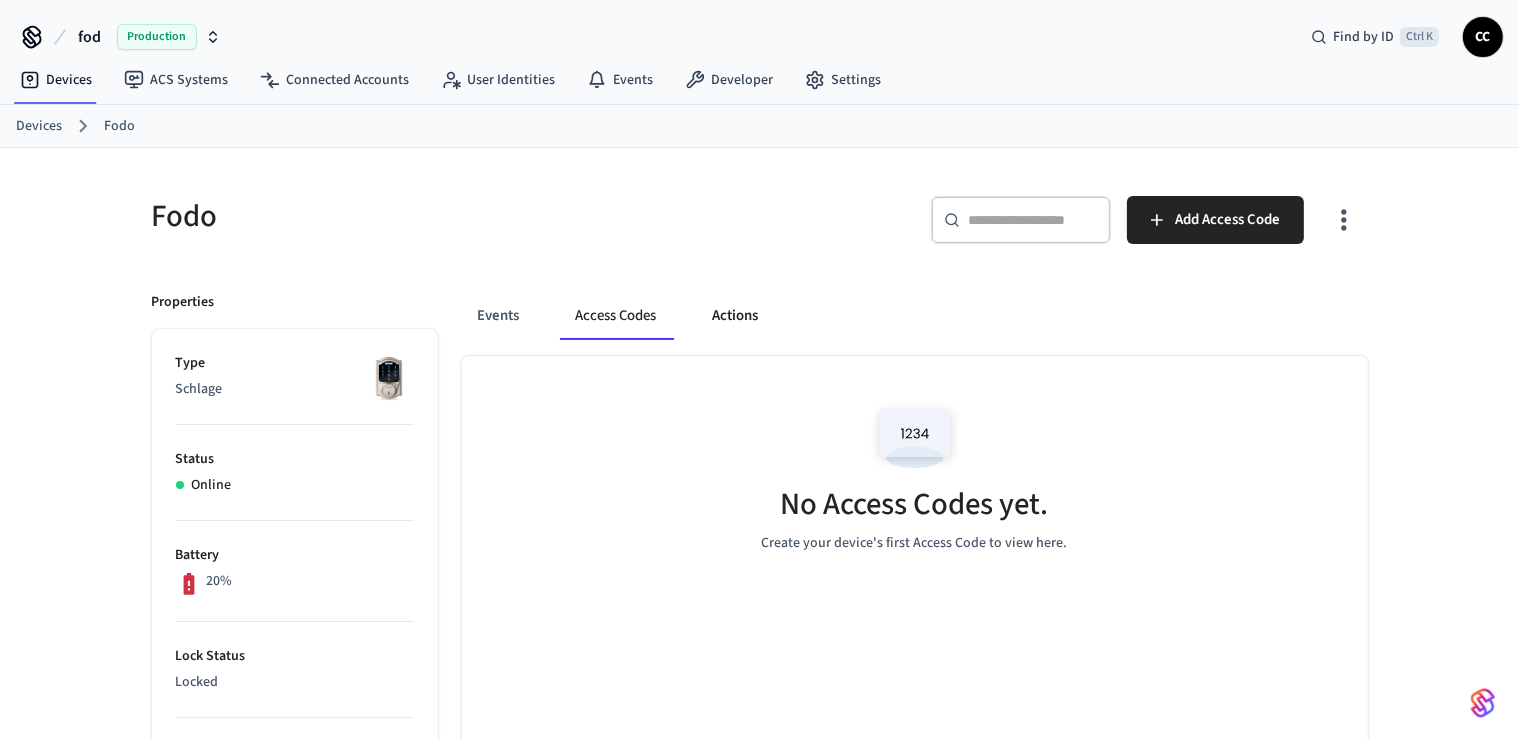 click on "Actions" at bounding box center (736, 316) 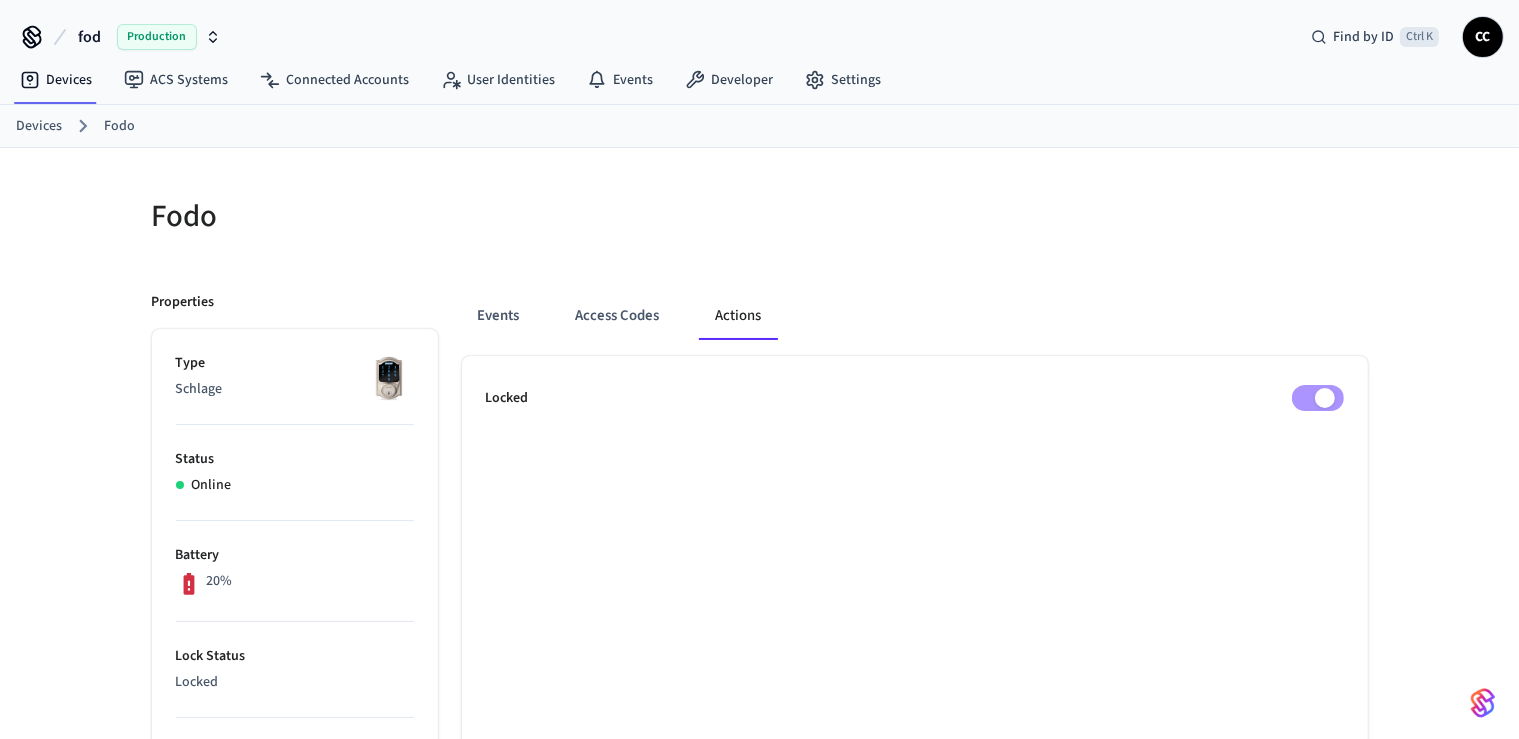 click on "Fodo Properties Type Schlage Status Online Battery 20% Lock Status Locked Location — Capabilities access_code lock can remotely lock can remotely unlock can unlock with code can program online access codes ID [UUID] Paired on ( PDT ) [DATE] at [TIME] Connected account [UUID] Custom Metadata Events Access Codes Actions Locked" at bounding box center [759, 784] 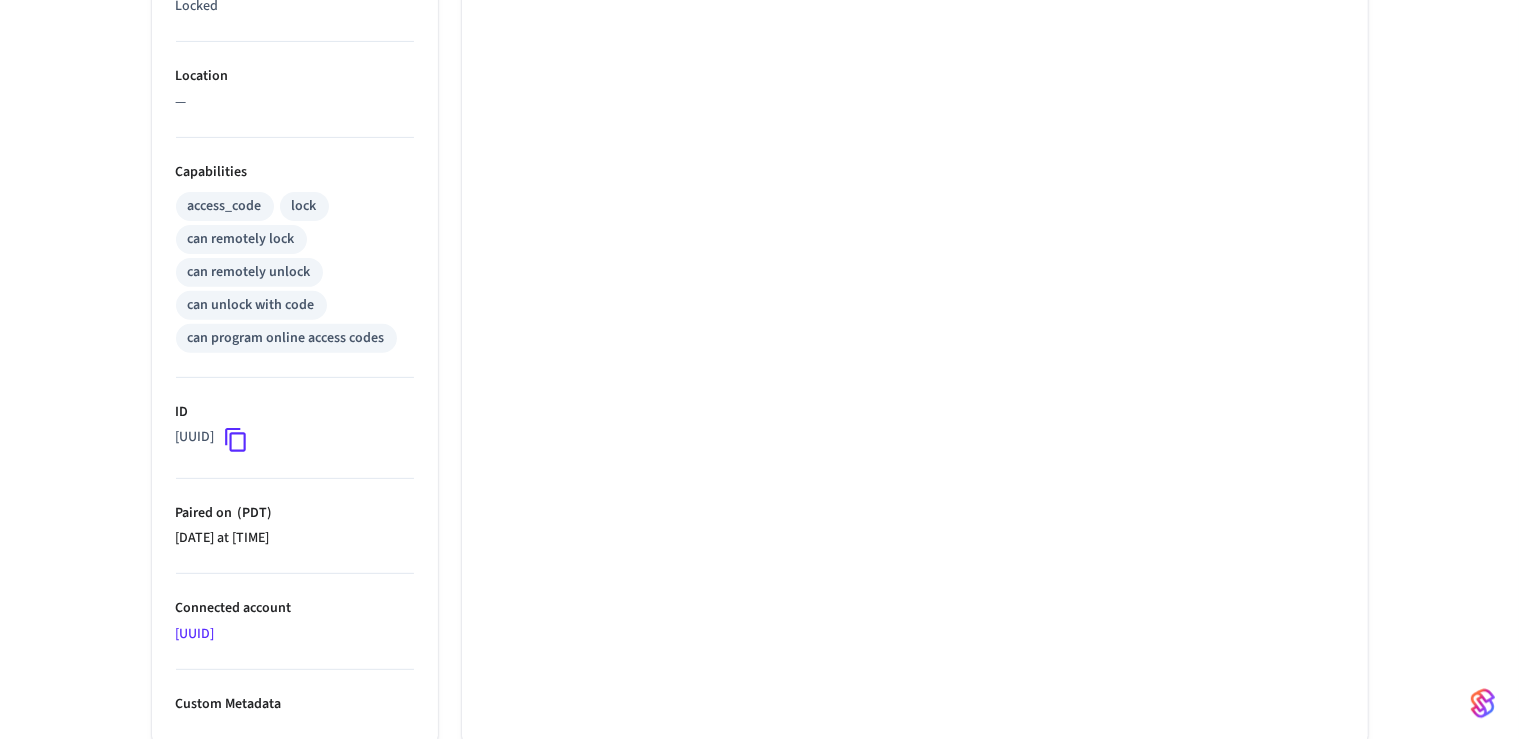 scroll, scrollTop: 720, scrollLeft: 0, axis: vertical 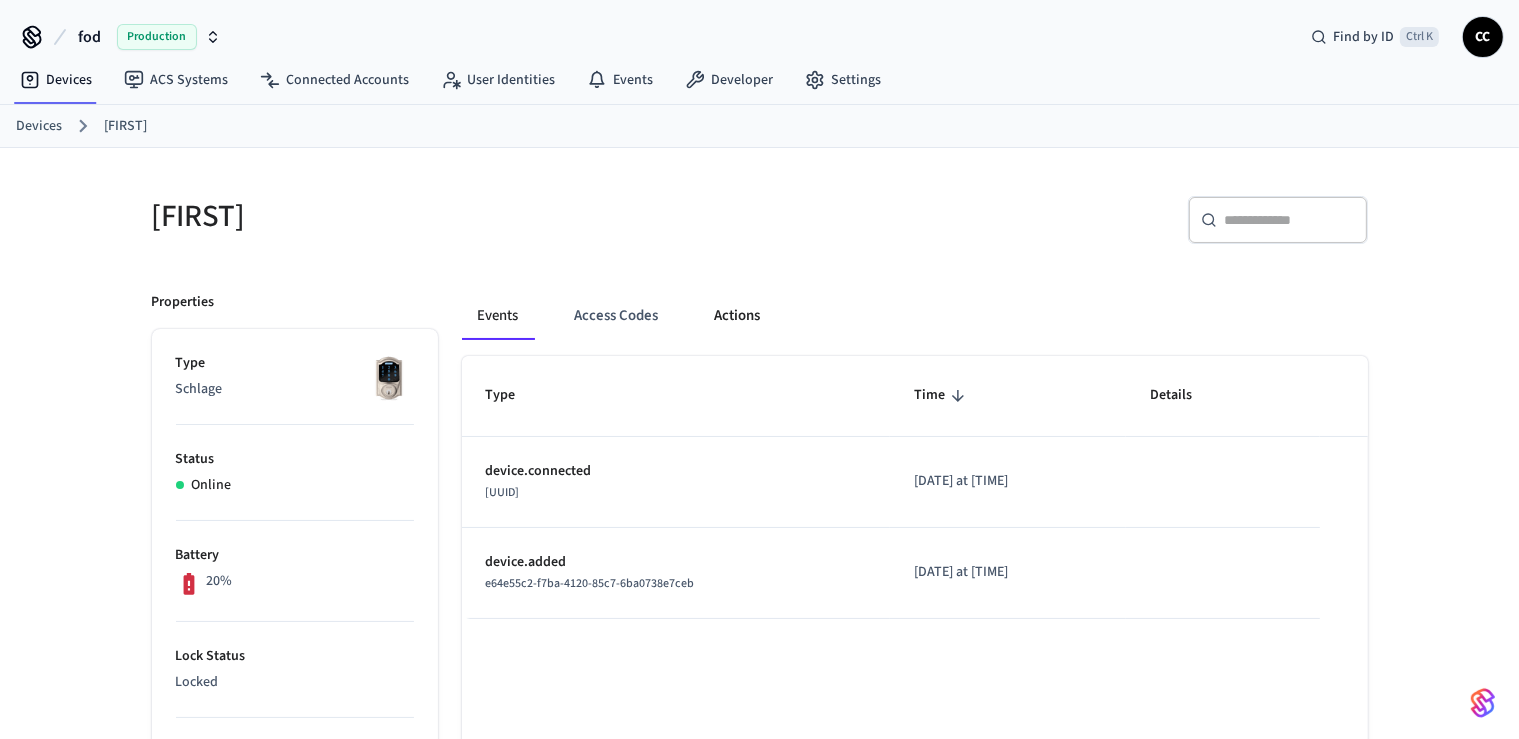 click on "Actions" at bounding box center (738, 316) 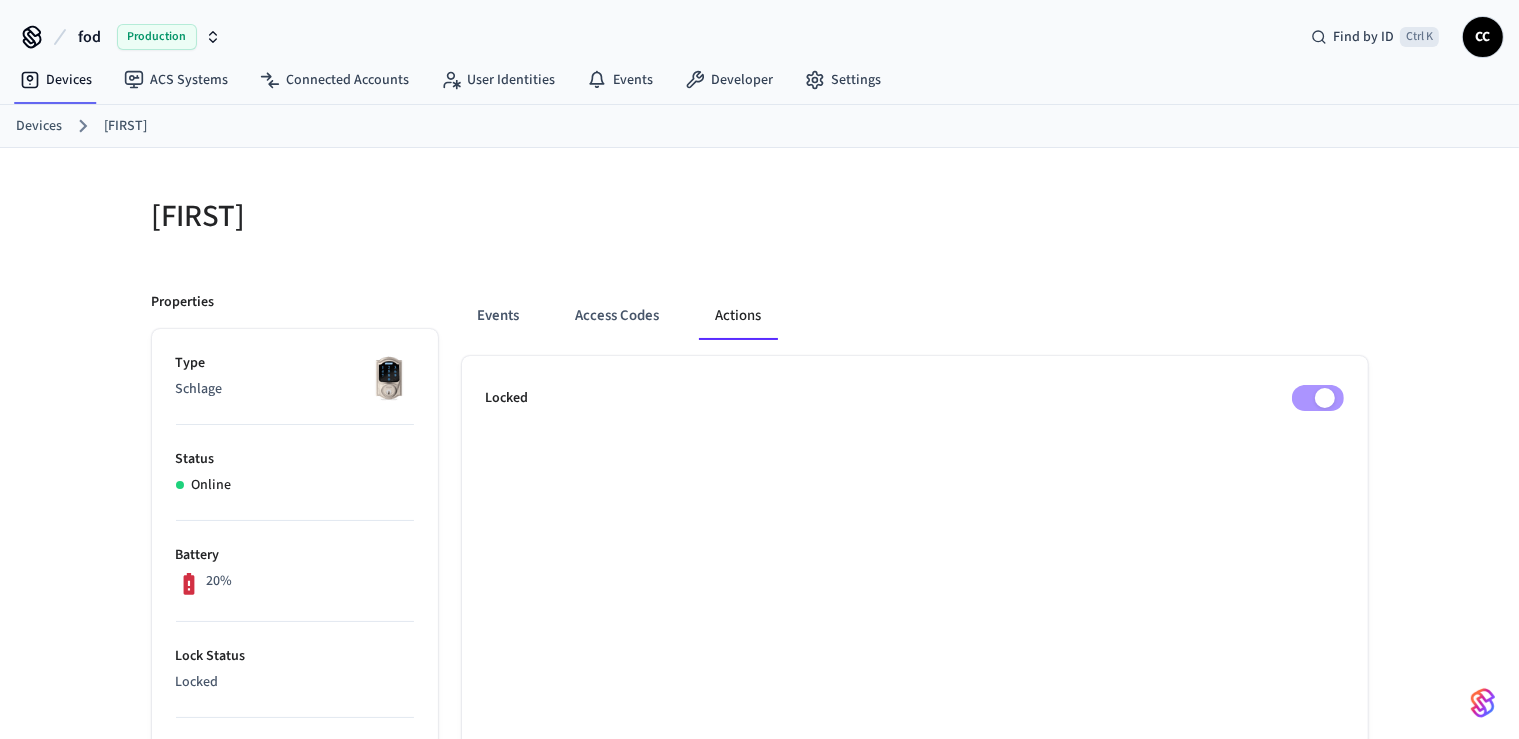 click on "Fodo Properties Type Schlage Status Online Battery 20% Lock Status Locked Location — Capabilities access_code lock can remotely lock can remotely unlock can unlock with code can program online access codes ID [UUID] Paired on (PDT) [DATE] at [TIME] Connected account [UUID] Custom Metadata Events Access Codes Actions Locked" at bounding box center (759, 805) 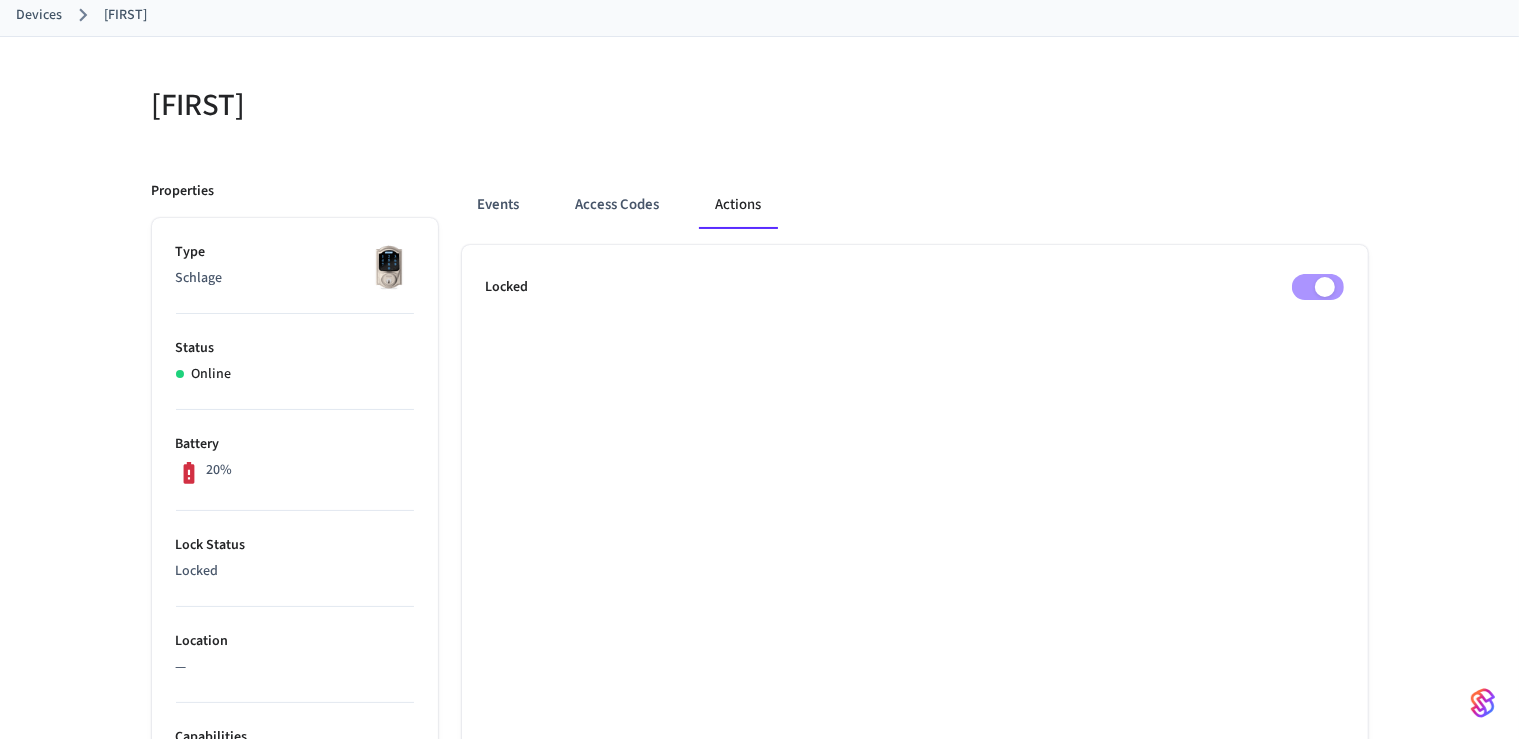 scroll, scrollTop: 105, scrollLeft: 0, axis: vertical 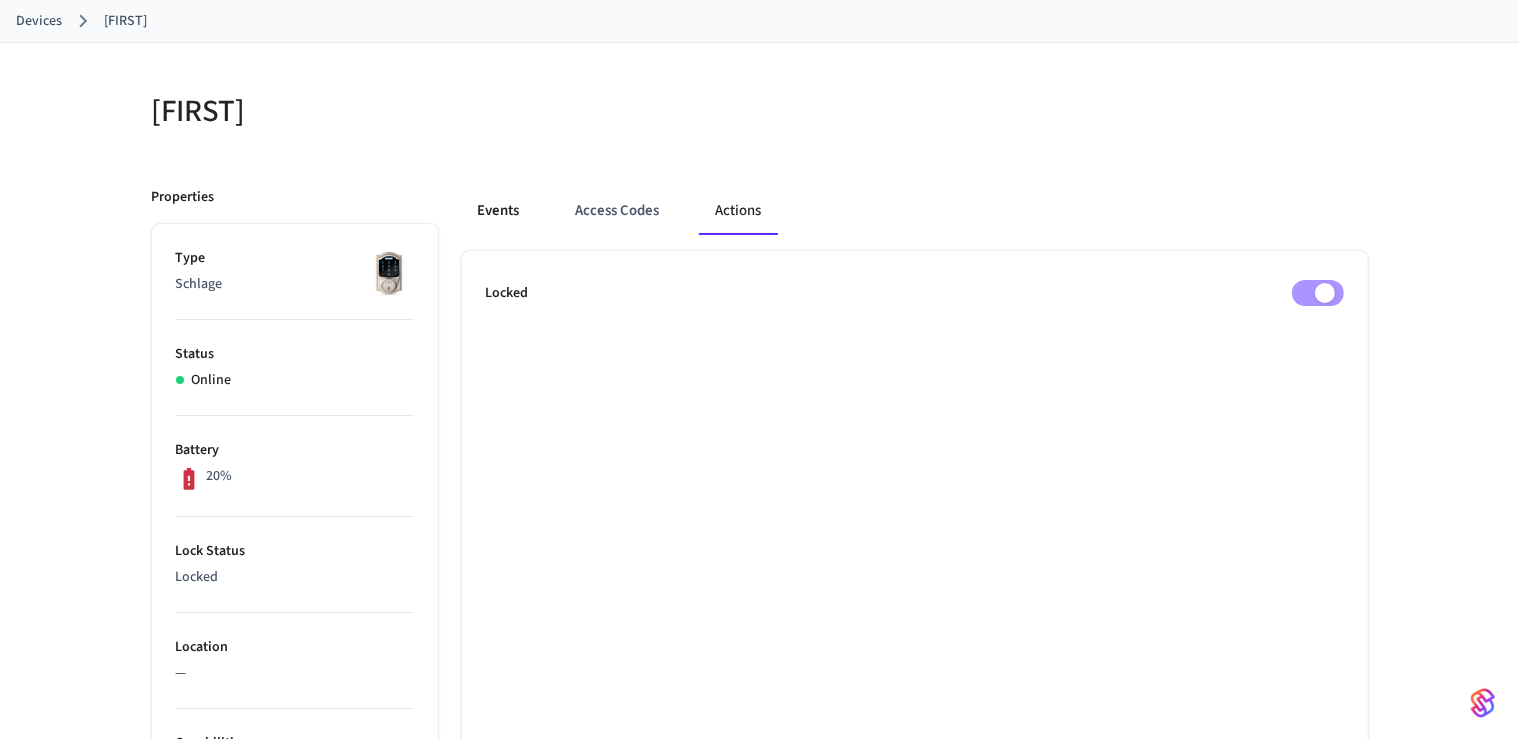 click on "Events" at bounding box center (499, 211) 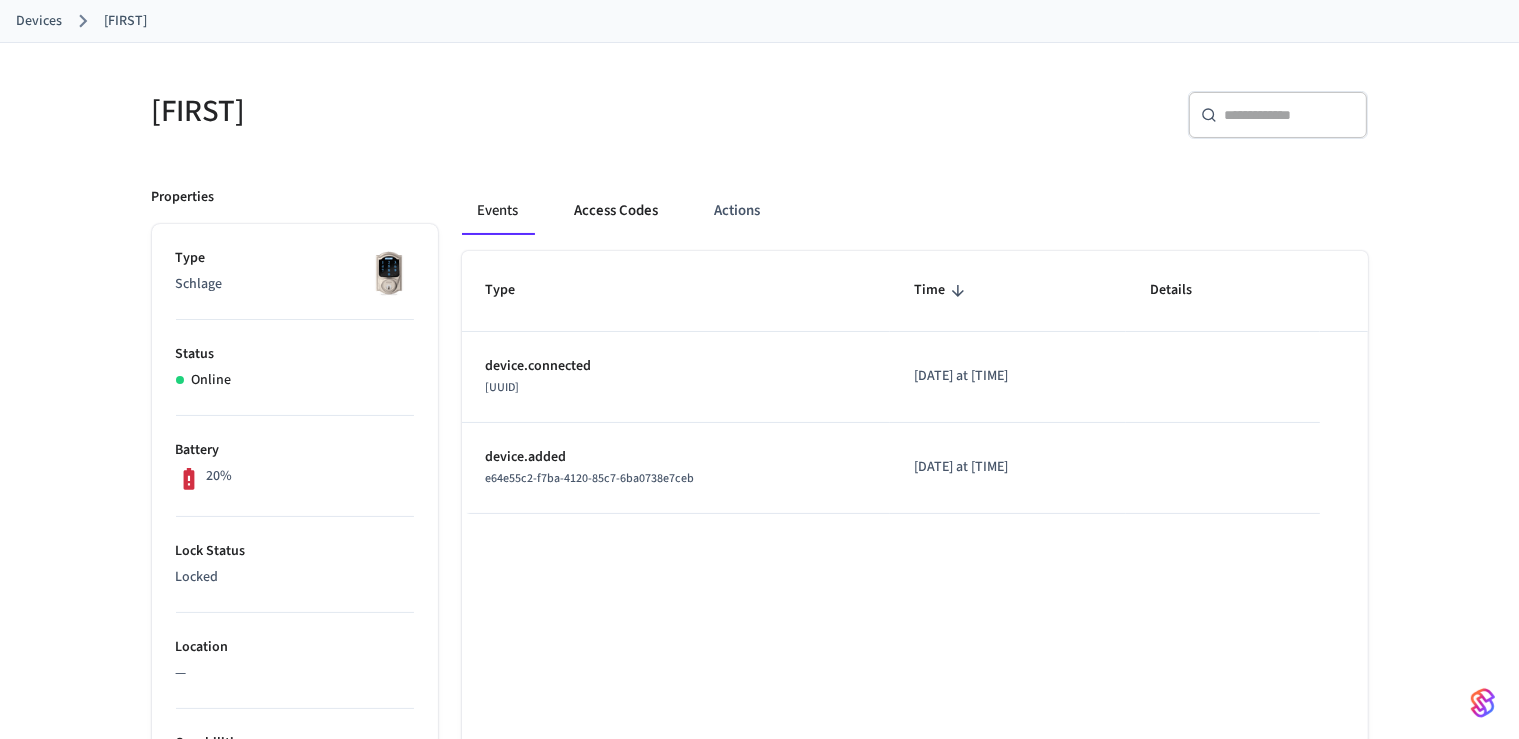 click on "Access Codes" at bounding box center [617, 211] 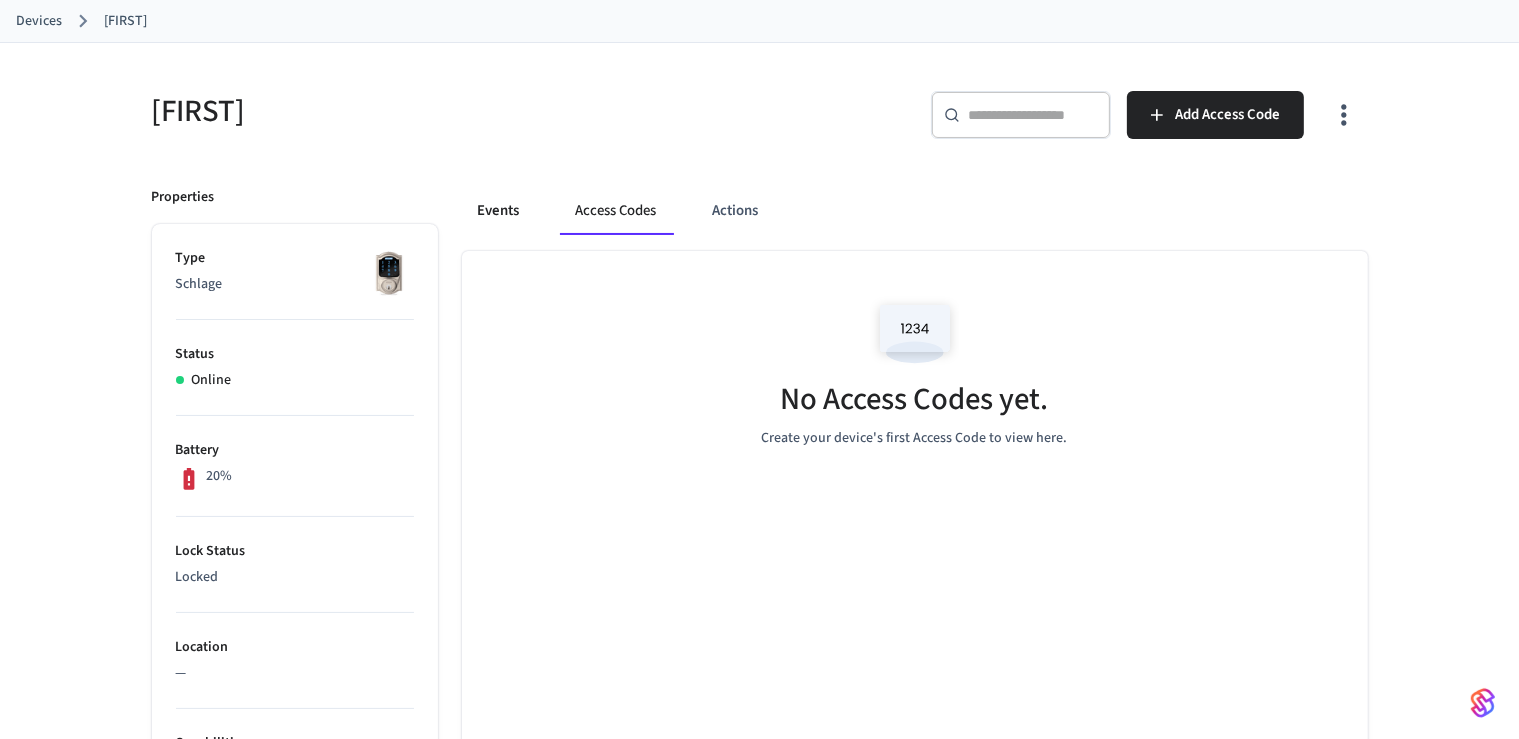 click on "Events" at bounding box center (499, 211) 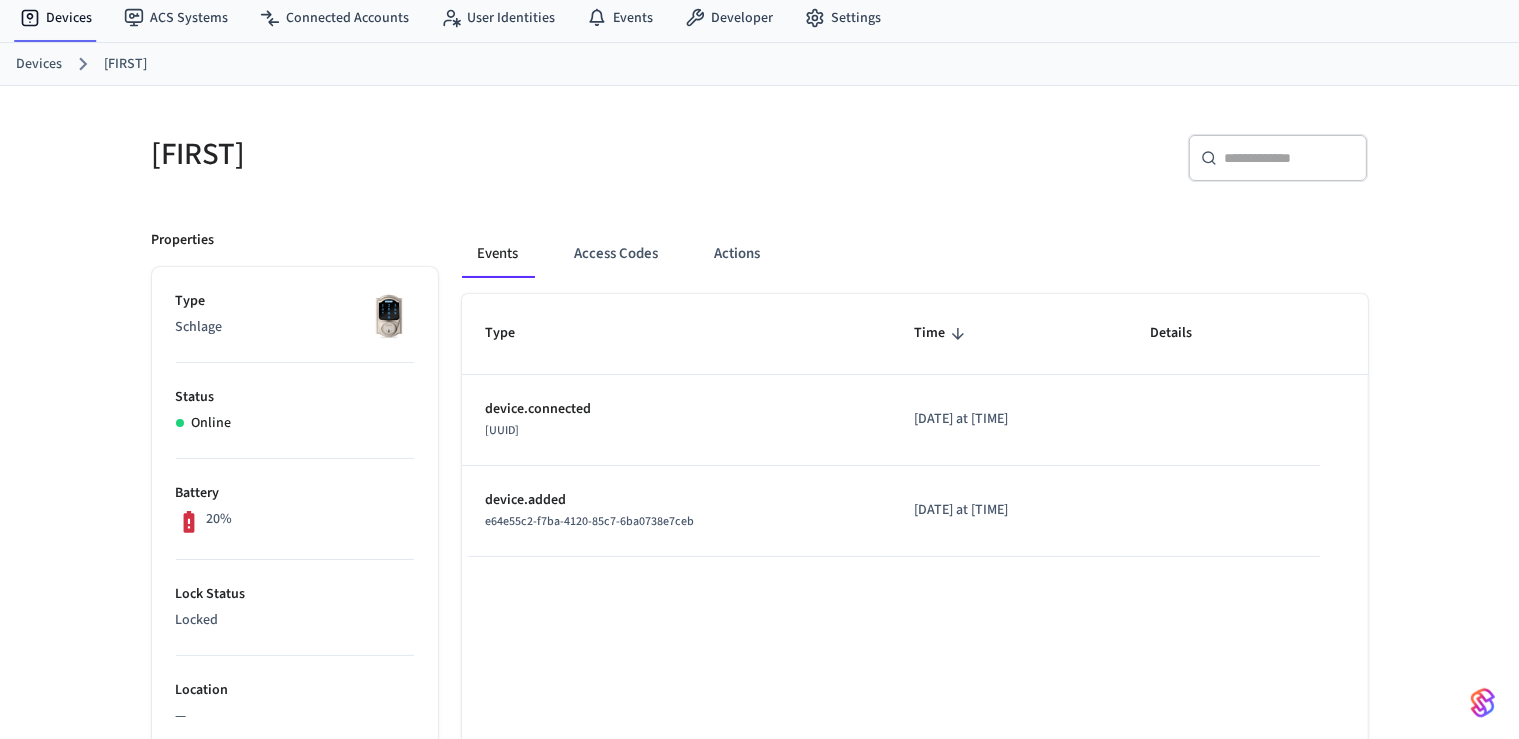 scroll, scrollTop: 105, scrollLeft: 0, axis: vertical 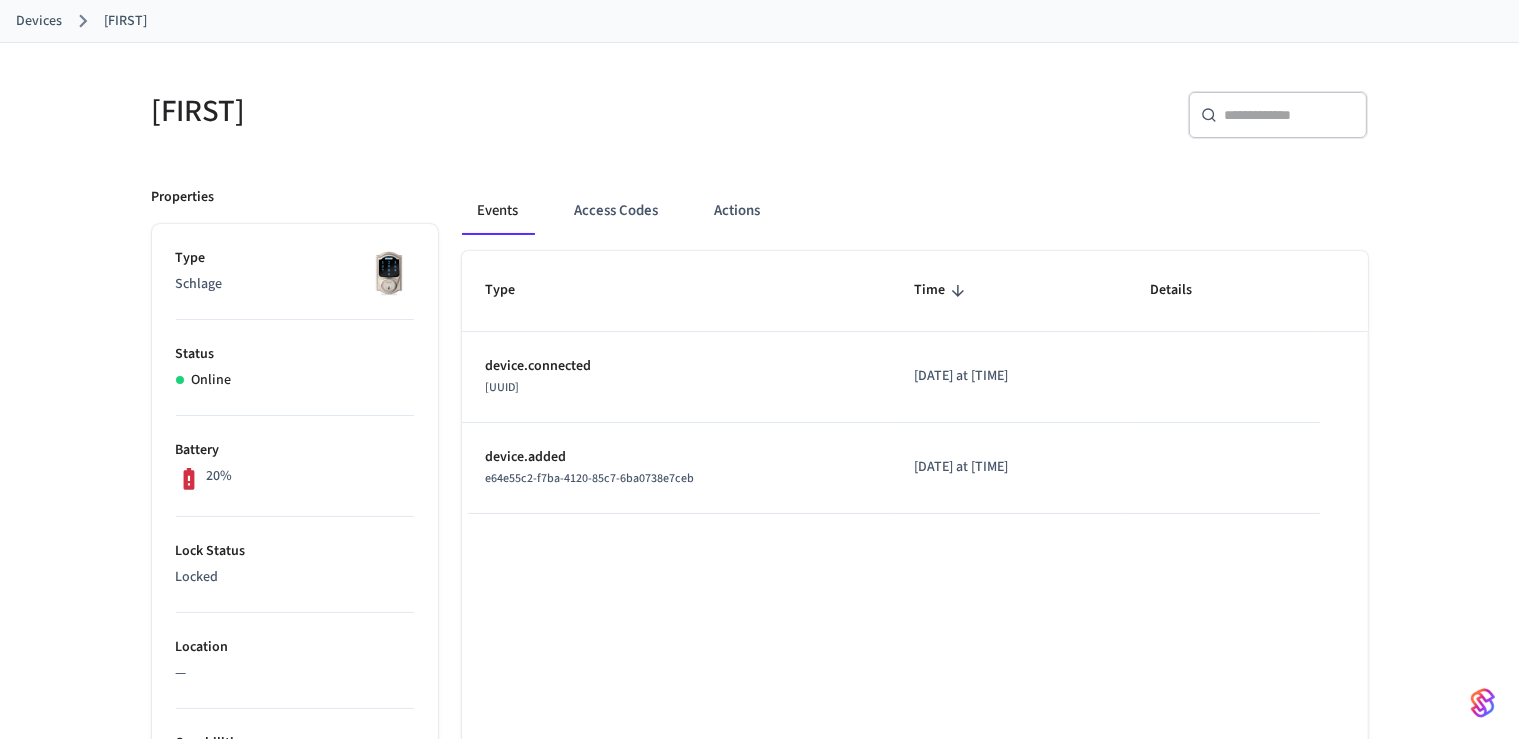 click on "Fodo ​ ​ Properties Type Schlage Status Online Battery 20% Lock Status Locked Location — Capabilities access_code lock can remotely lock can remotely unlock can unlock with code can program online access codes ID 8694058e-ec01-4d68-89e3-d0eaf6ea1b9b Paired on ( PDT ) 2025/08/08 at 10:10 am Connected account afe606ff-8874-4e68-b352-afbdbd56b415 Custom Metadata Events Access Codes Actions Type Time Details device.connected 3421cfda-1b3e-4f68-bd9a-938790877fcd 2025/08/08 at 10:10 am device.added e64e55c2-f7ba-4120-85c7-6ba0738e7ceb 2025/08/08 at 10:10 am Rows per page: 10 ** 1–2 of 2" at bounding box center [759, 700] 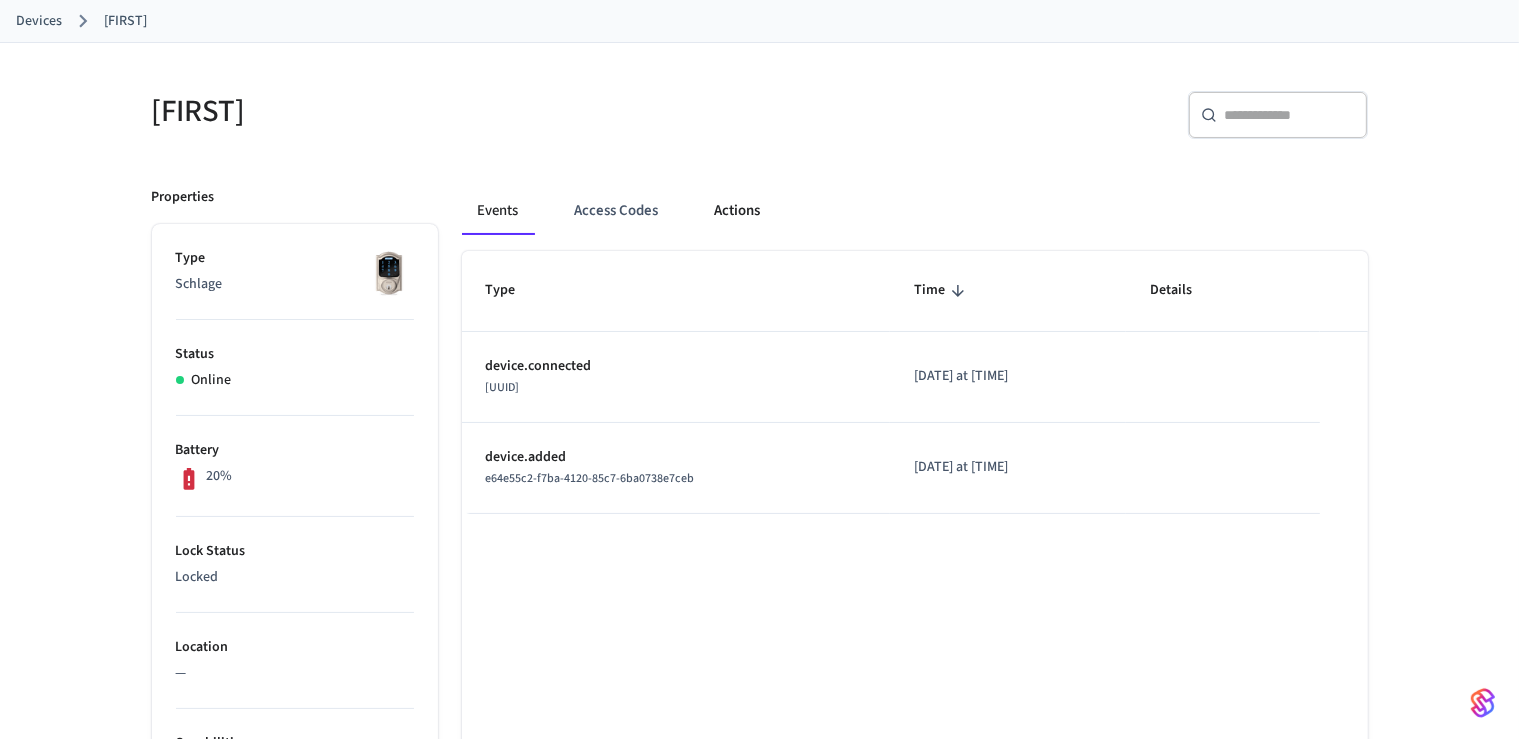 click on "Actions" at bounding box center [738, 211] 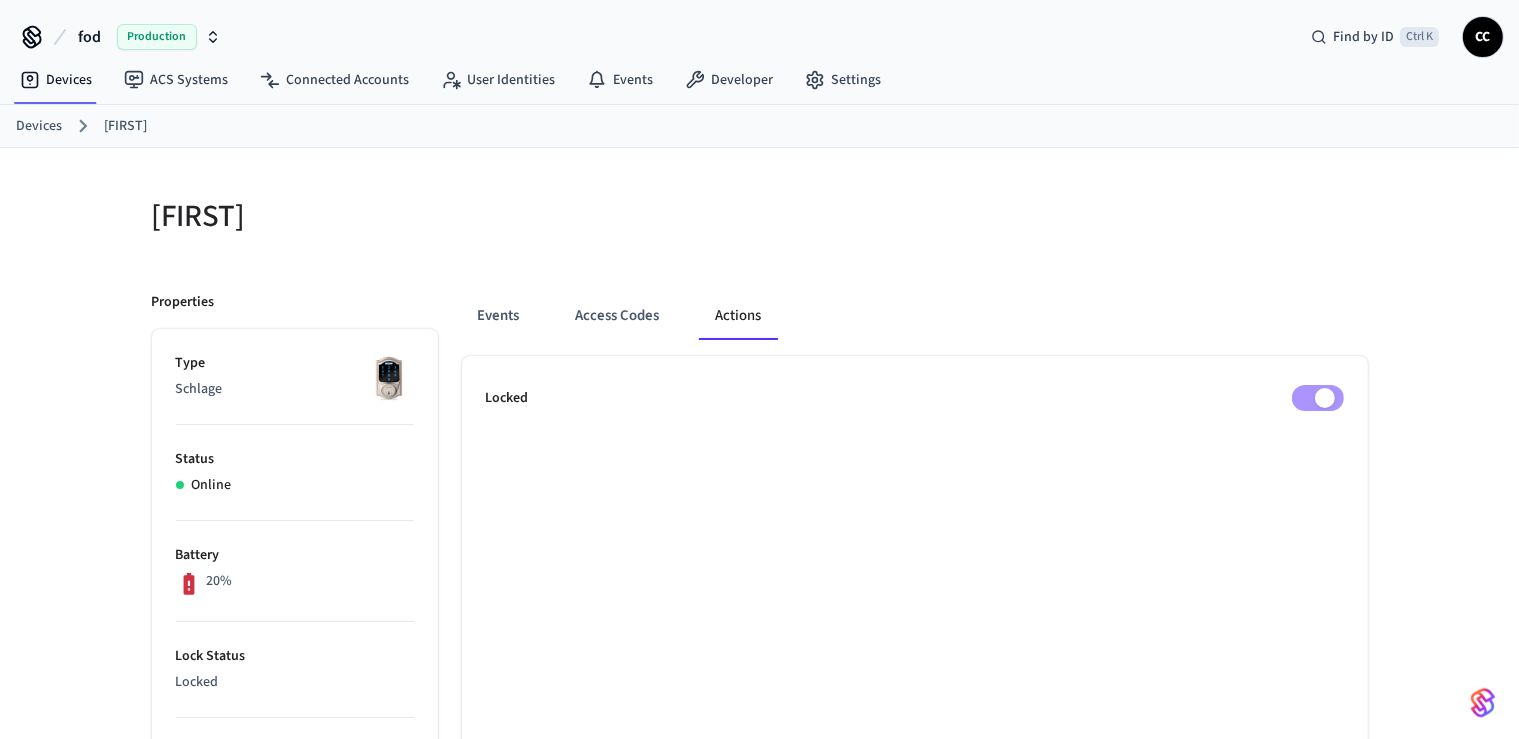 scroll, scrollTop: 0, scrollLeft: 0, axis: both 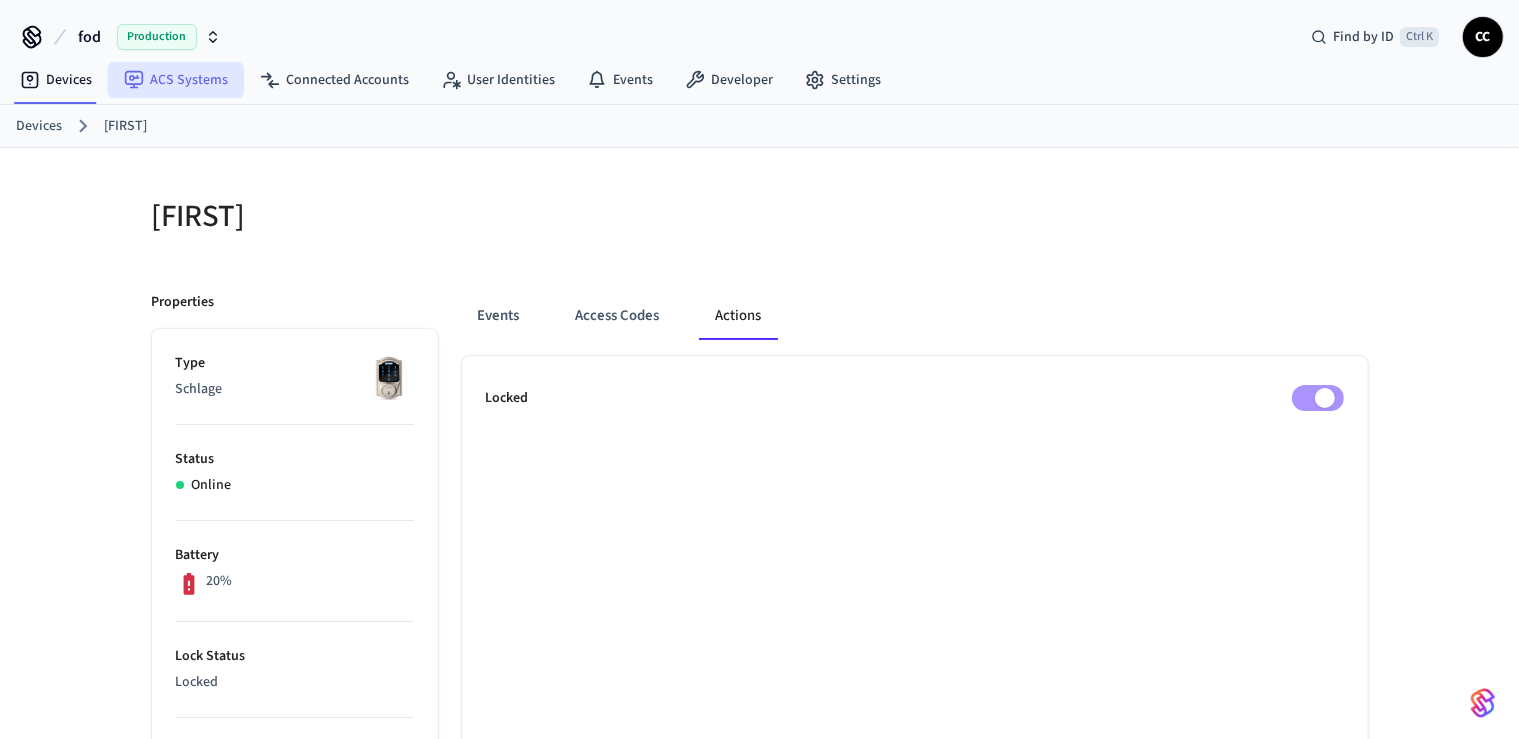 click on "ACS Systems" at bounding box center (176, 80) 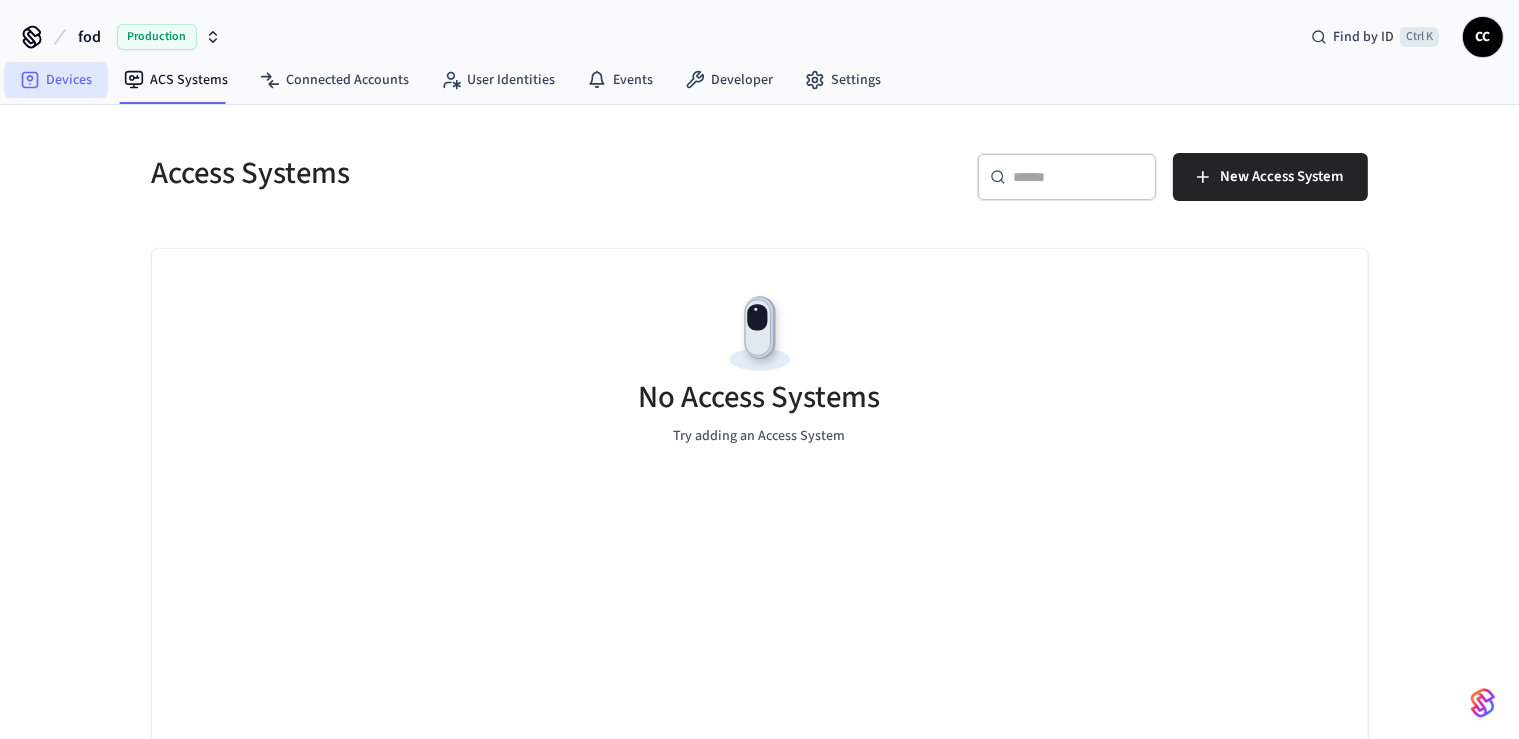 click on "Devices" at bounding box center [56, 80] 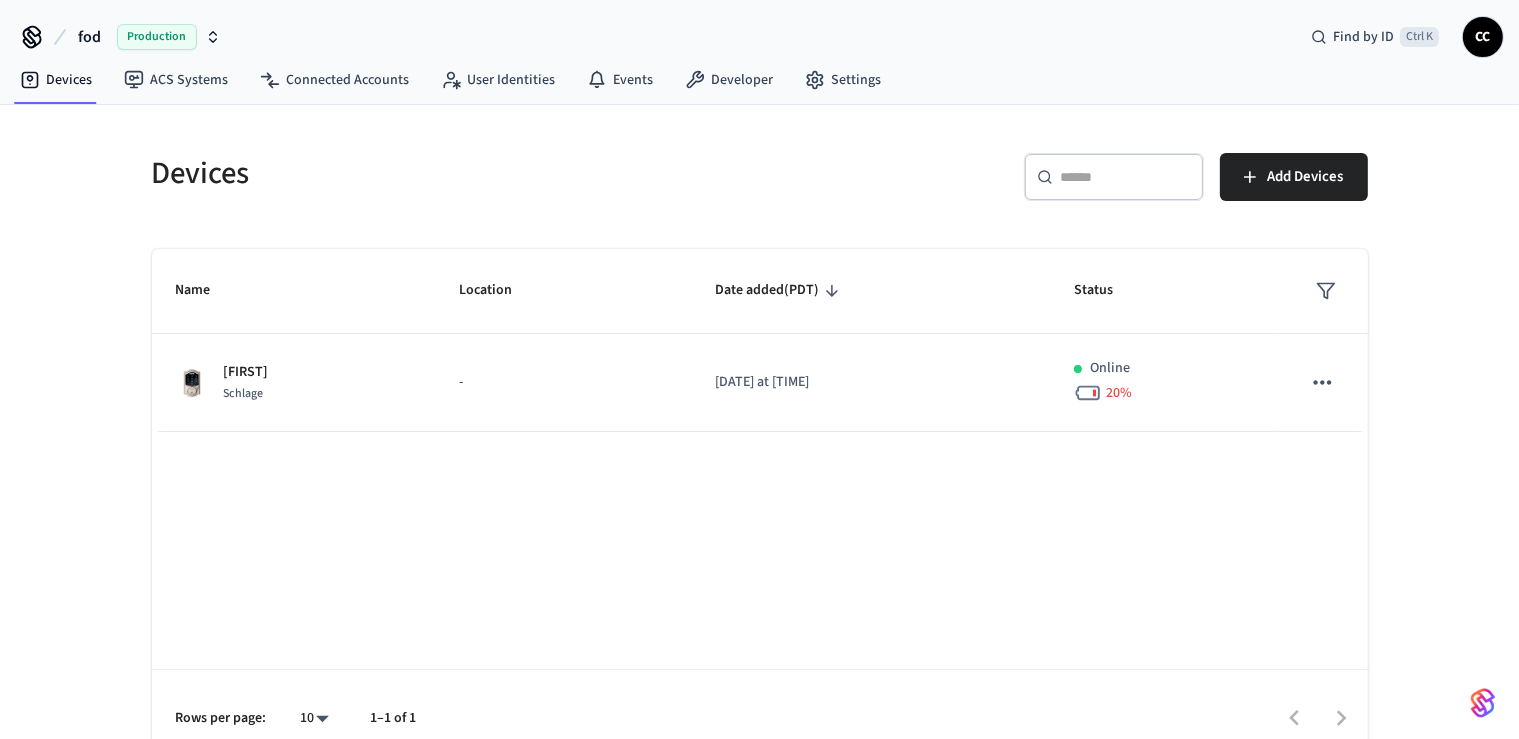 click on "Devices ​ ​ Add Devices Name Location Date added  (PDT) Status Fodo Schlage - 2025/08/08 at 10:10 am Online 20 % Rows per page: 10 ** 1–1 of 1" at bounding box center [759, 435] 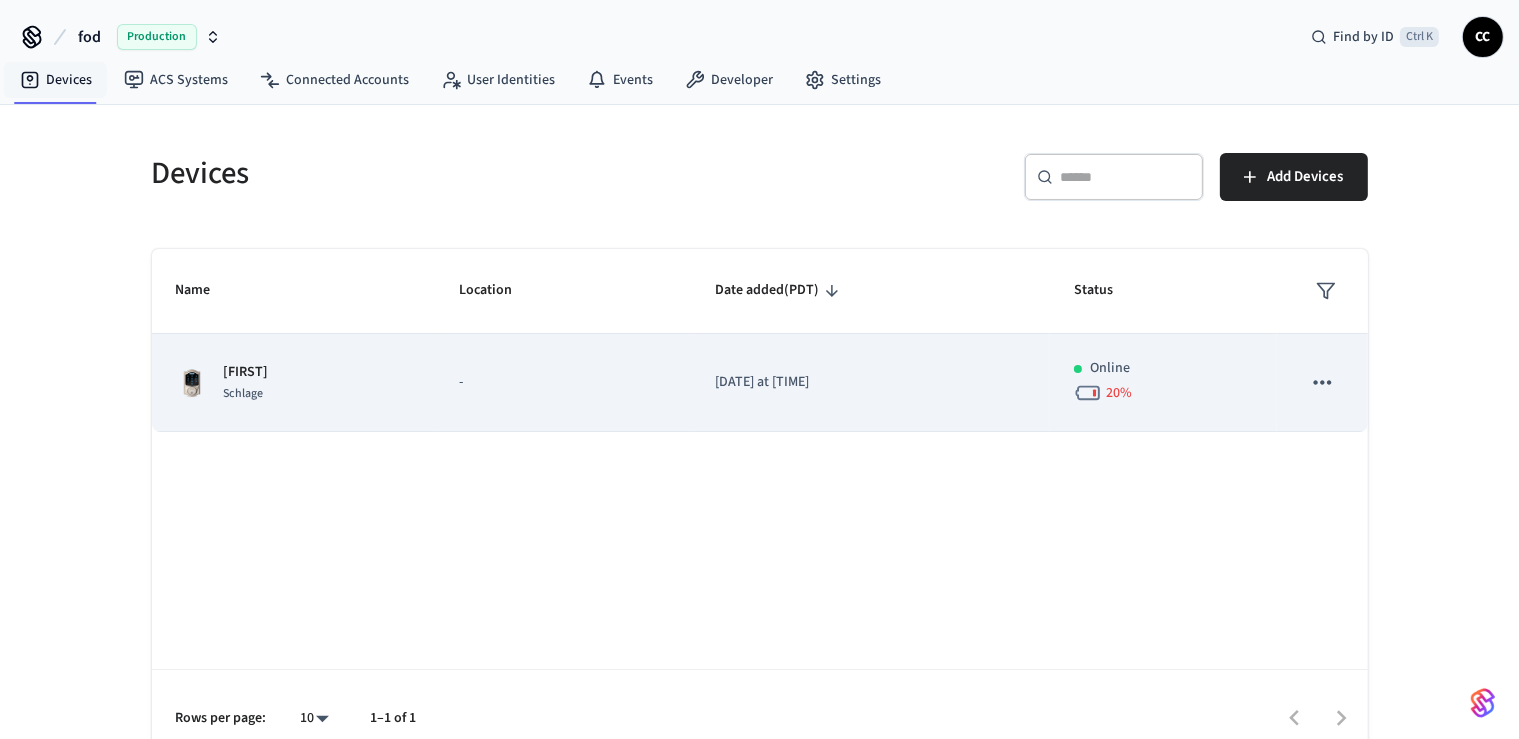 click on "Fodo Schlage" at bounding box center [294, 383] 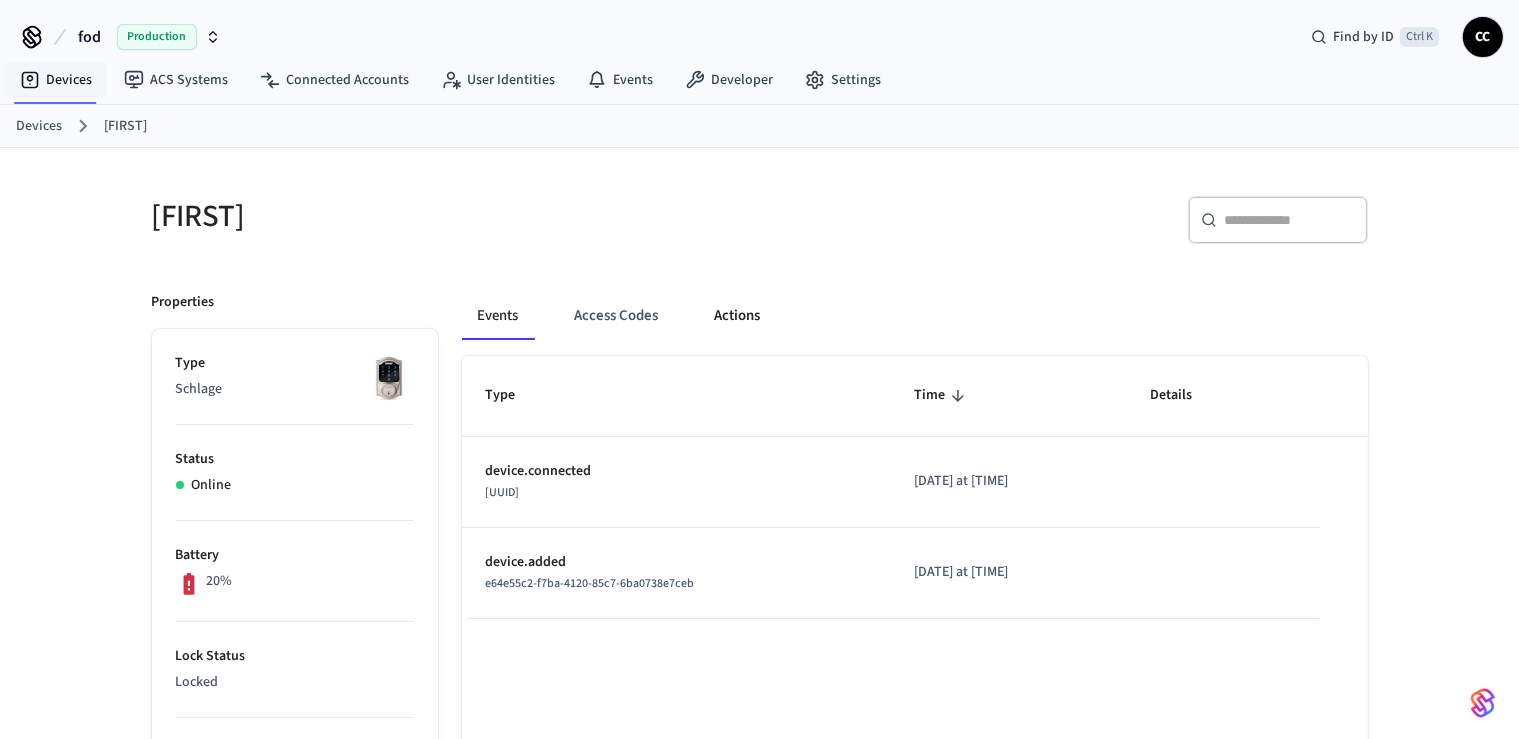 click on "Actions" at bounding box center [738, 316] 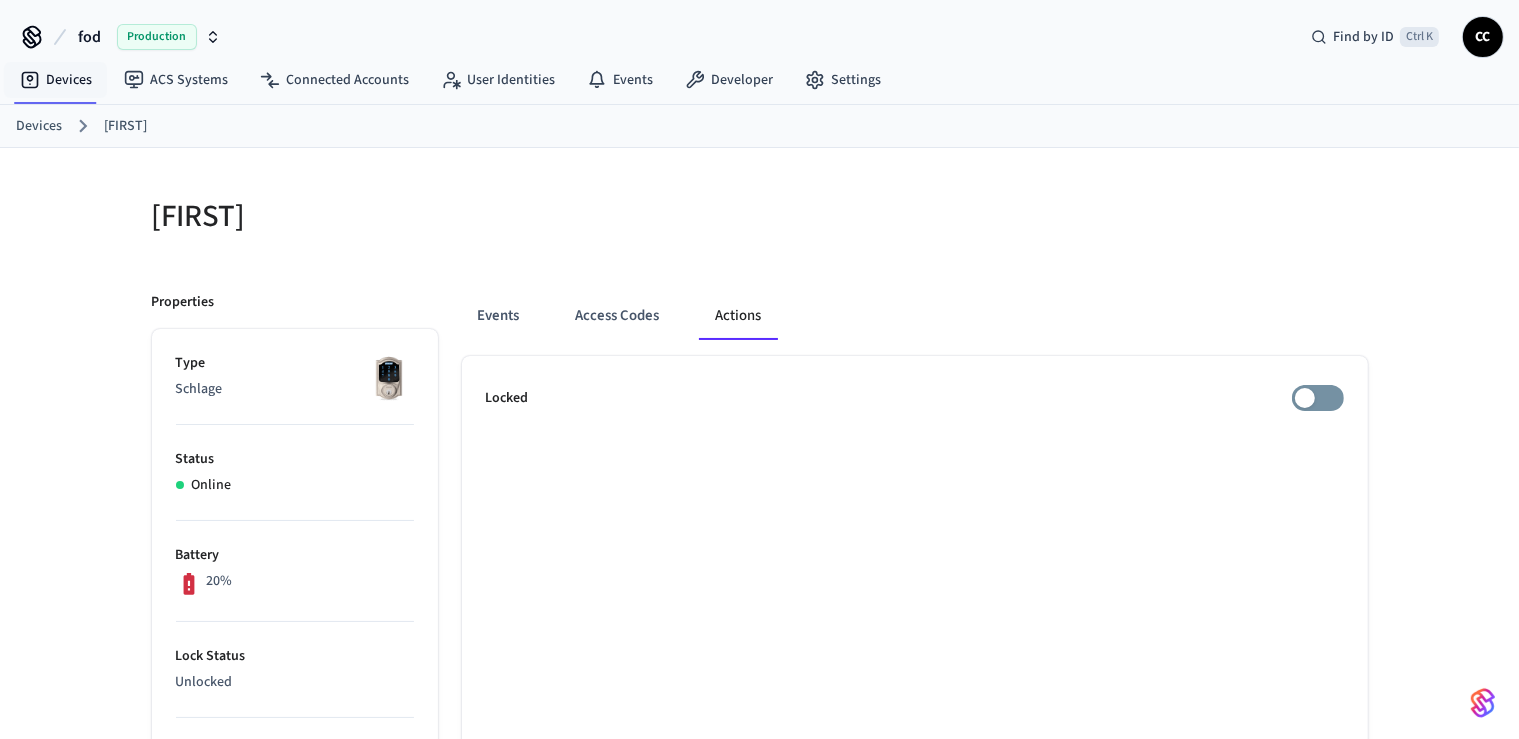 click on "Fodo Properties Type Schlage Status Online Battery 20% Lock Status Unlocked Location — Capabilities access_code lock can remotely lock can remotely unlock can unlock with code can program online access codes ID 8694058e-ec01-4d68-89e3-d0eaf6ea1b9b Paired on ( PDT ) 2025/08/08 at 10:10 am Connected account afe606ff-8874-4e68-b352-afbdbd56b415 Custom Metadata Events Access Codes Actions Locked" at bounding box center [759, 805] 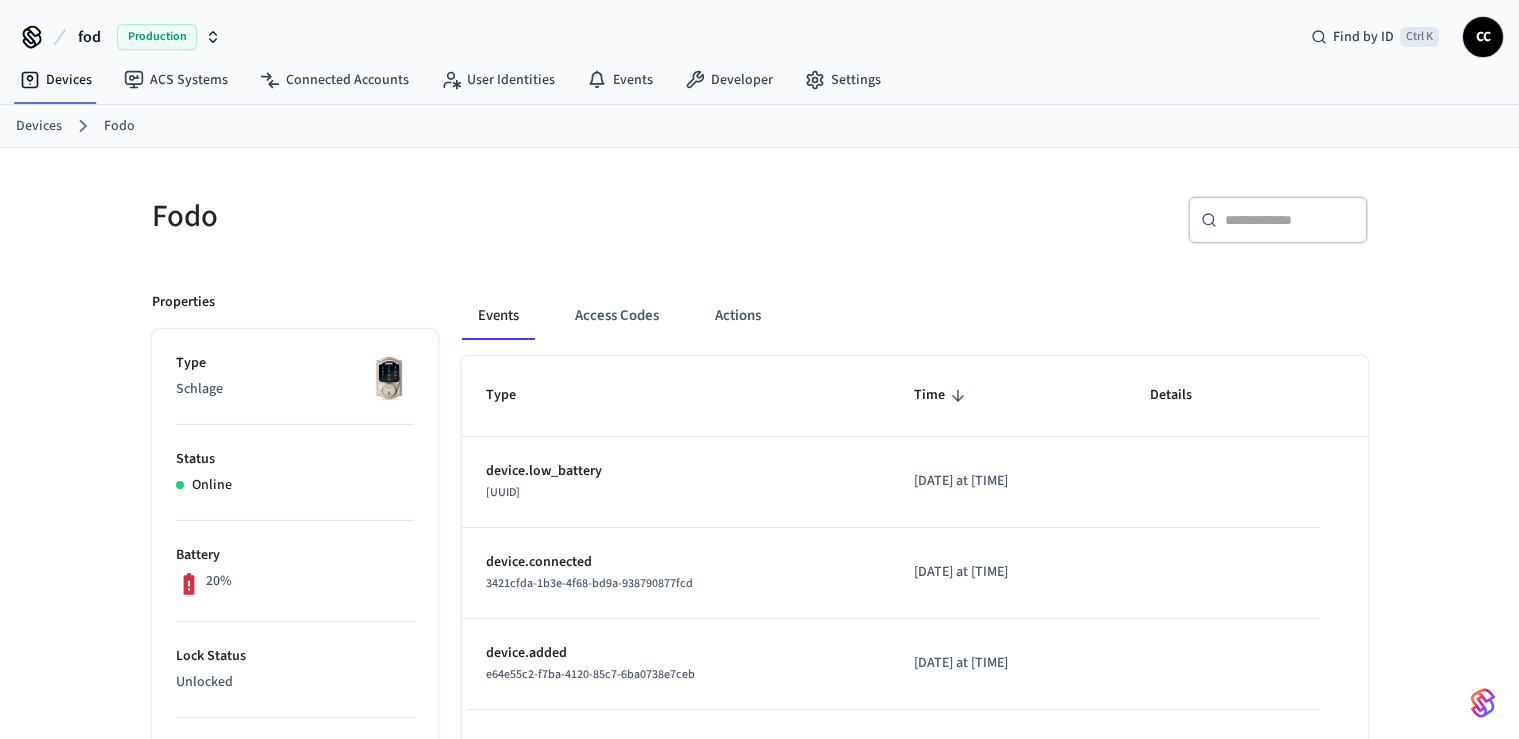 scroll, scrollTop: 0, scrollLeft: 0, axis: both 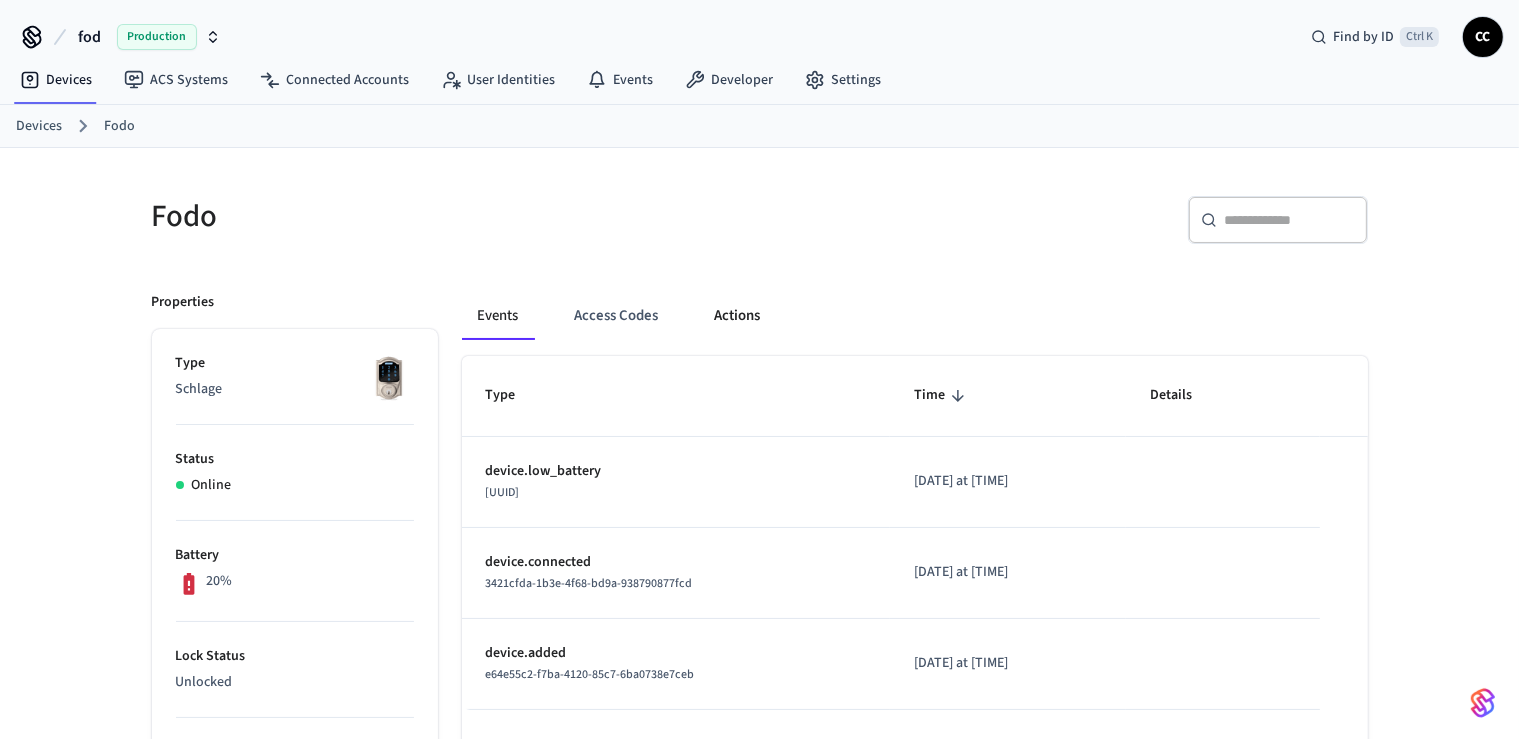 click on "Actions" at bounding box center (738, 316) 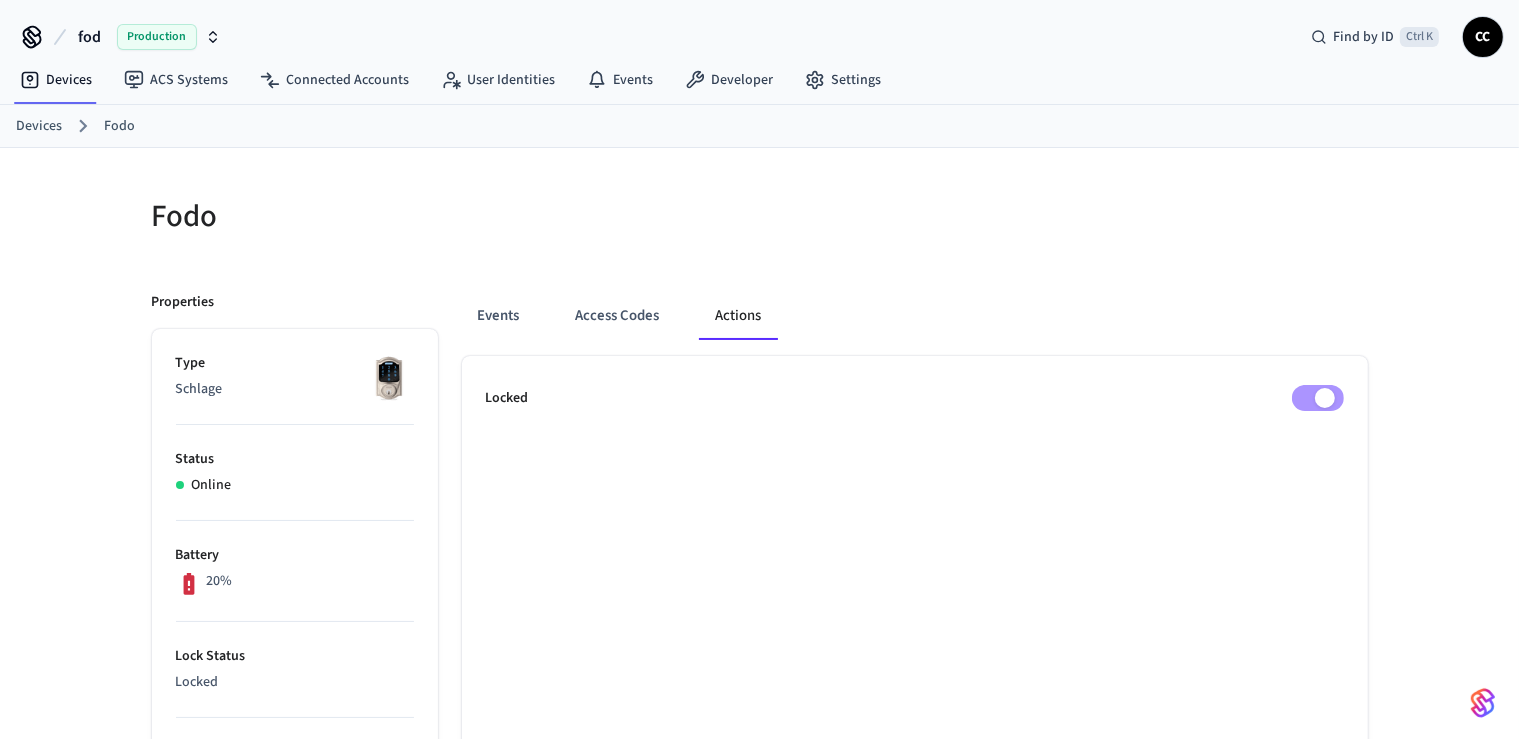 click on "Fodo Properties Type Schlage Status Online Battery 20% Lock Status Locked Location — Capabilities access_code lock can remotely lock can remotely unlock can unlock with code can program online access codes ID [UUID] Paired on ( PDT ) [DATE] at [TIME] Connected account [UUID] Custom Metadata Events Access Codes Actions Locked" at bounding box center [759, 805] 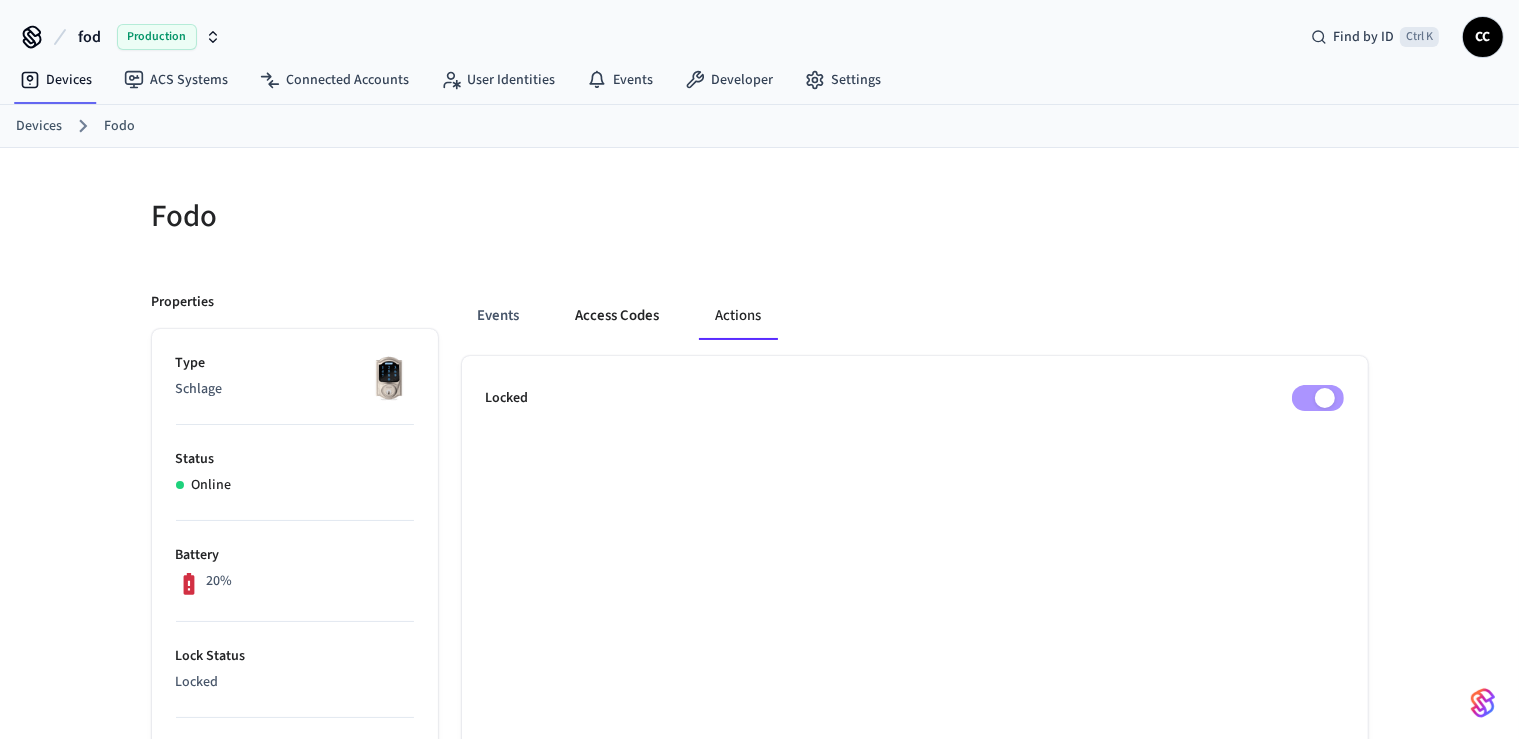 click on "Access Codes" at bounding box center [618, 316] 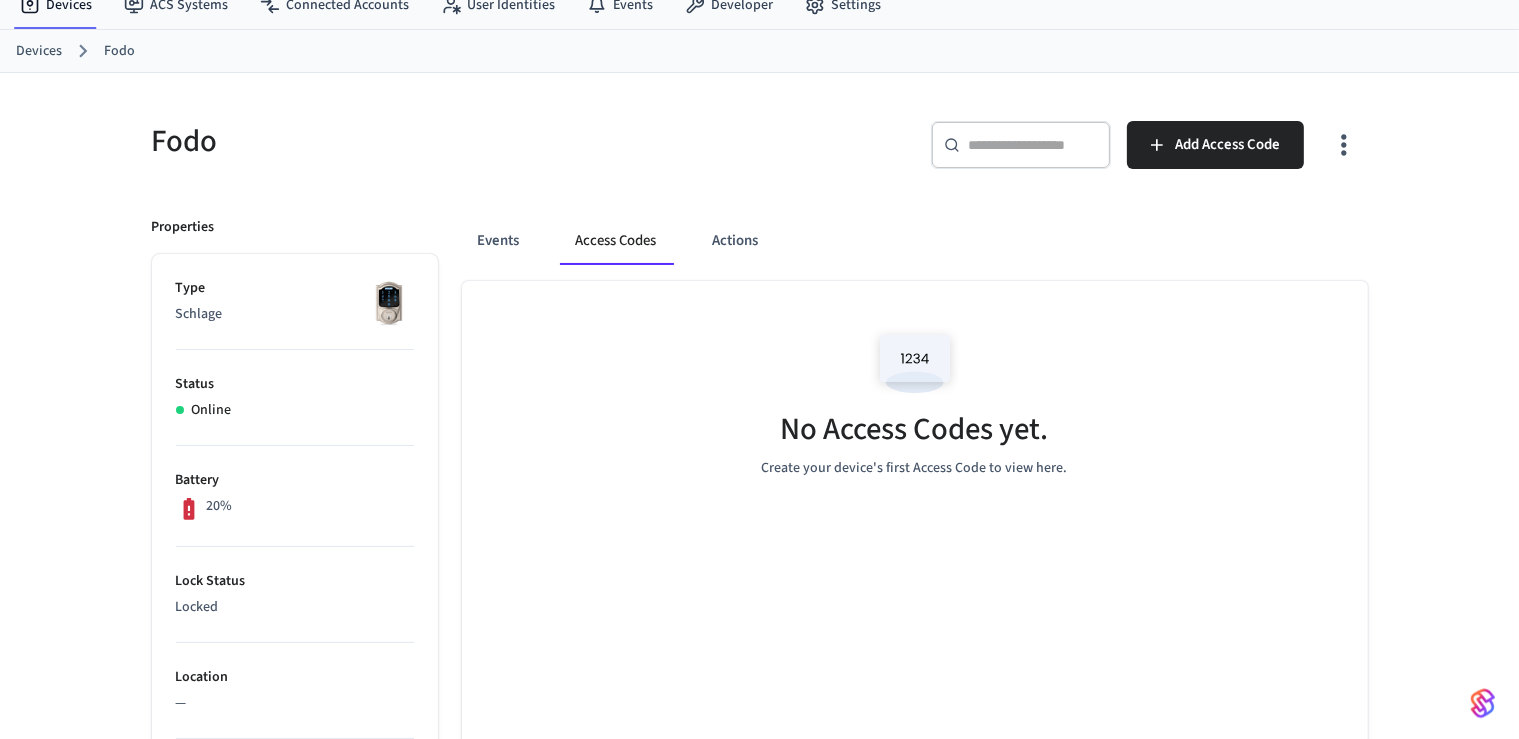 scroll, scrollTop: 105, scrollLeft: 0, axis: vertical 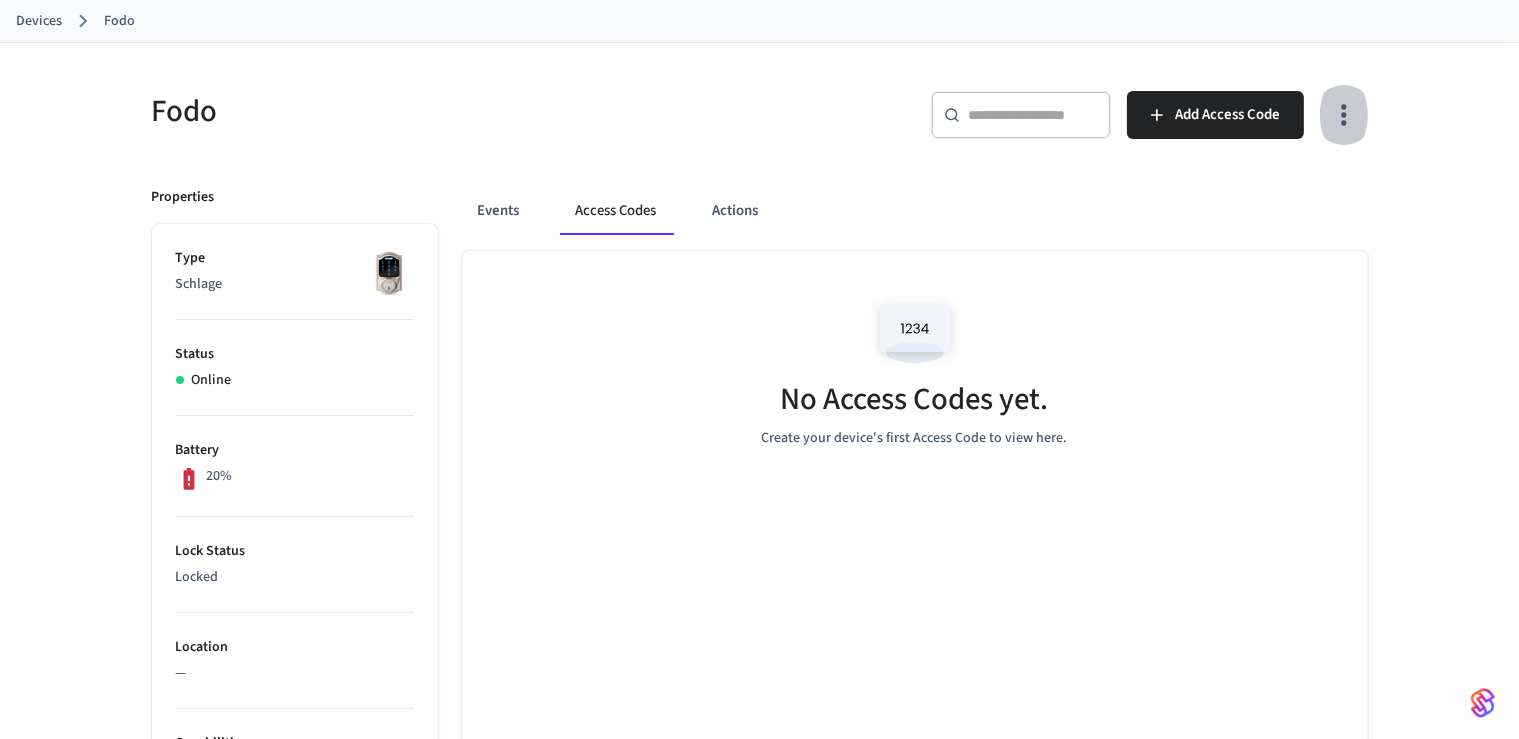 click 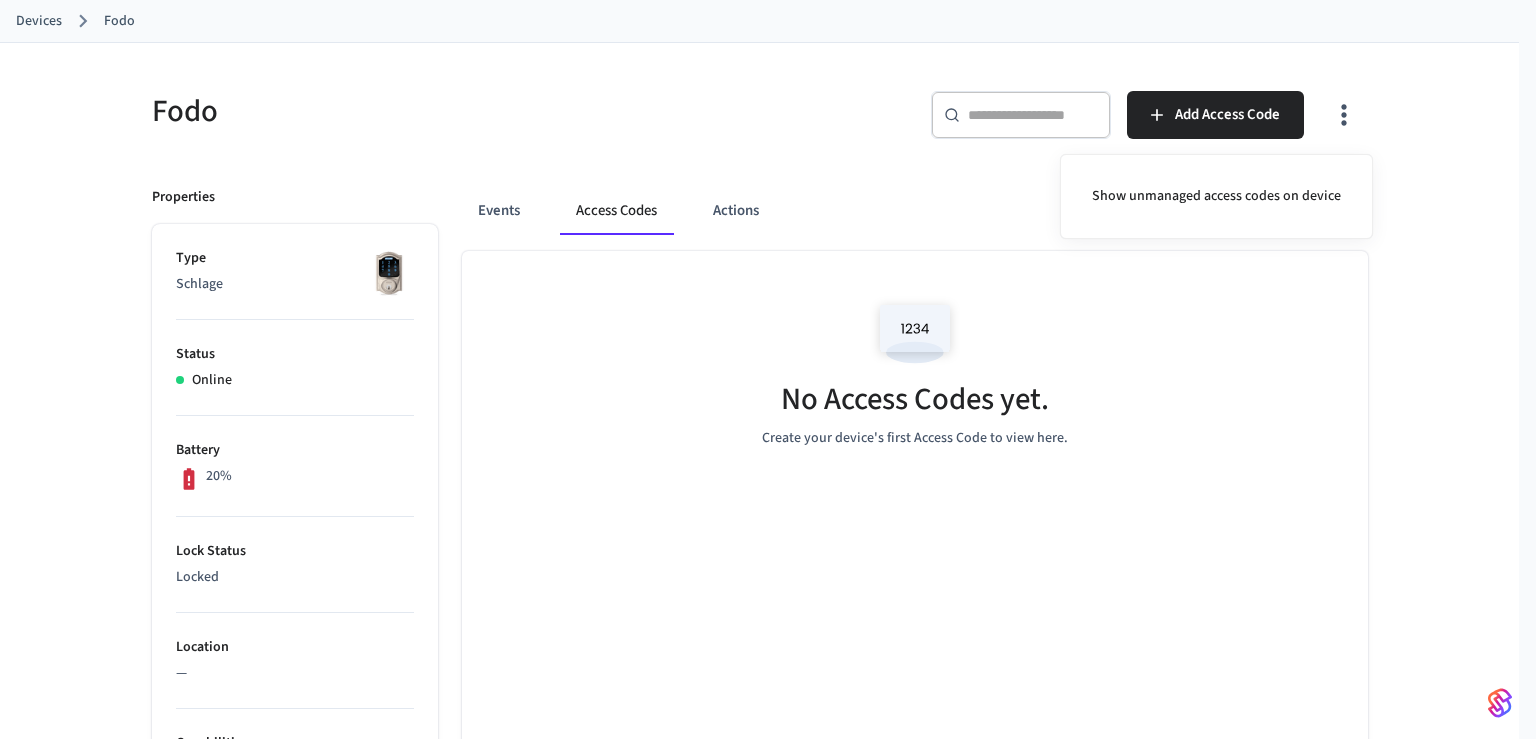click at bounding box center [768, 369] 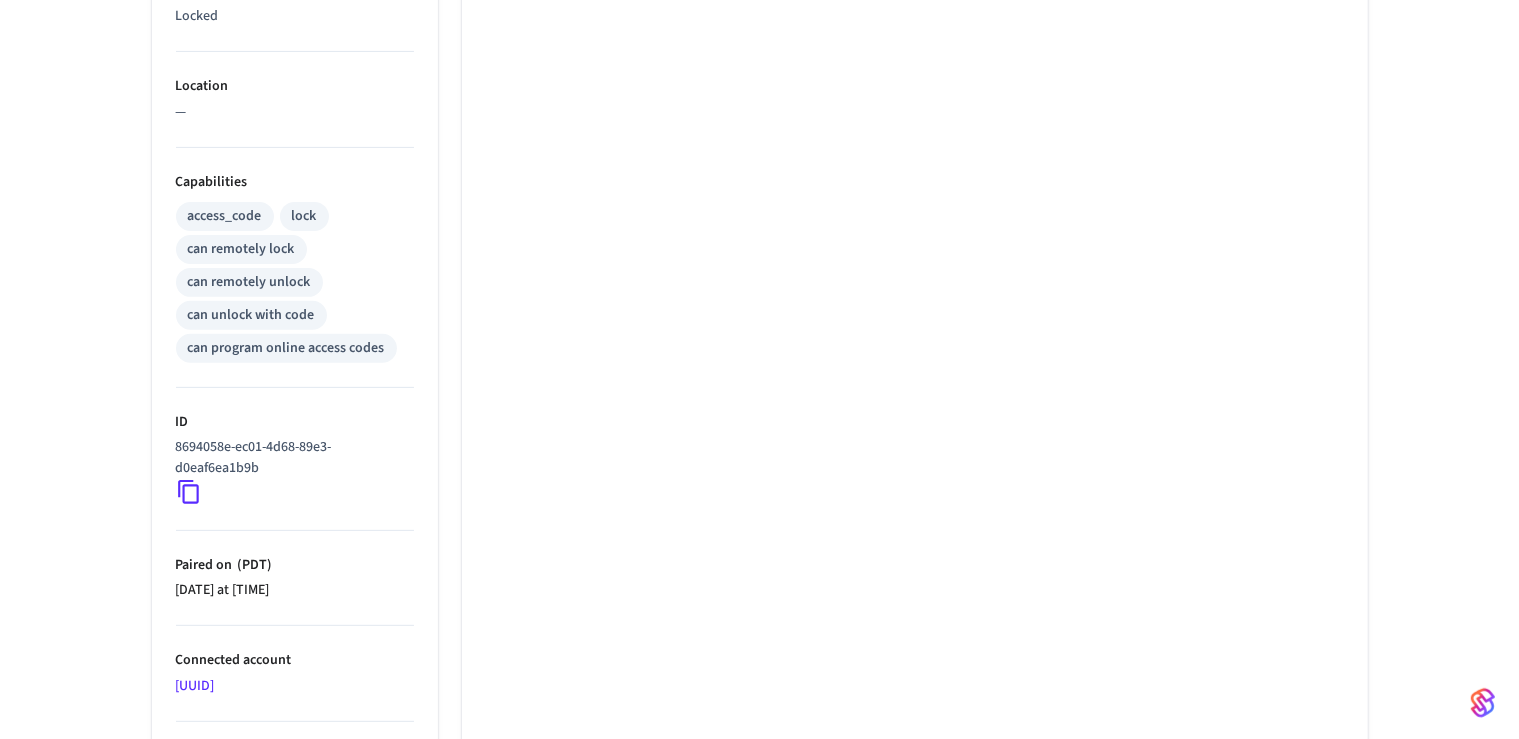 scroll, scrollTop: 615, scrollLeft: 0, axis: vertical 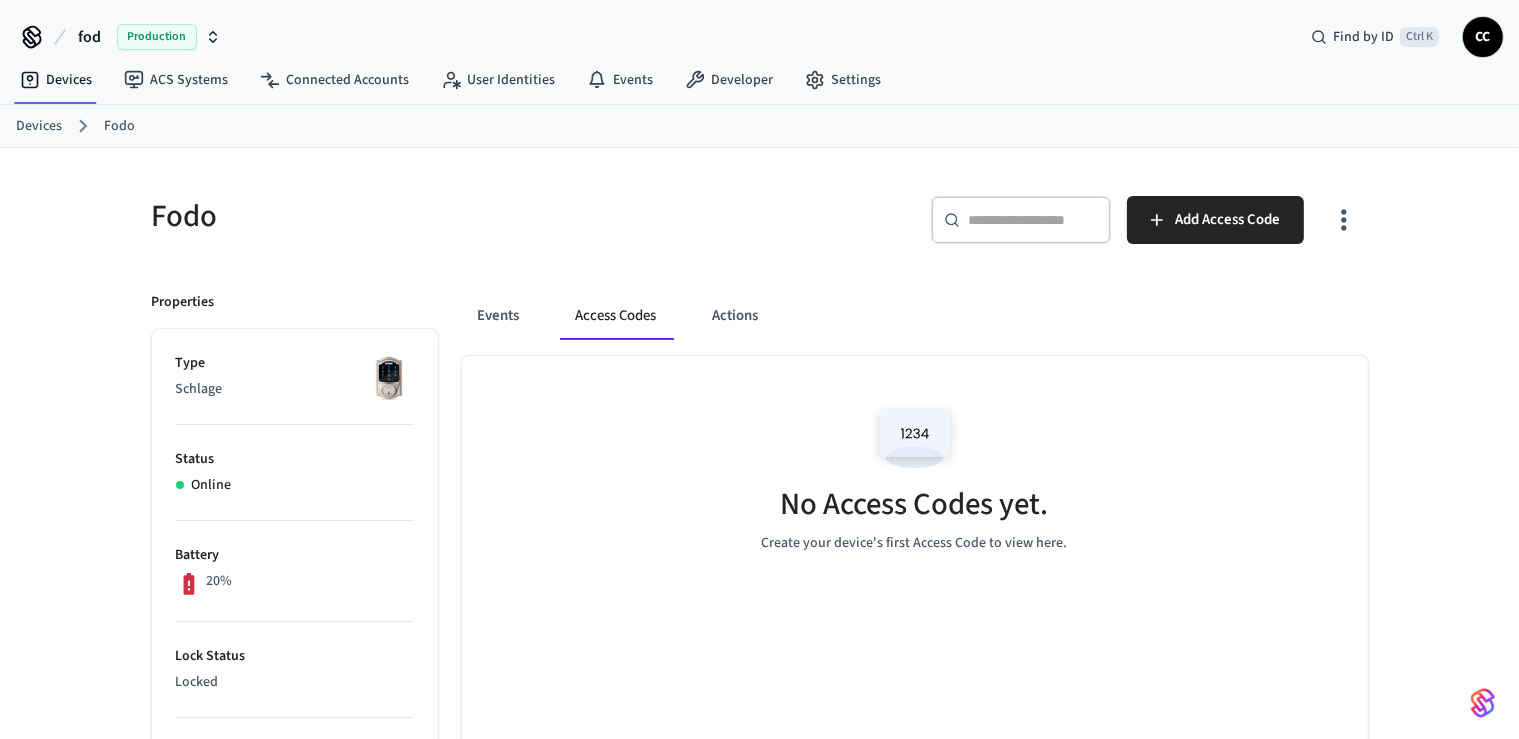 click 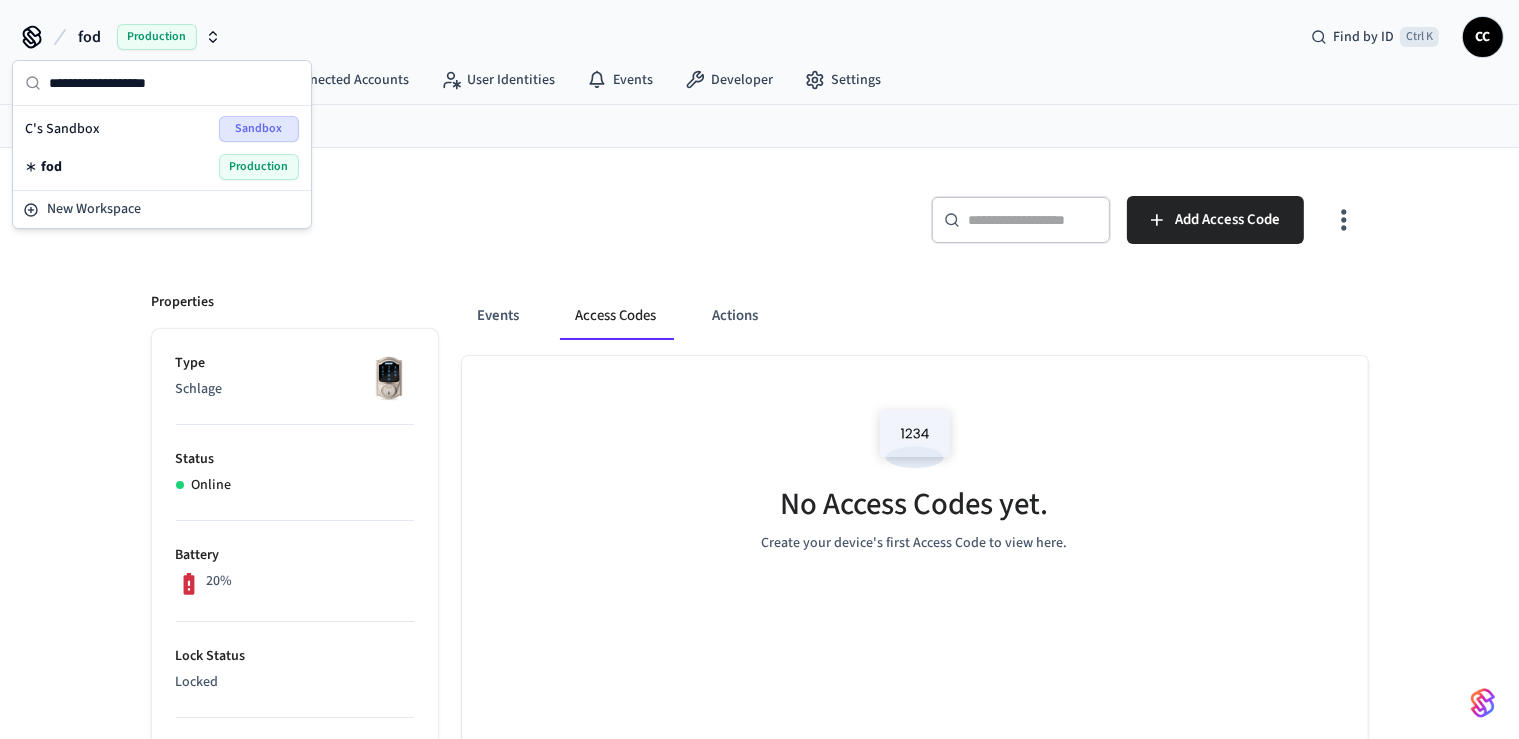 click on "Production" at bounding box center [259, 167] 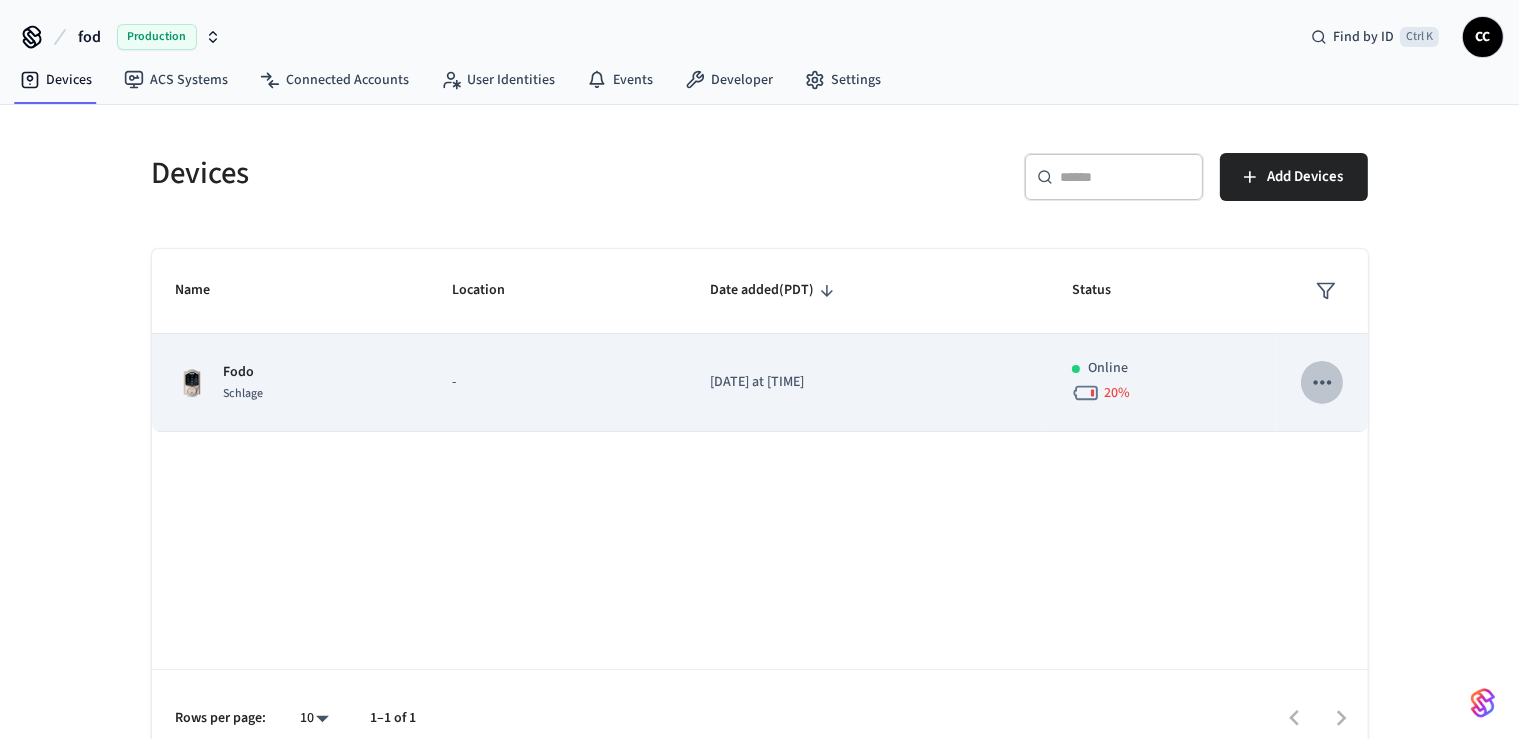 click 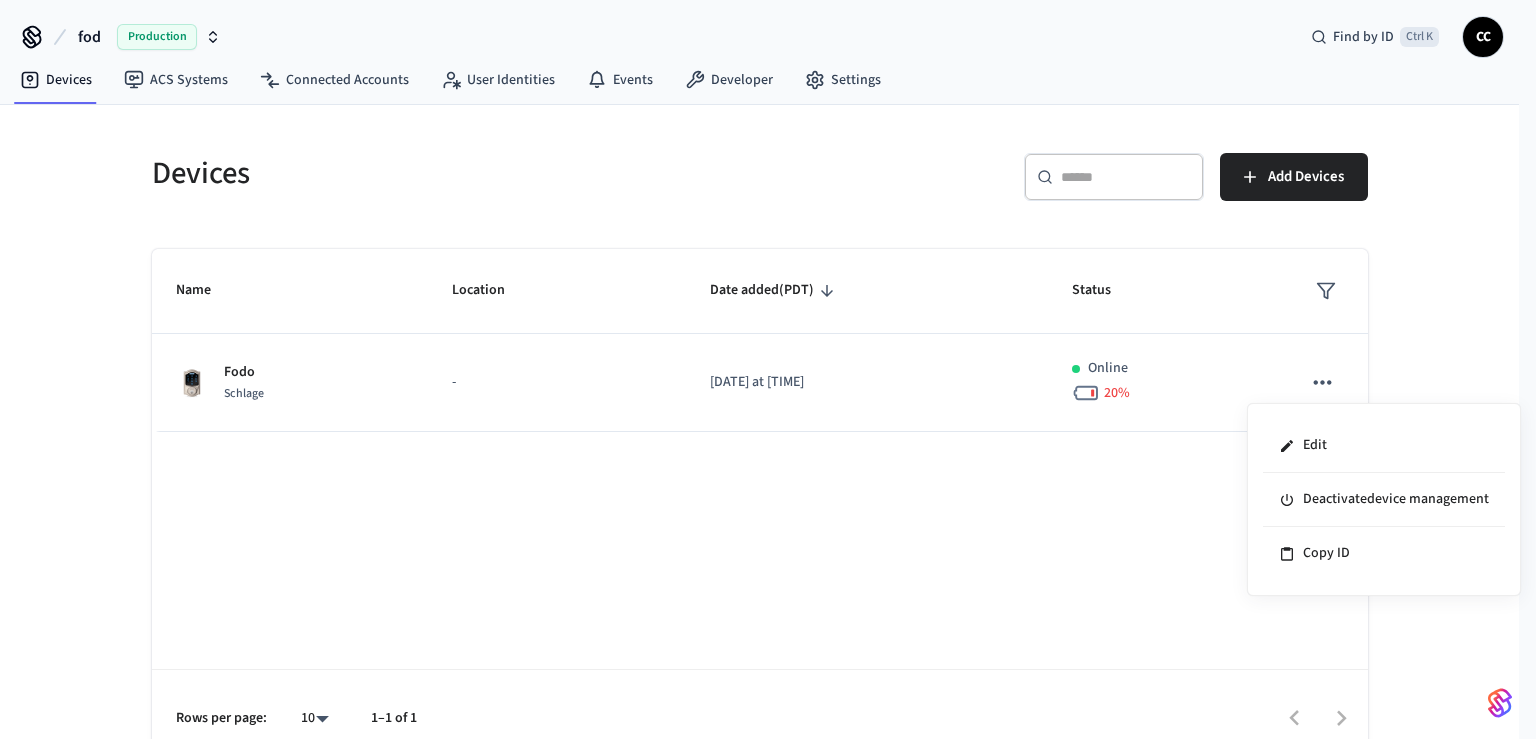 click at bounding box center [768, 369] 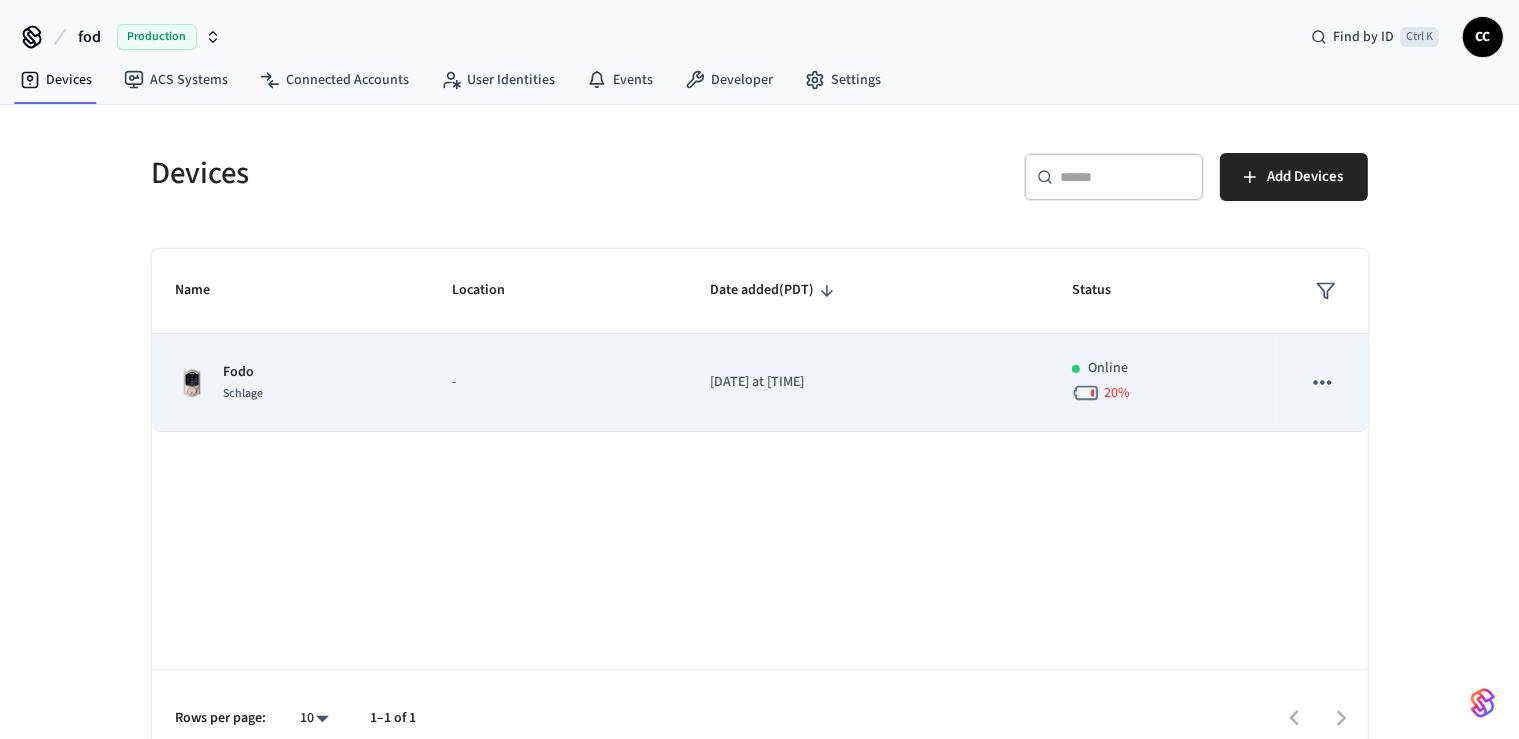 click on "-" at bounding box center [557, 383] 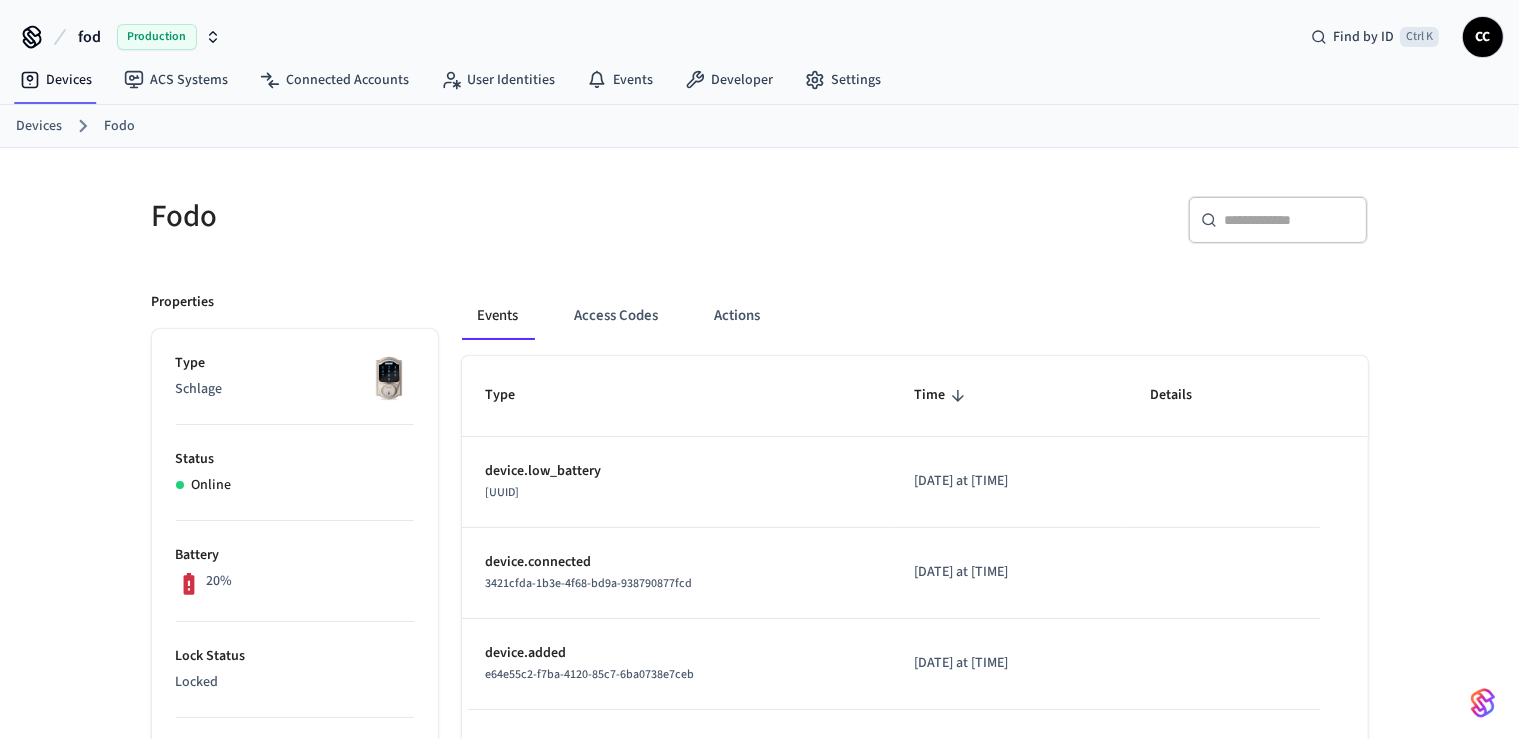 click on "Production" at bounding box center [157, 37] 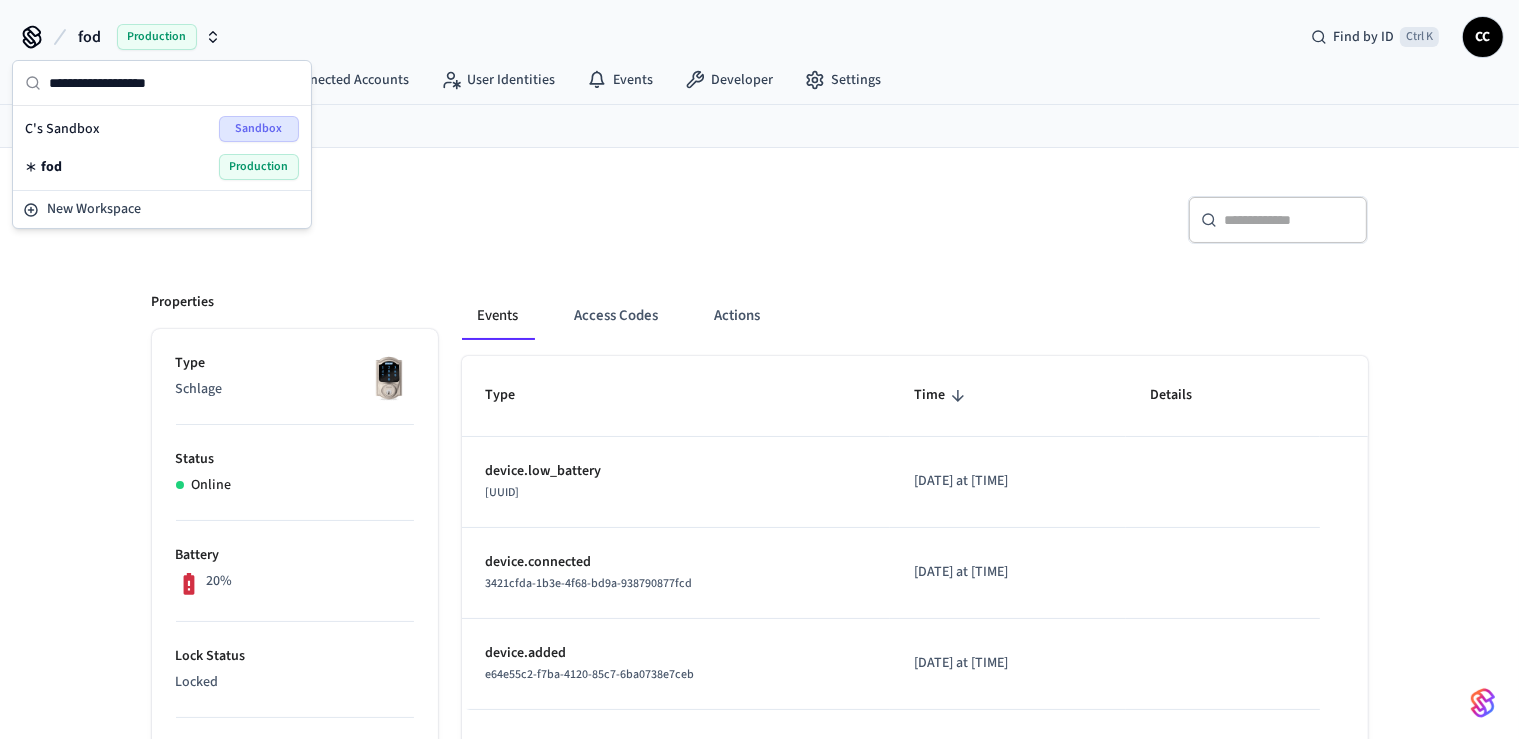 click on "fod Production" at bounding box center [162, 167] 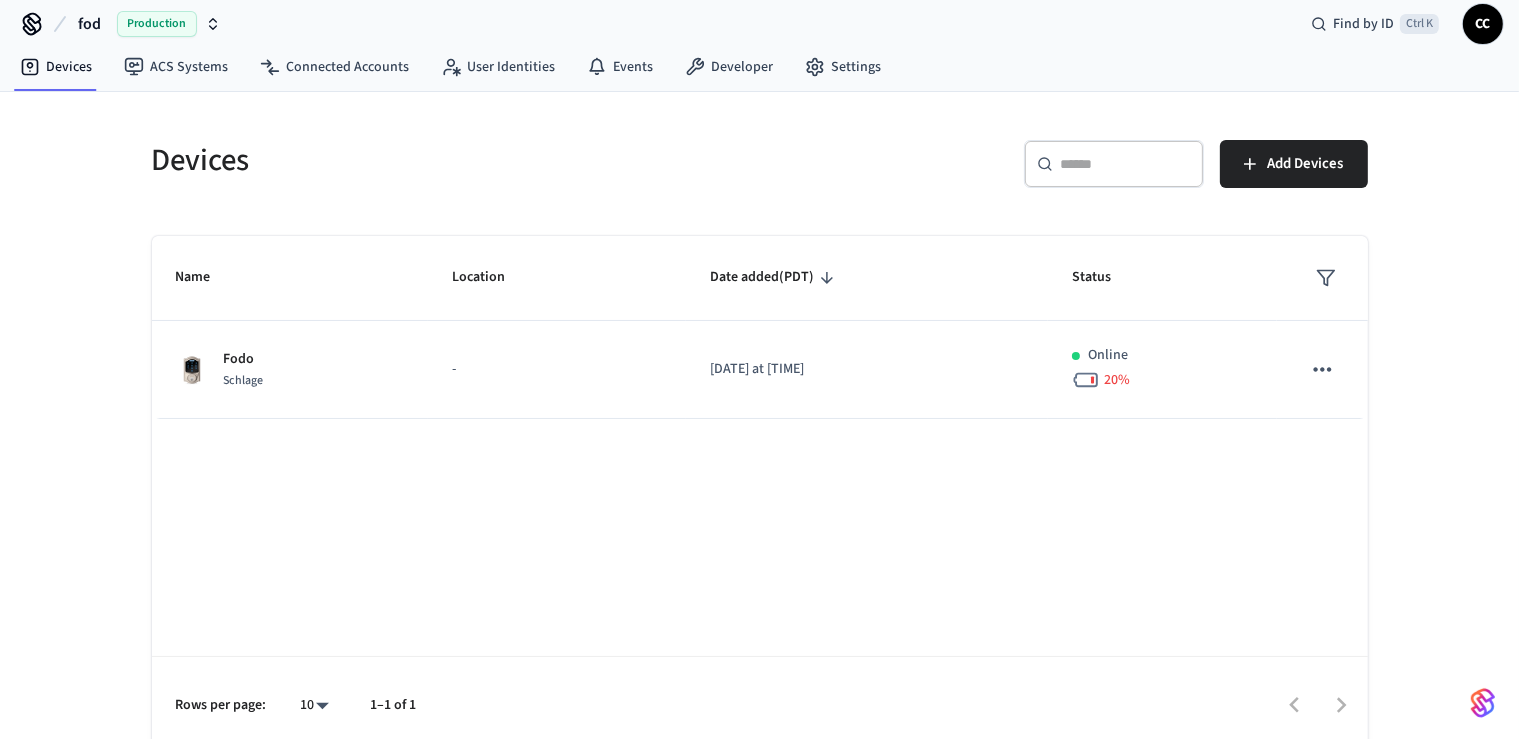 scroll, scrollTop: 0, scrollLeft: 0, axis: both 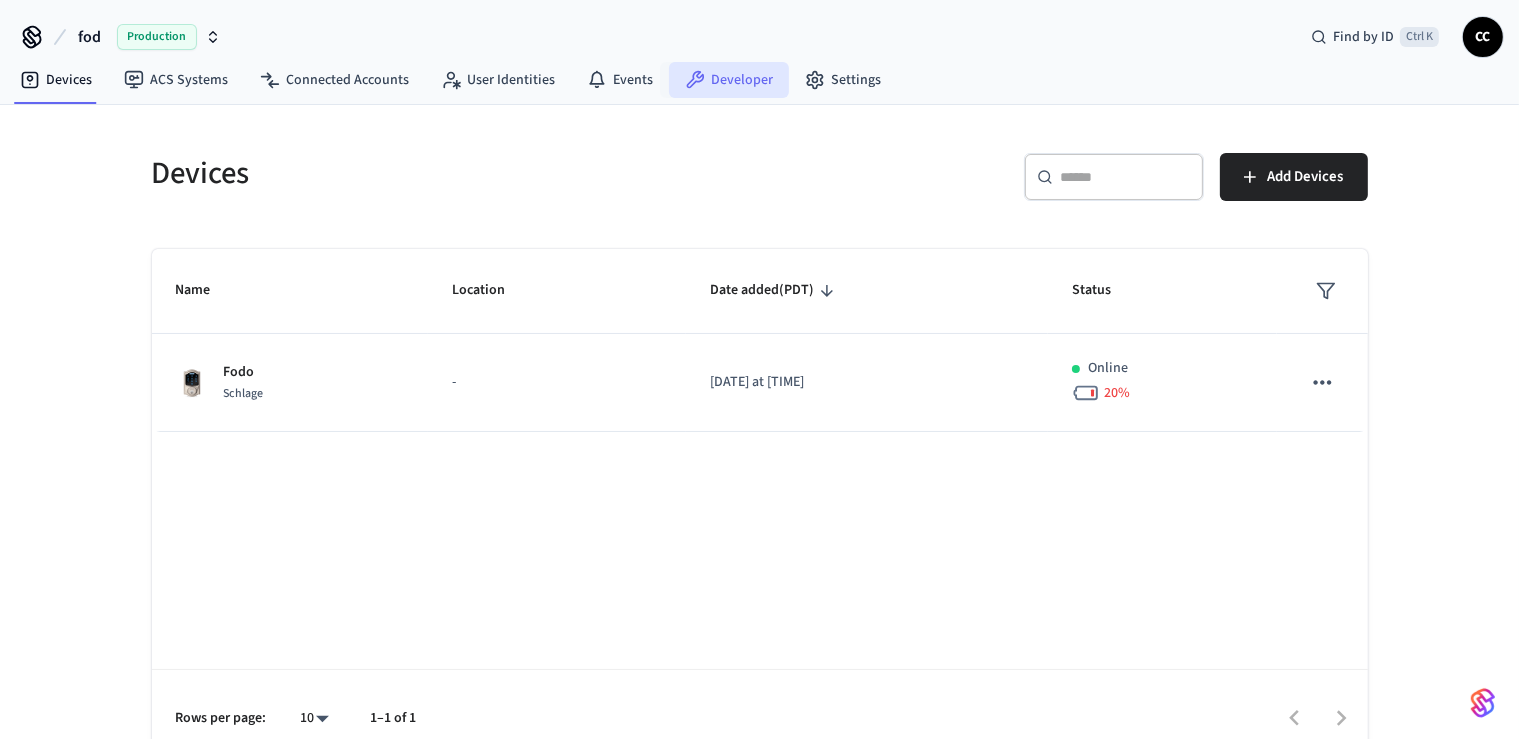 click on "Developer" at bounding box center (729, 80) 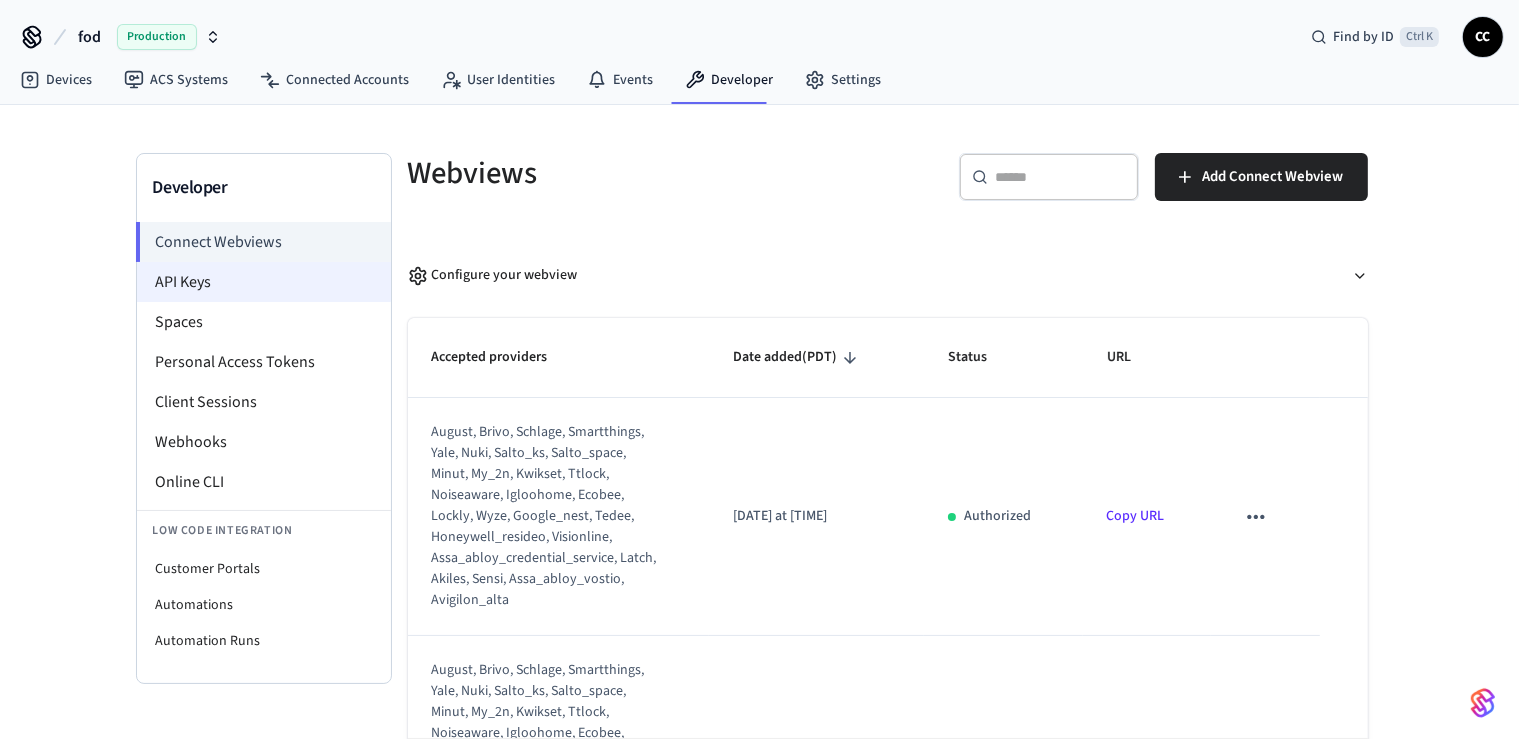 click on "API Keys" at bounding box center (264, 282) 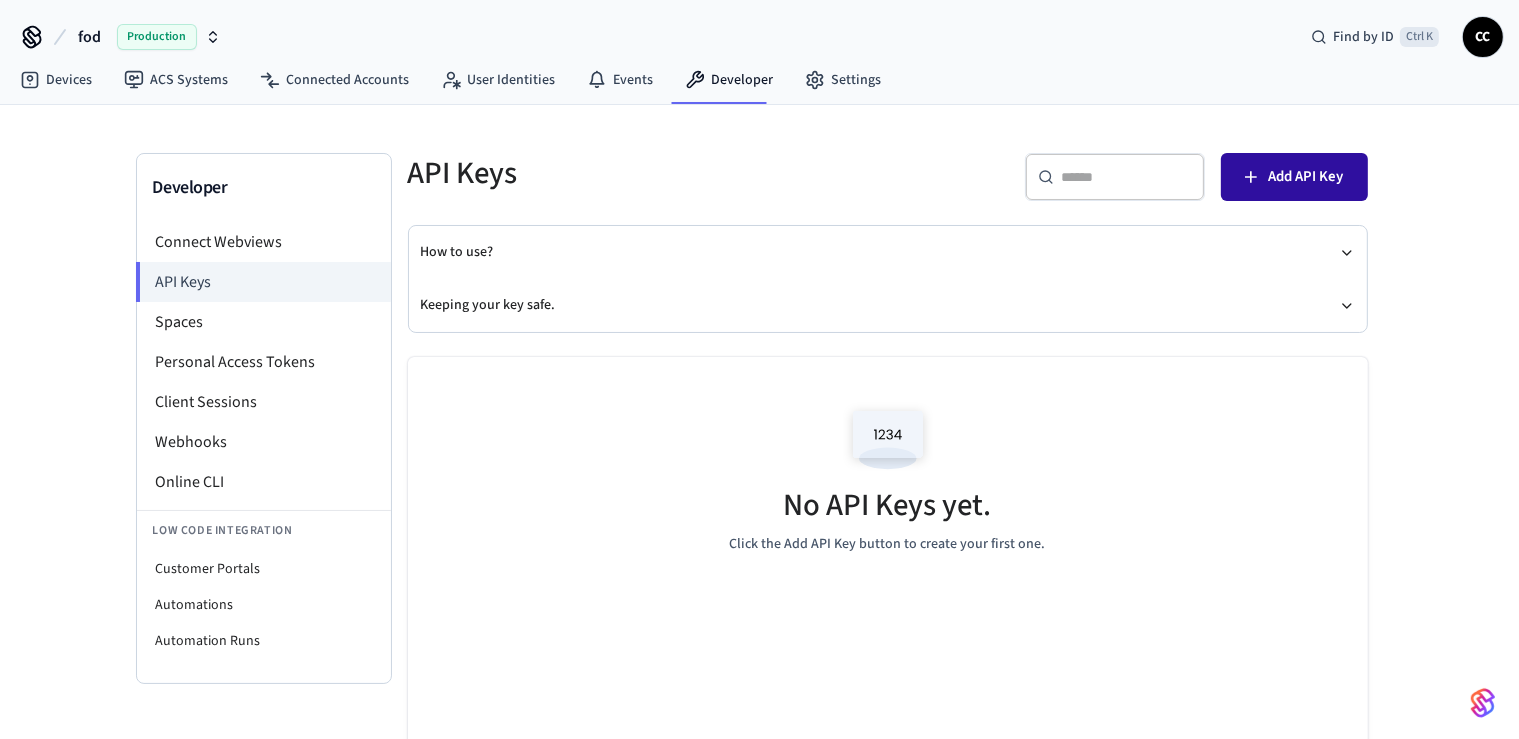 click on "Add API Key" at bounding box center [1294, 177] 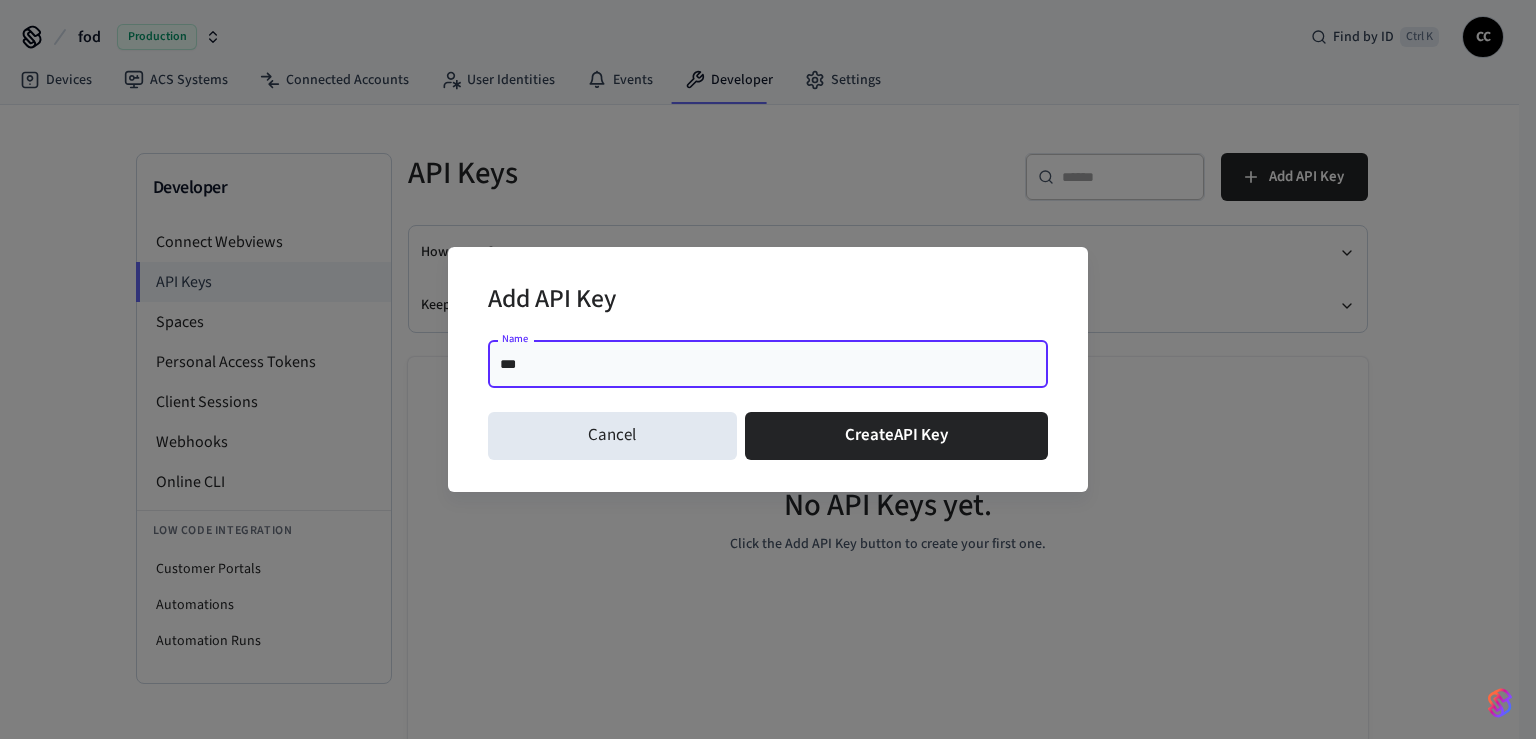 click on "***" at bounding box center (768, 364) 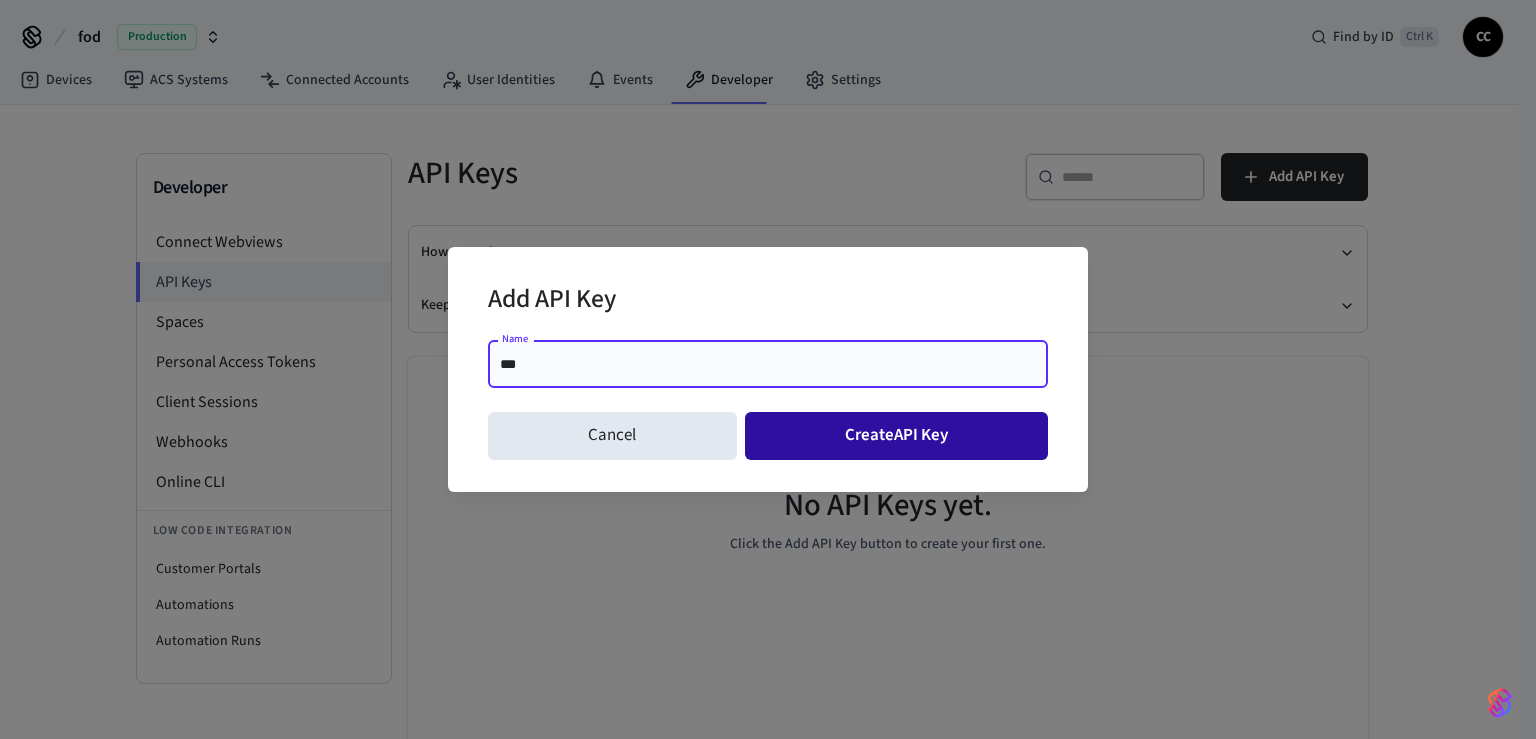 type on "***" 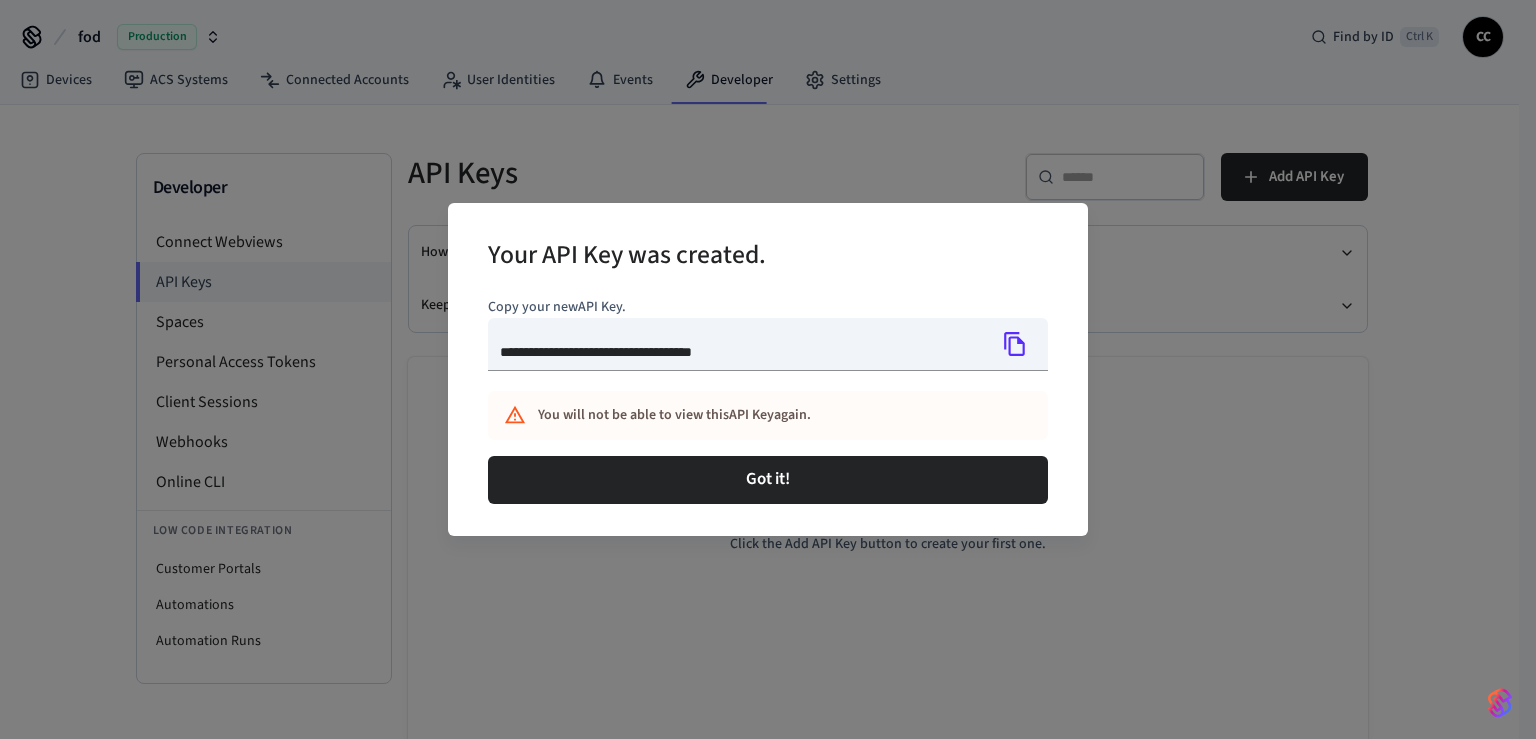 type on "**********" 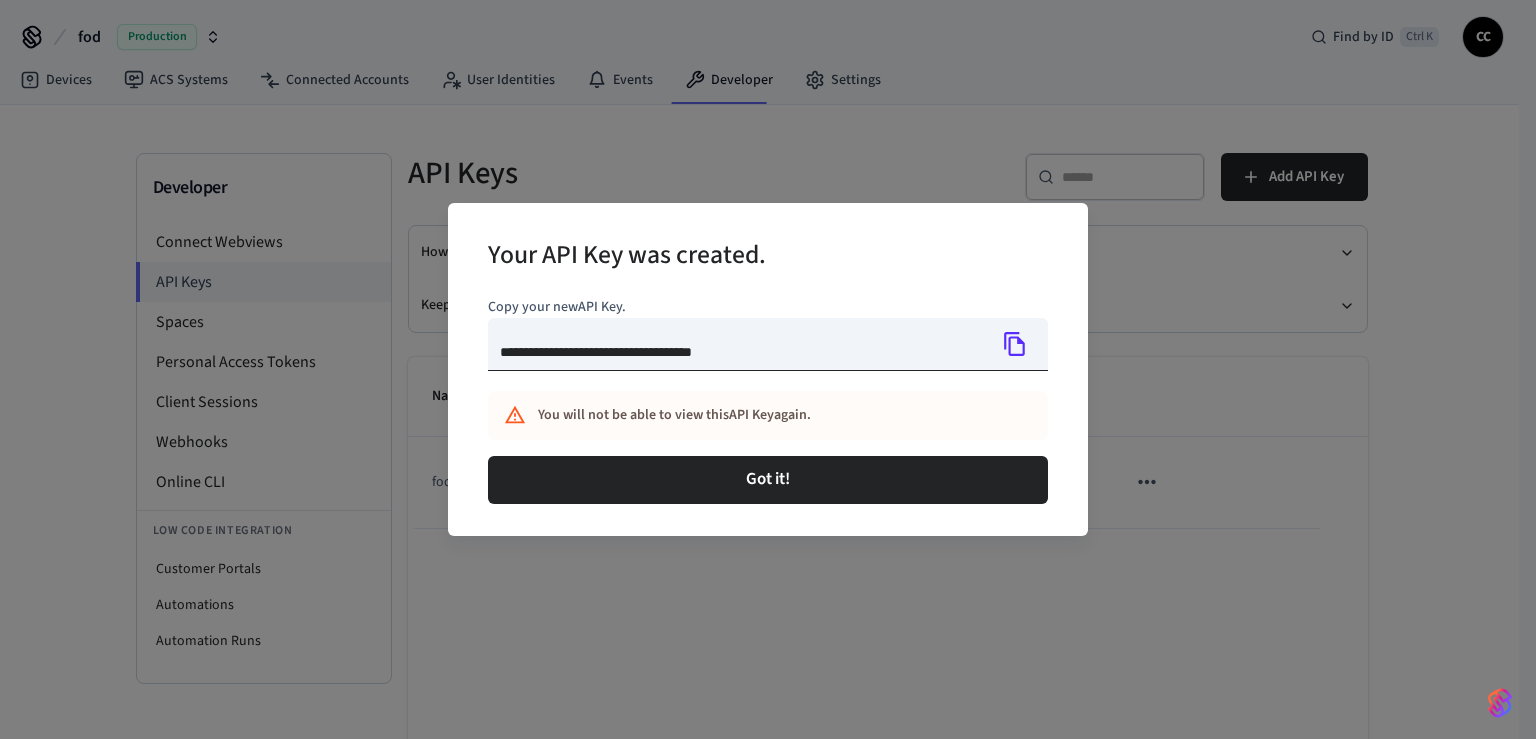 click 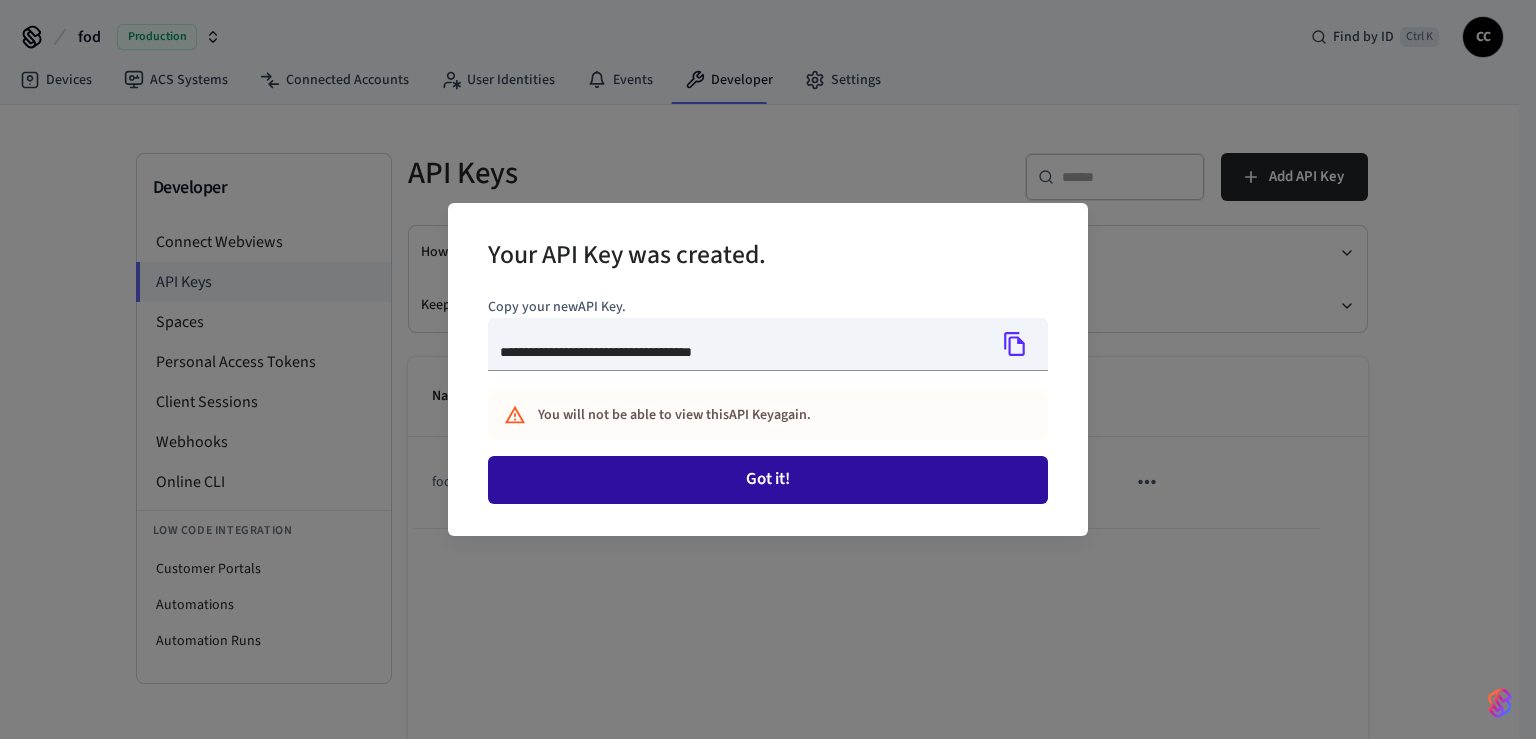 click on "Got it!" at bounding box center [768, 480] 